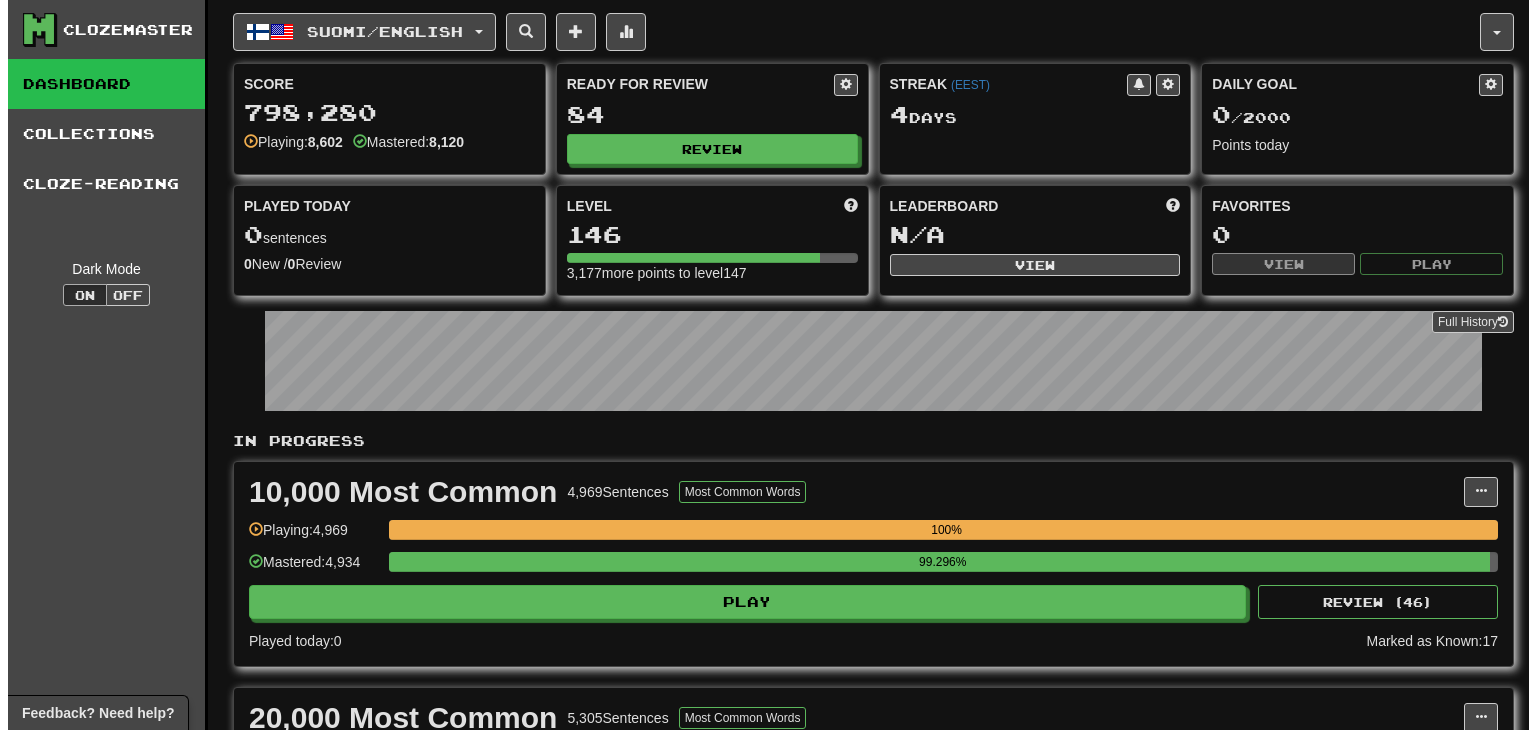 scroll, scrollTop: 0, scrollLeft: 0, axis: both 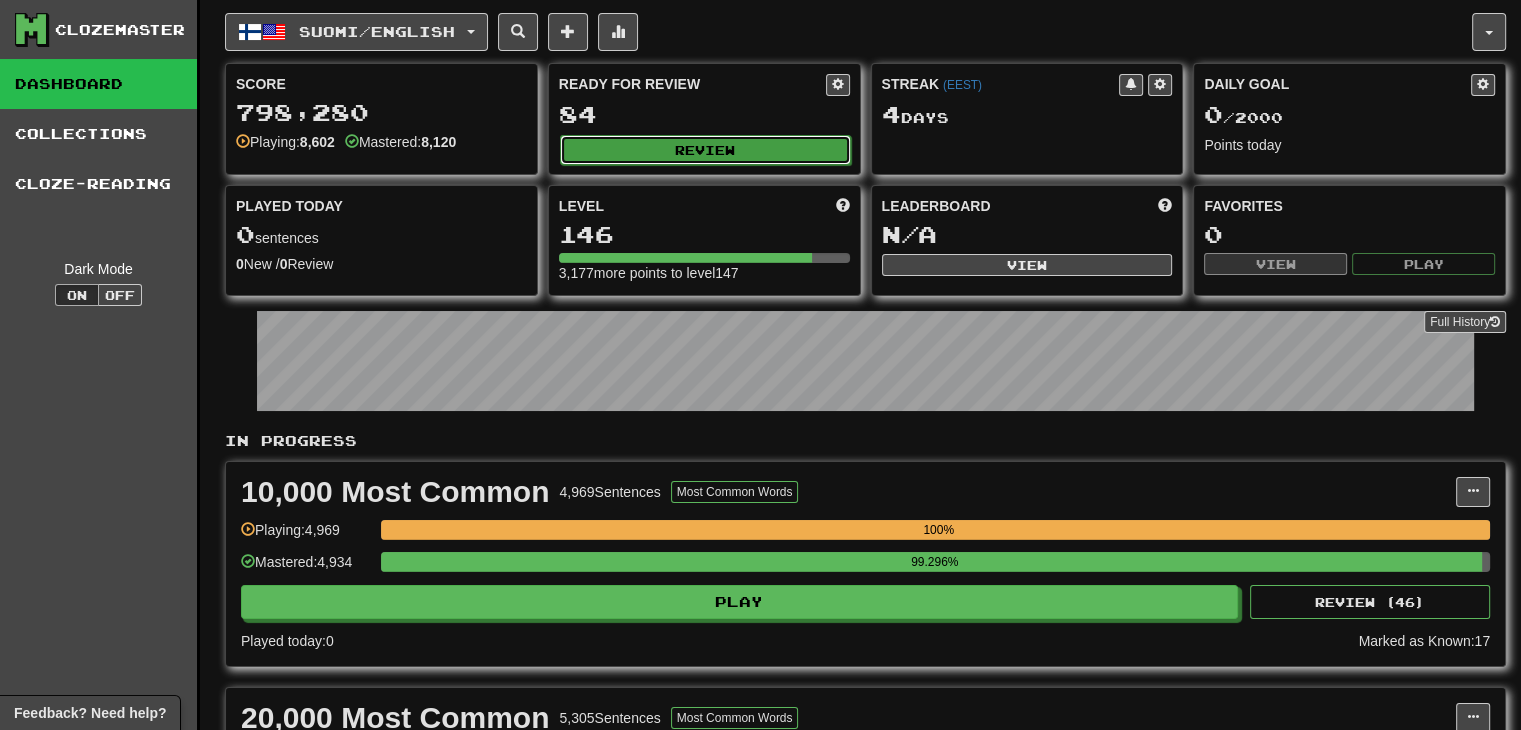 click on "Review" at bounding box center (705, 150) 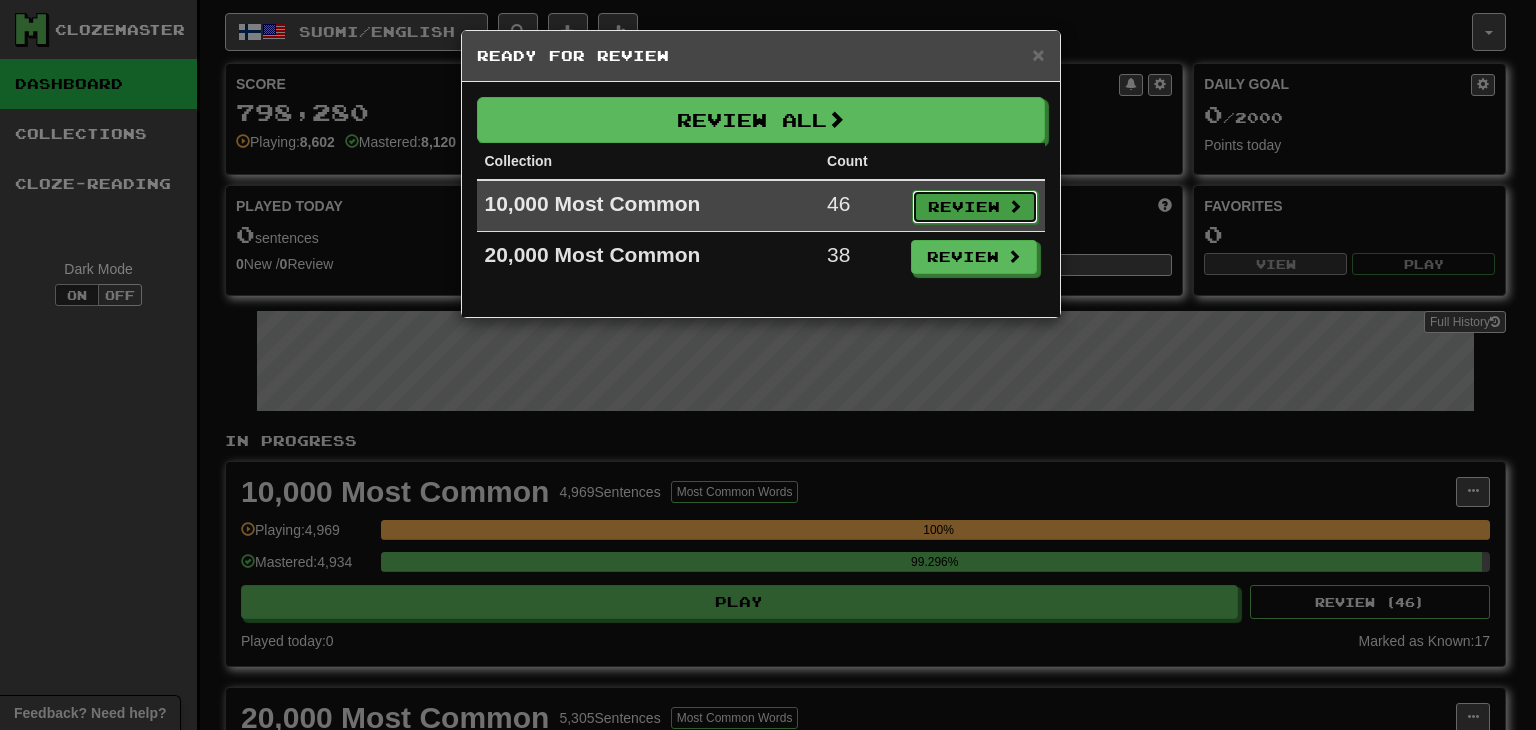 click on "Review" at bounding box center (975, 207) 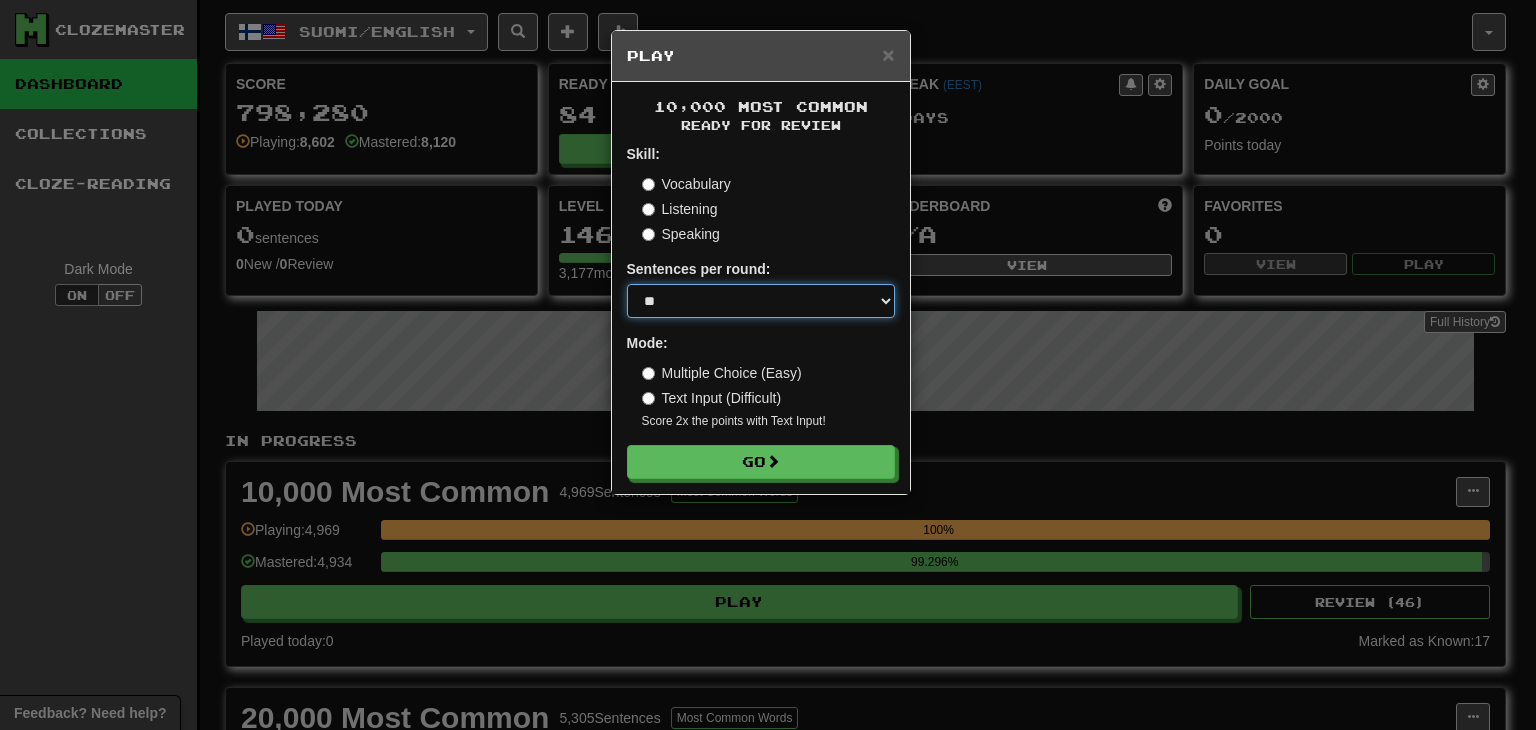 click on "* ** ** ** ** ** *** ********" at bounding box center [761, 301] 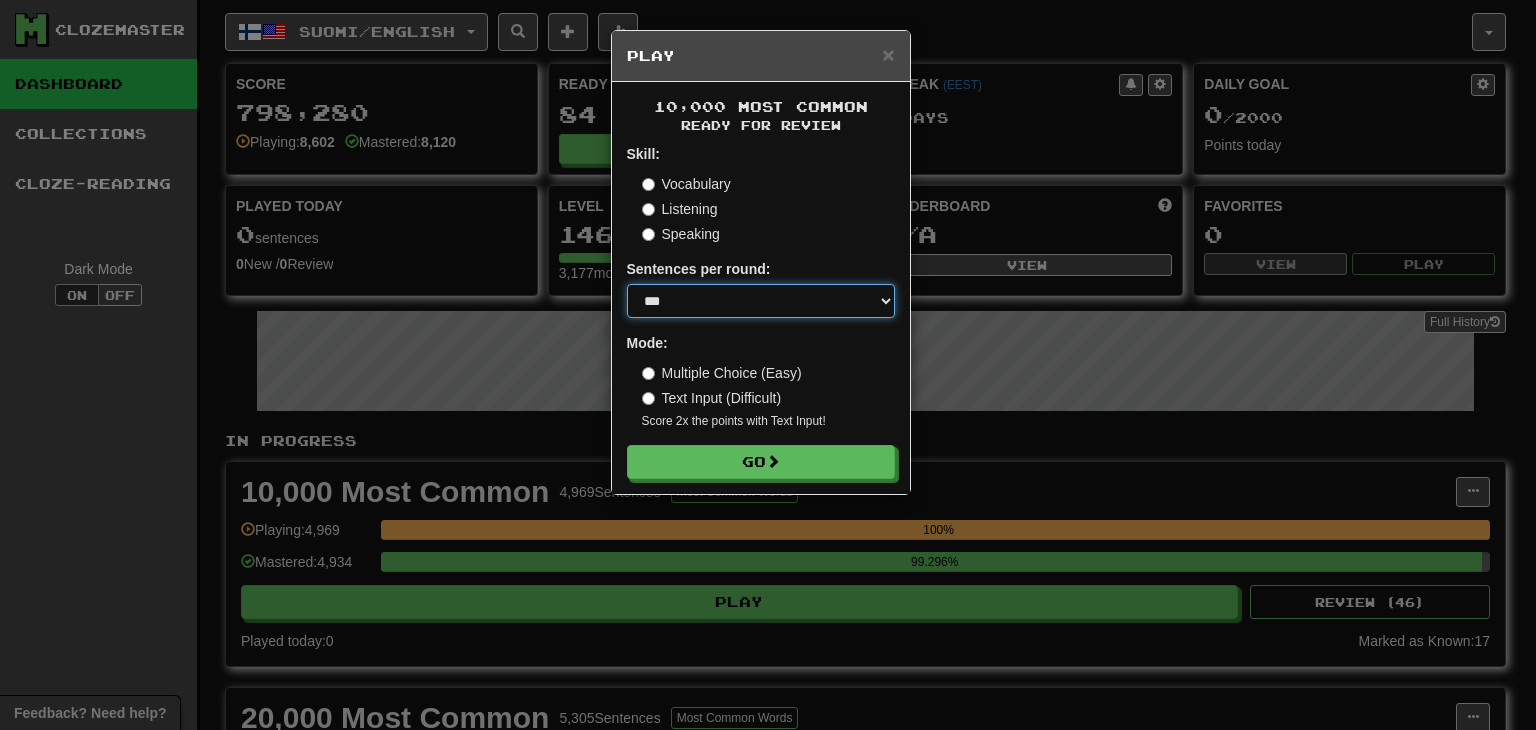 click on "* ** ** ** ** ** *** ********" at bounding box center [761, 301] 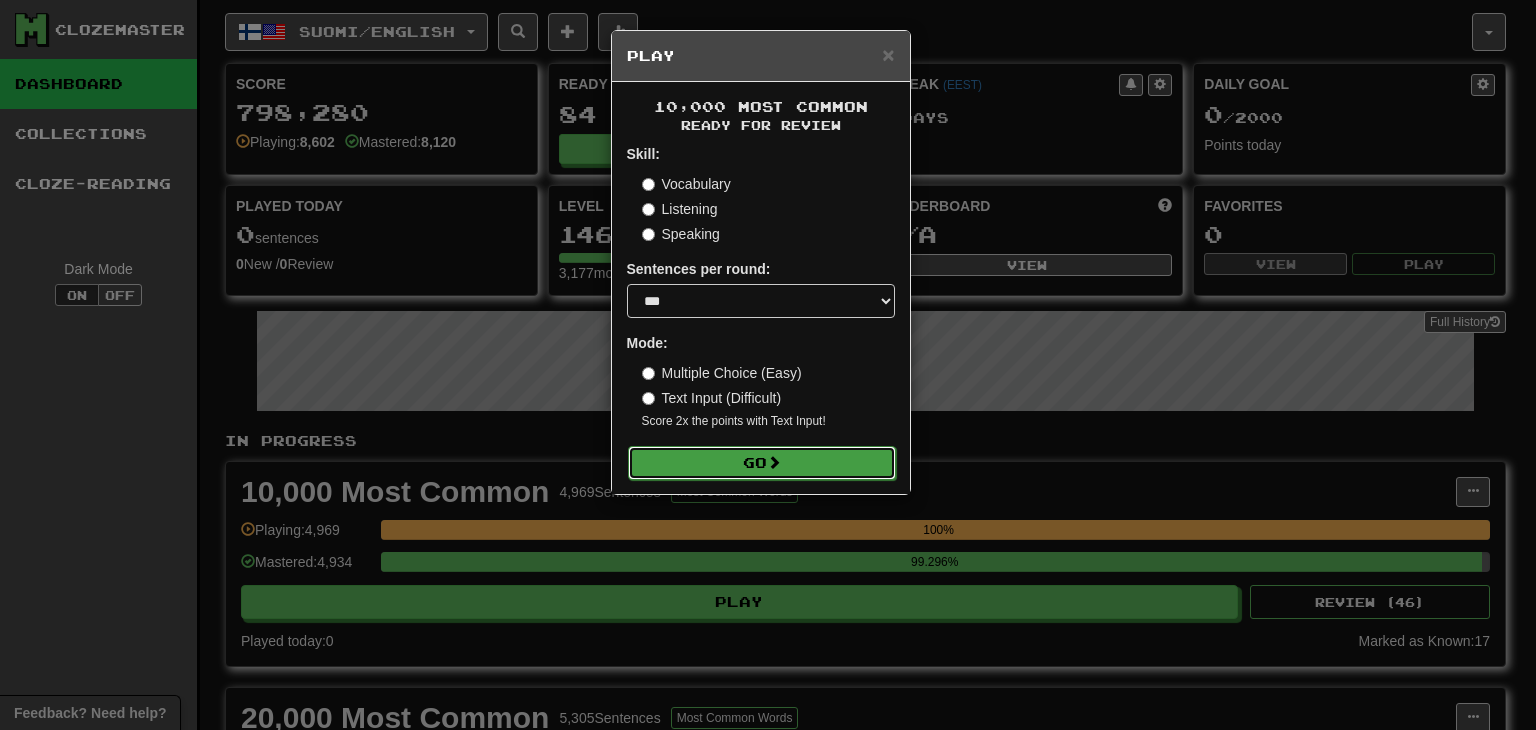 click at bounding box center (774, 462) 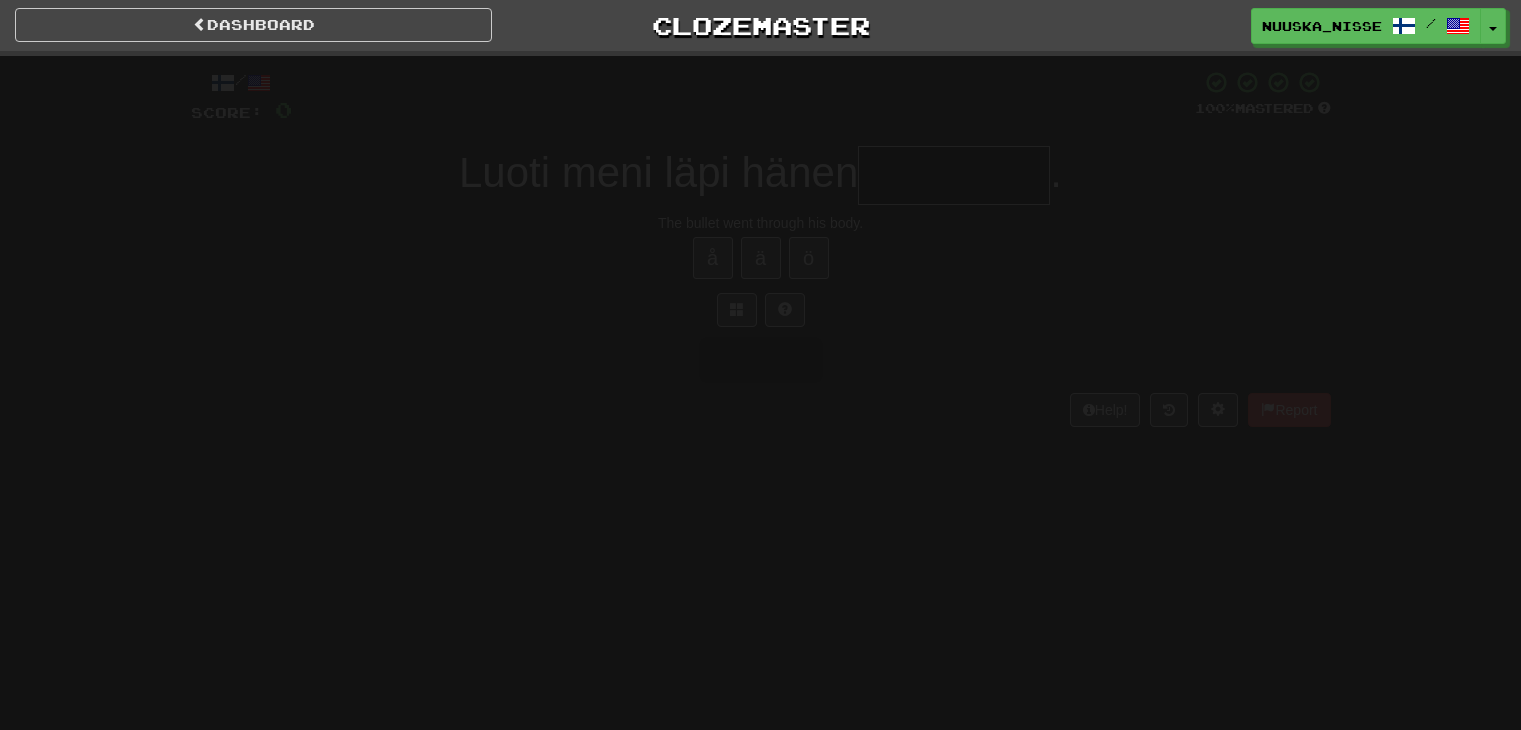 scroll, scrollTop: 0, scrollLeft: 0, axis: both 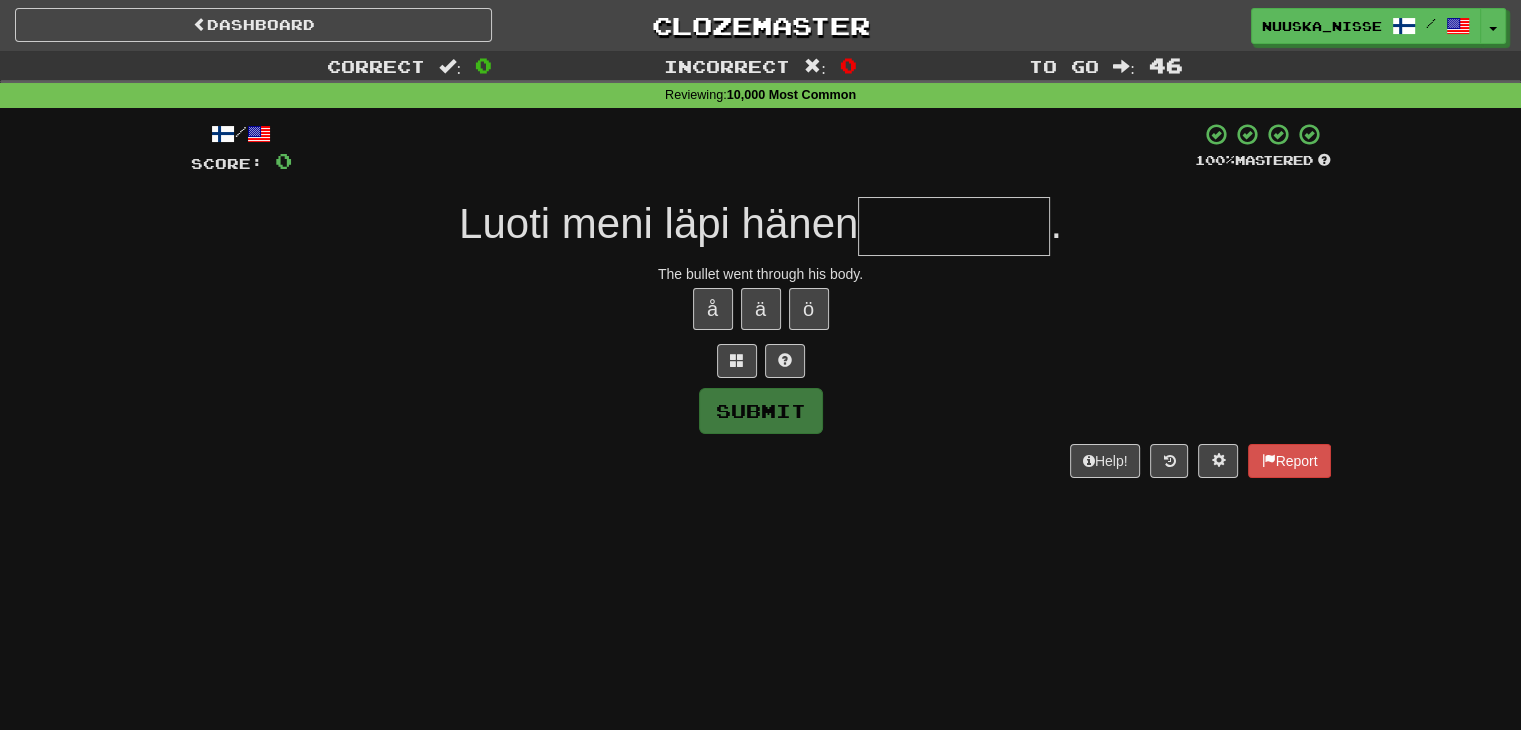 click on "Help!  Report" at bounding box center [761, 461] 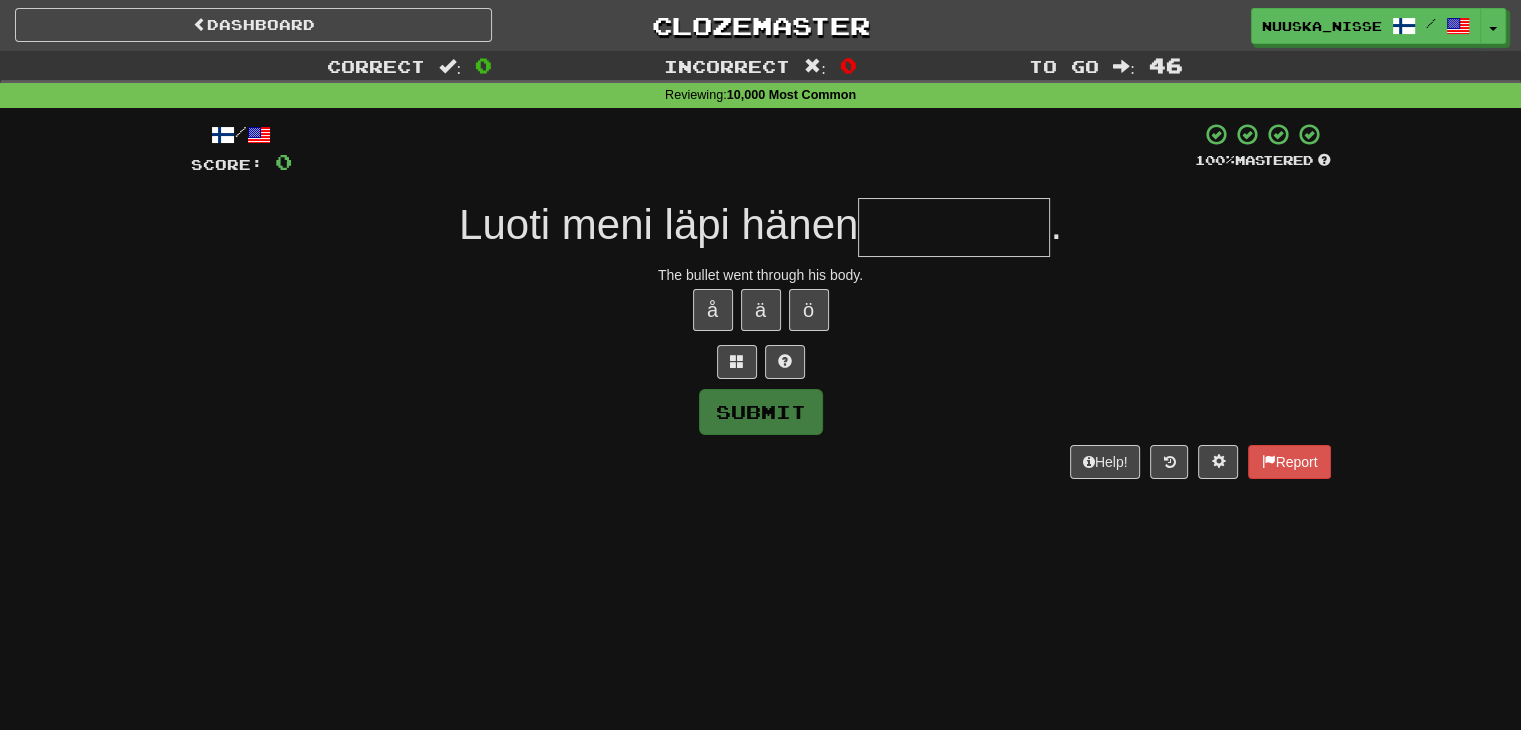type on "*" 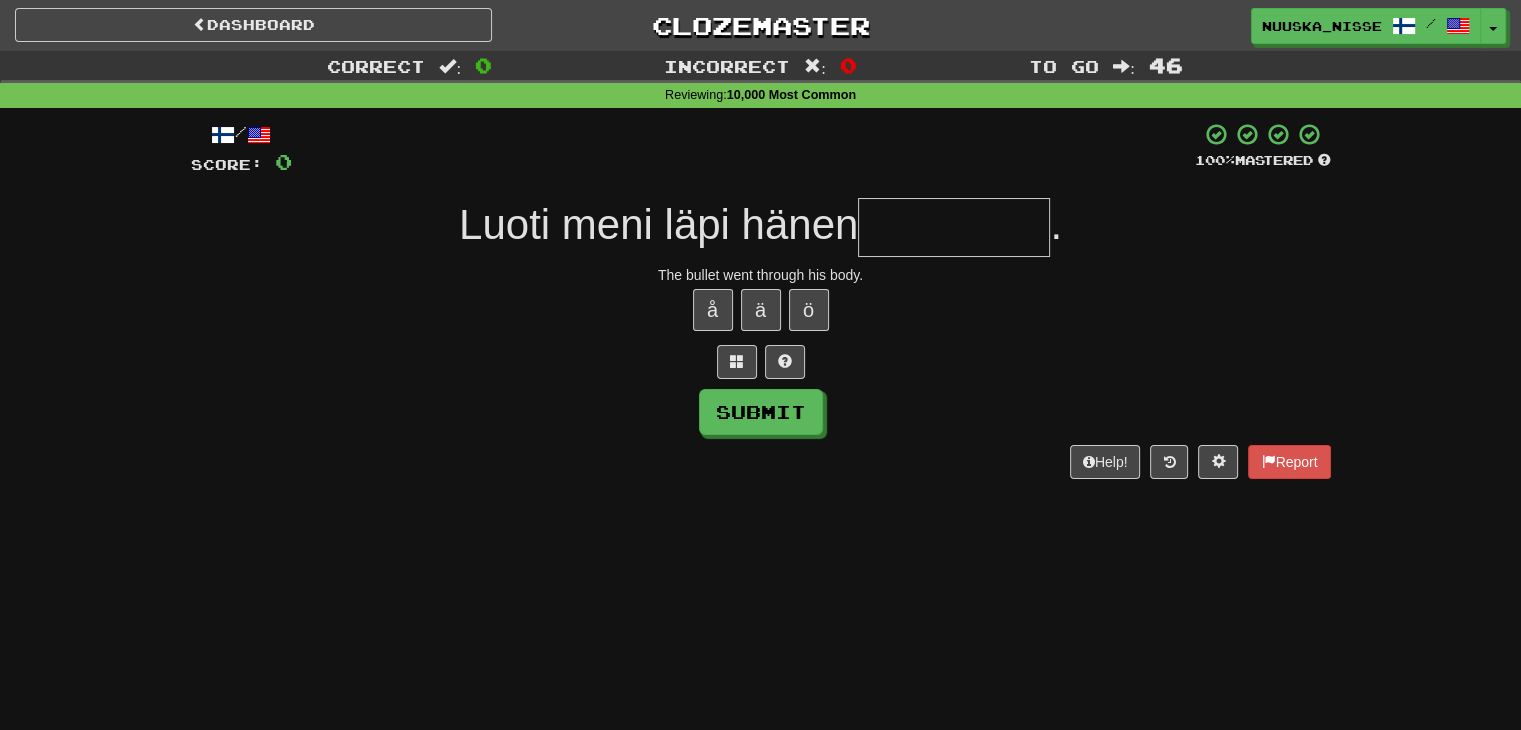 type on "*" 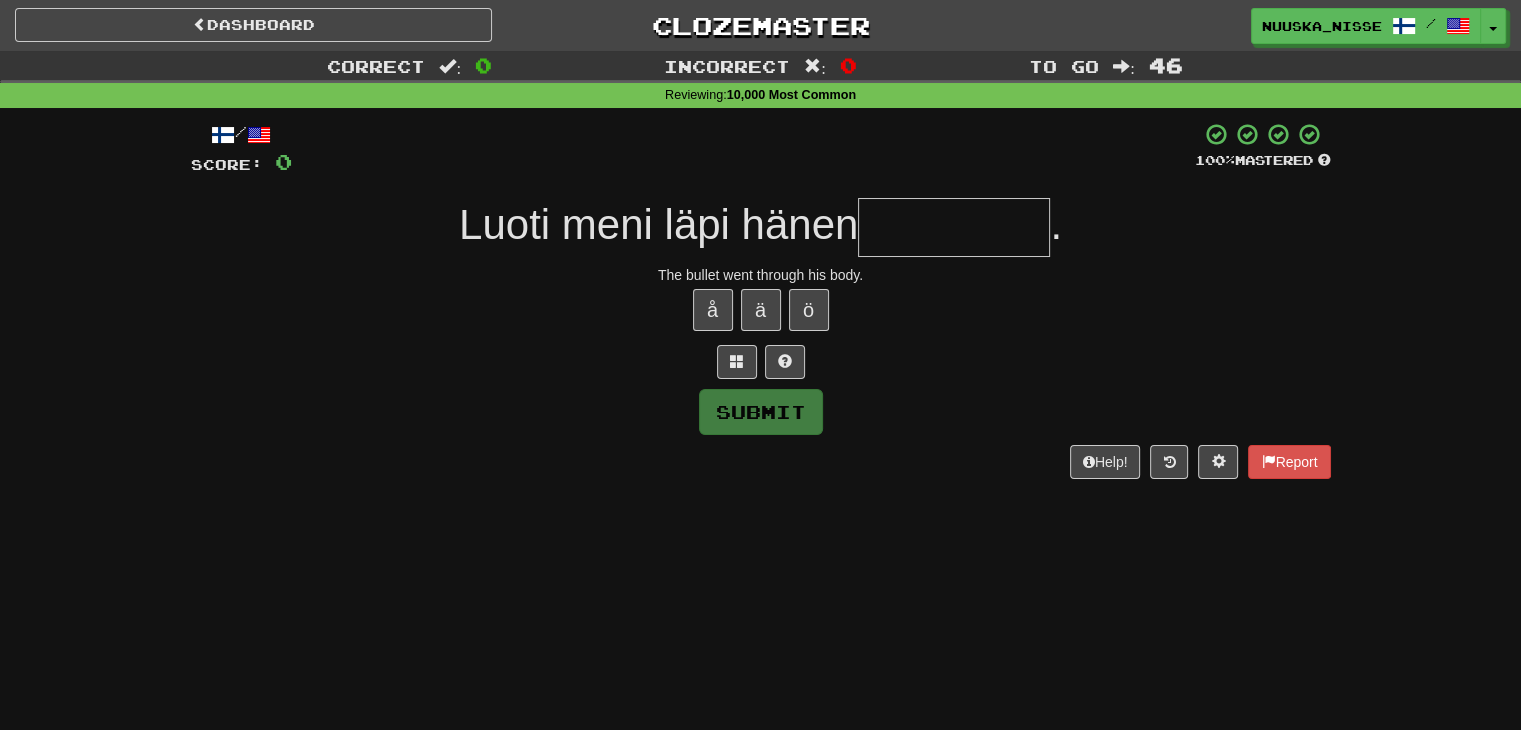 type on "*" 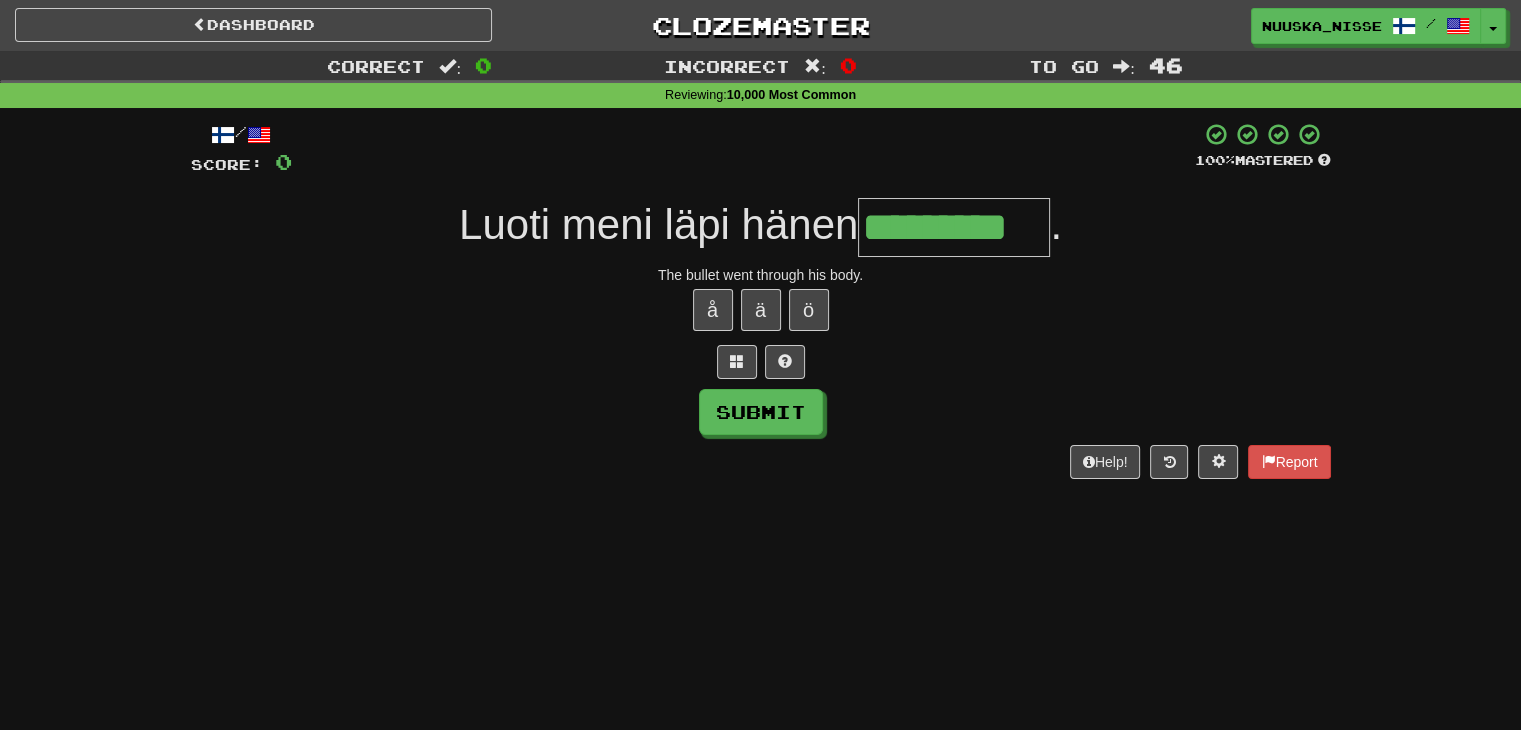 type on "*********" 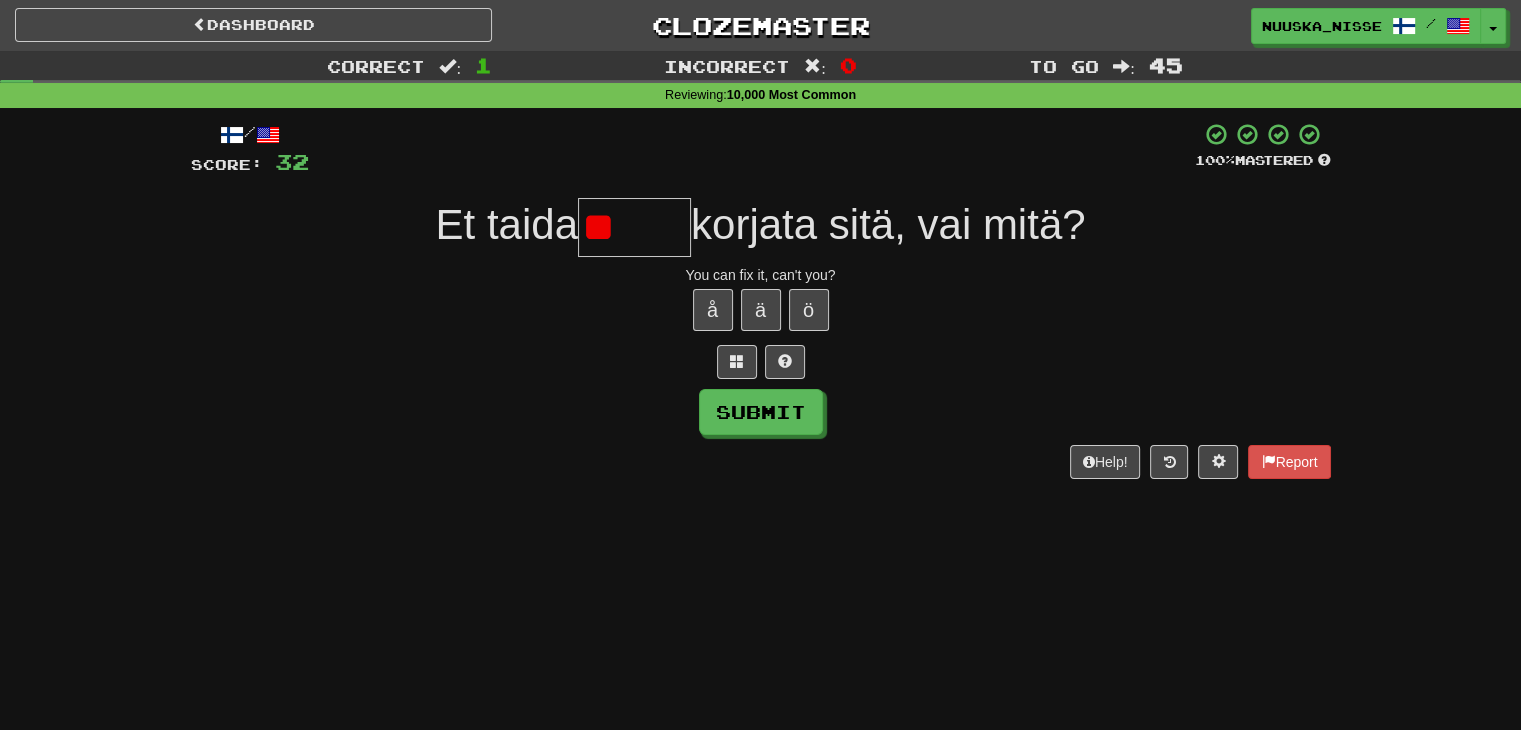 type on "*" 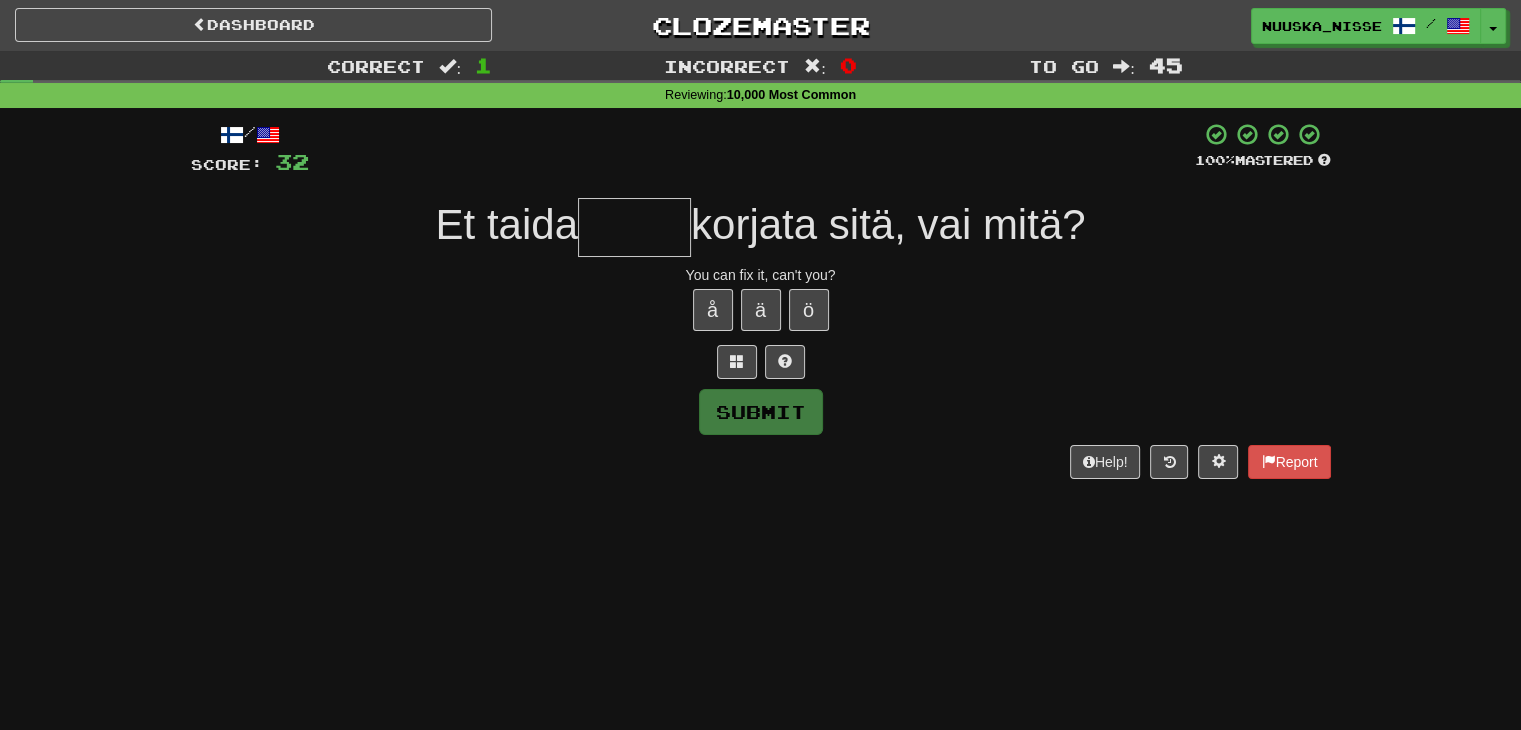 type on "*" 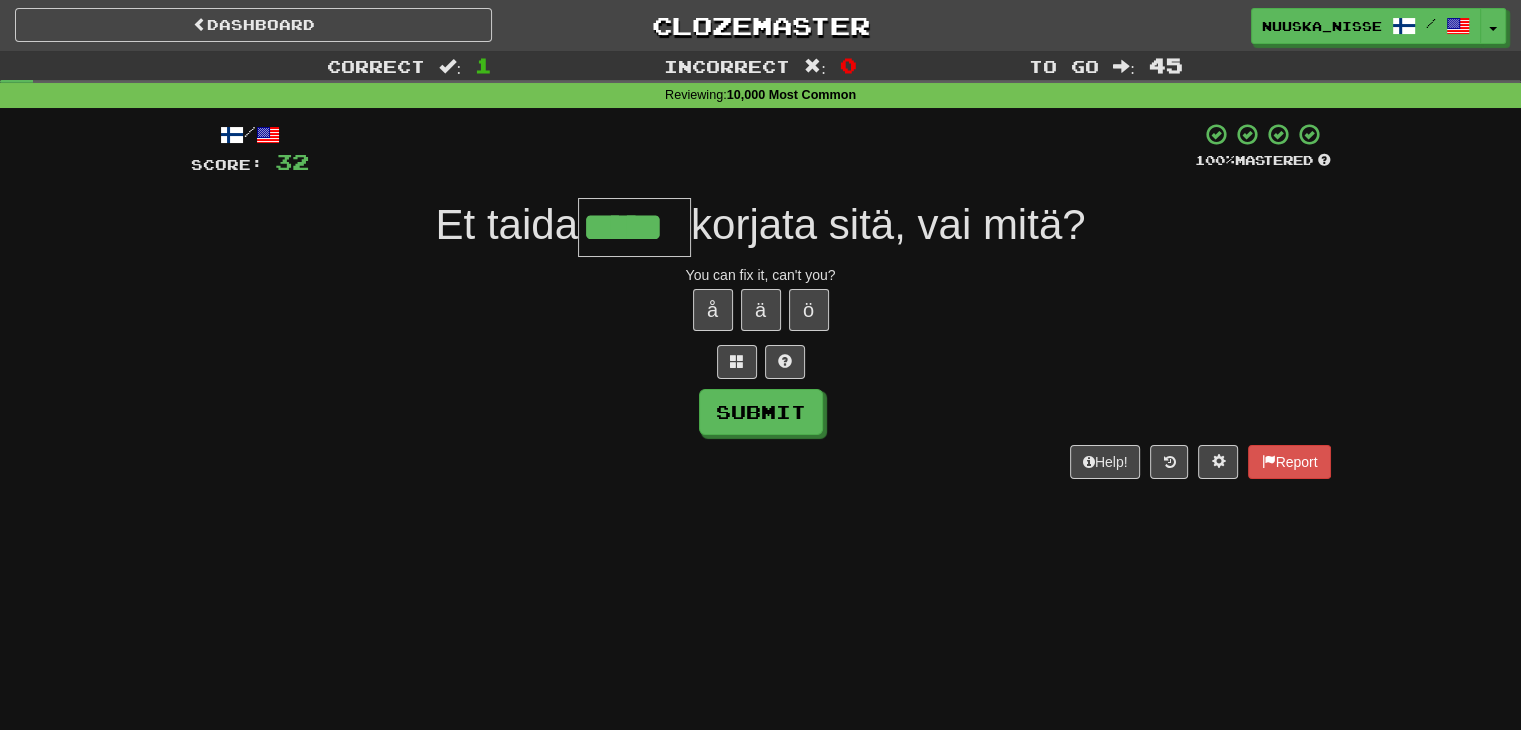 type on "*****" 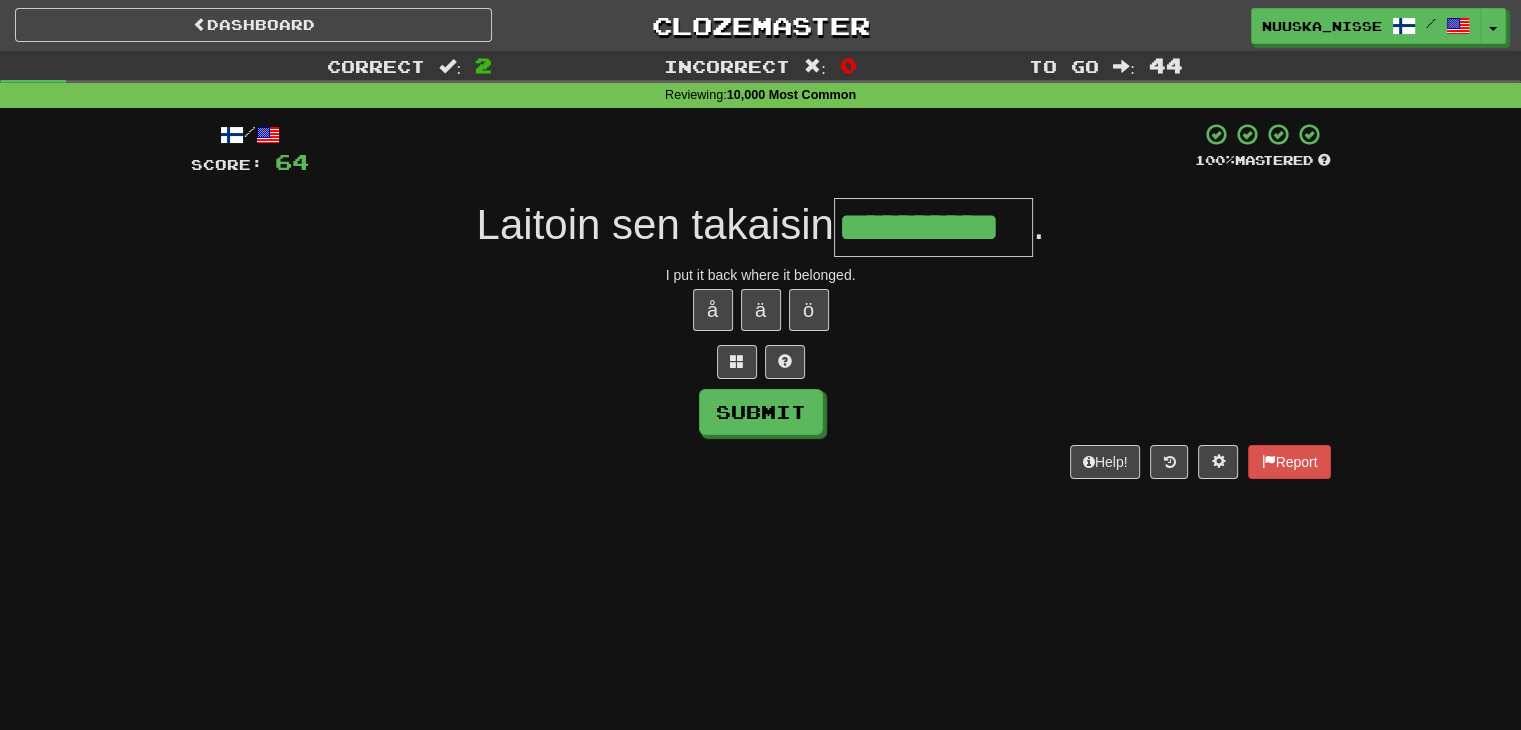 type on "**********" 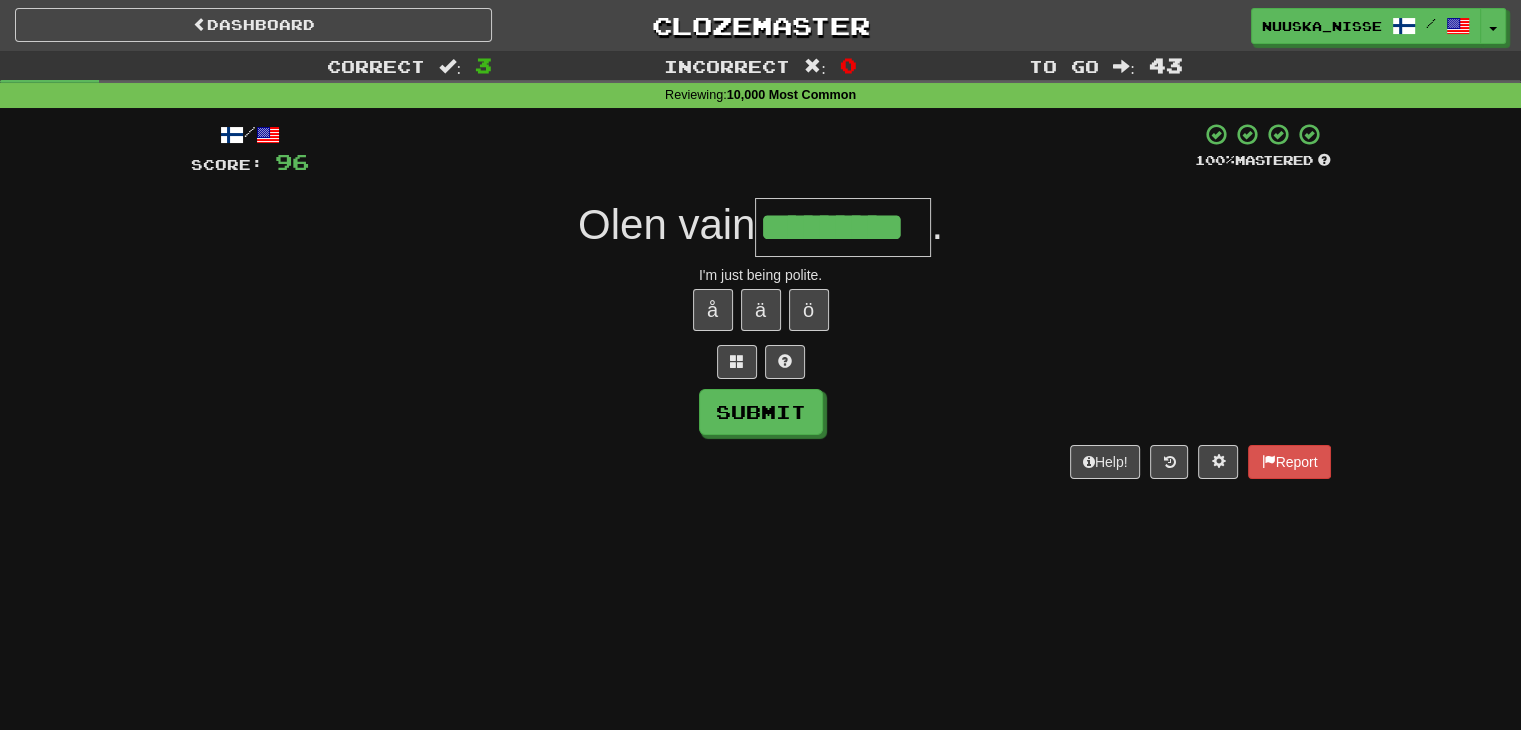 type on "*********" 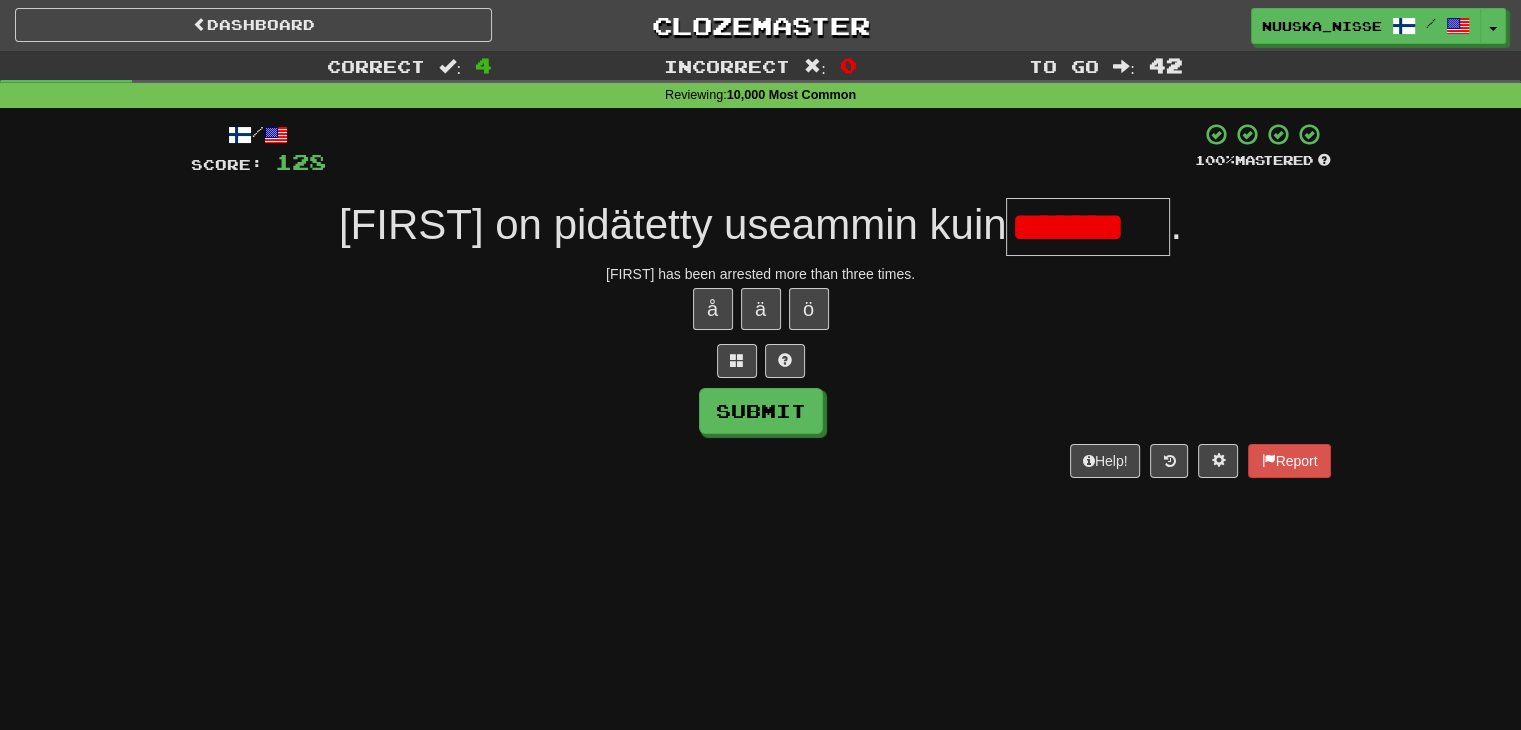 scroll, scrollTop: 0, scrollLeft: 0, axis: both 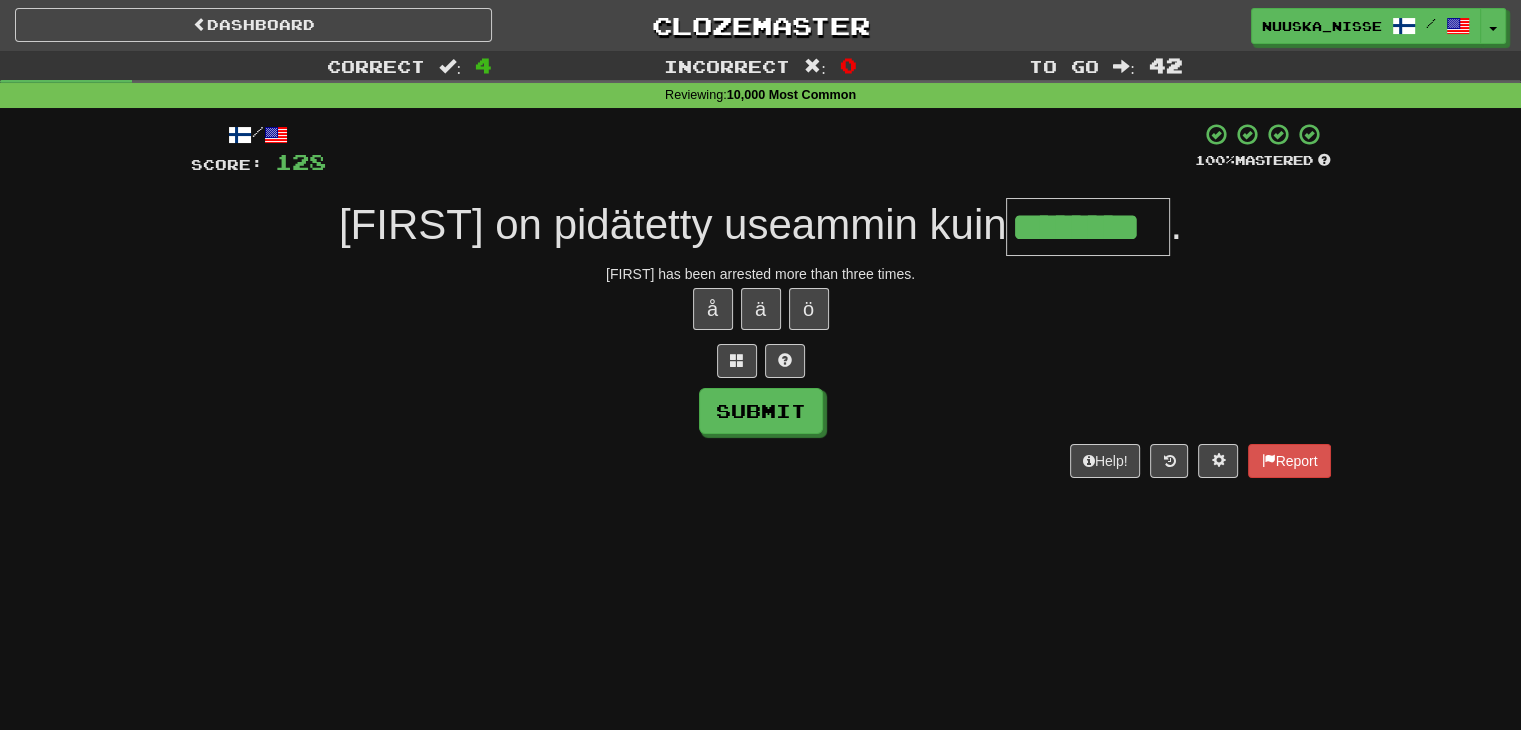 type on "********" 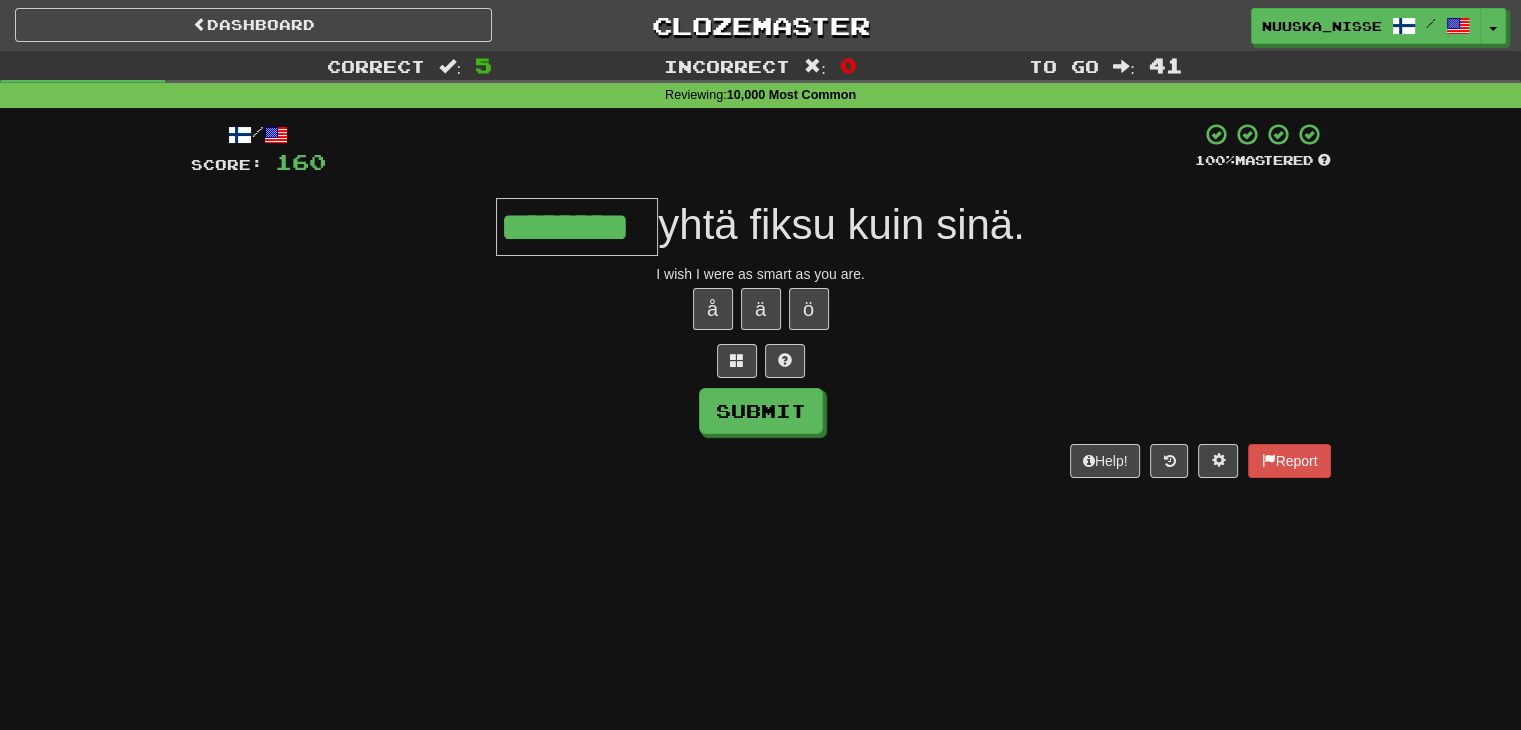 type on "********" 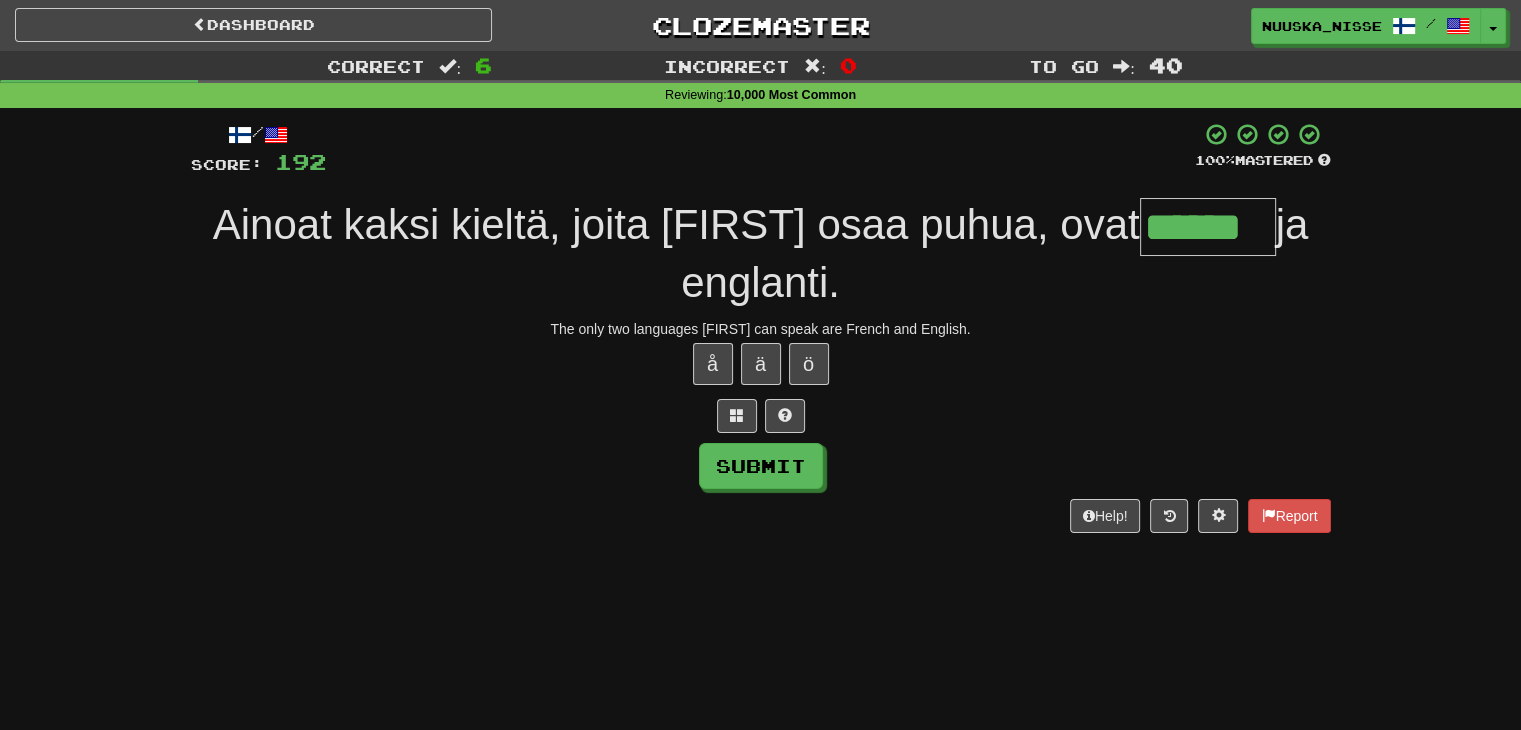 type on "******" 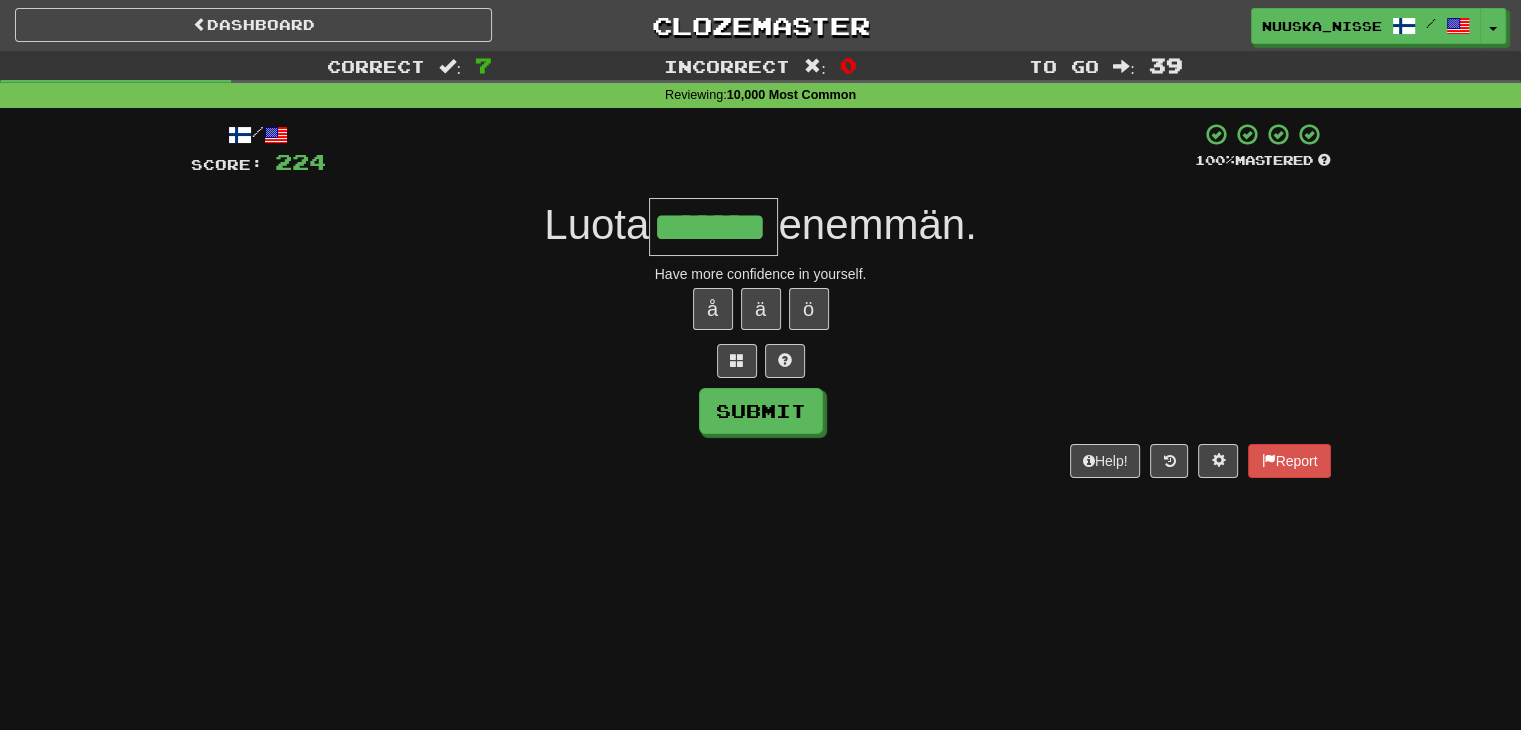 type on "*******" 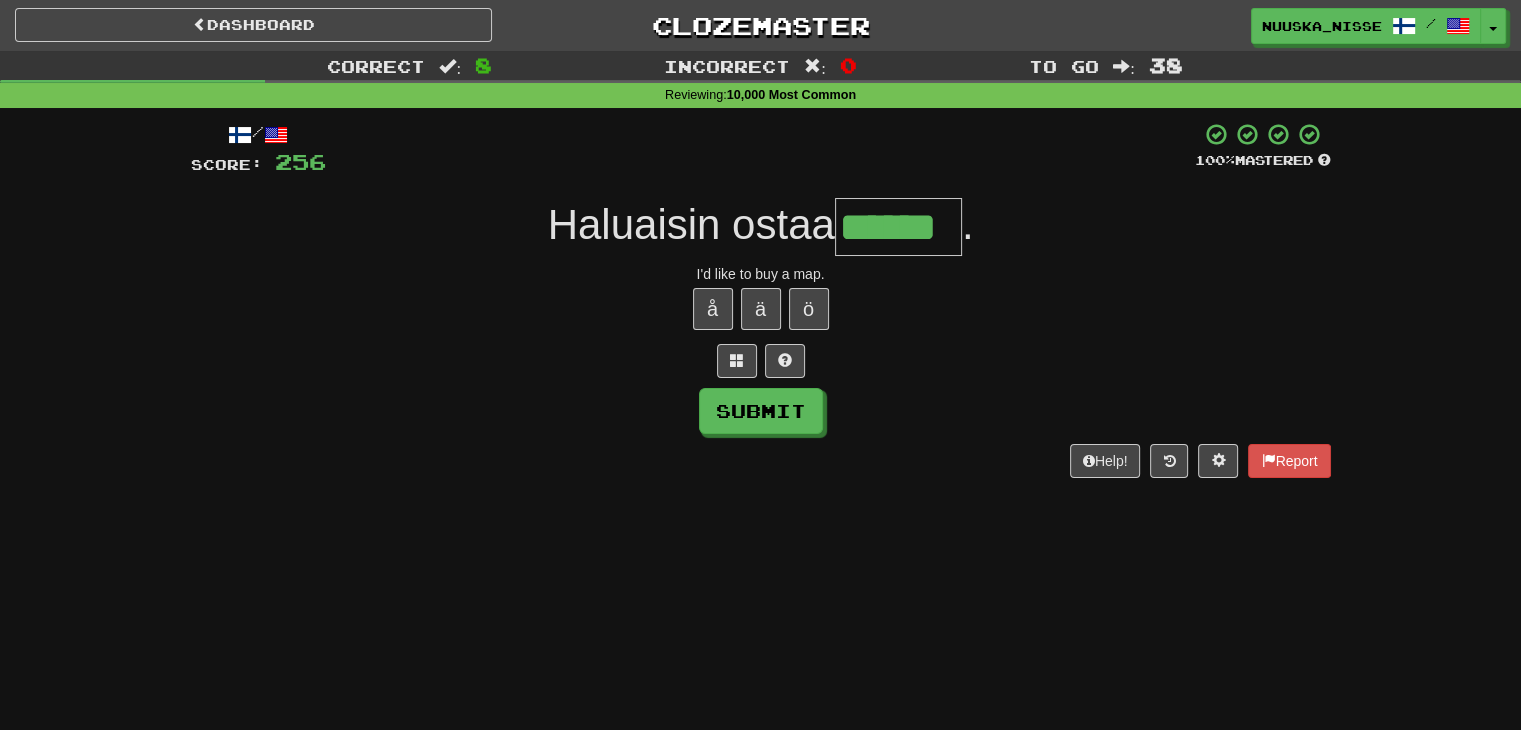 type on "******" 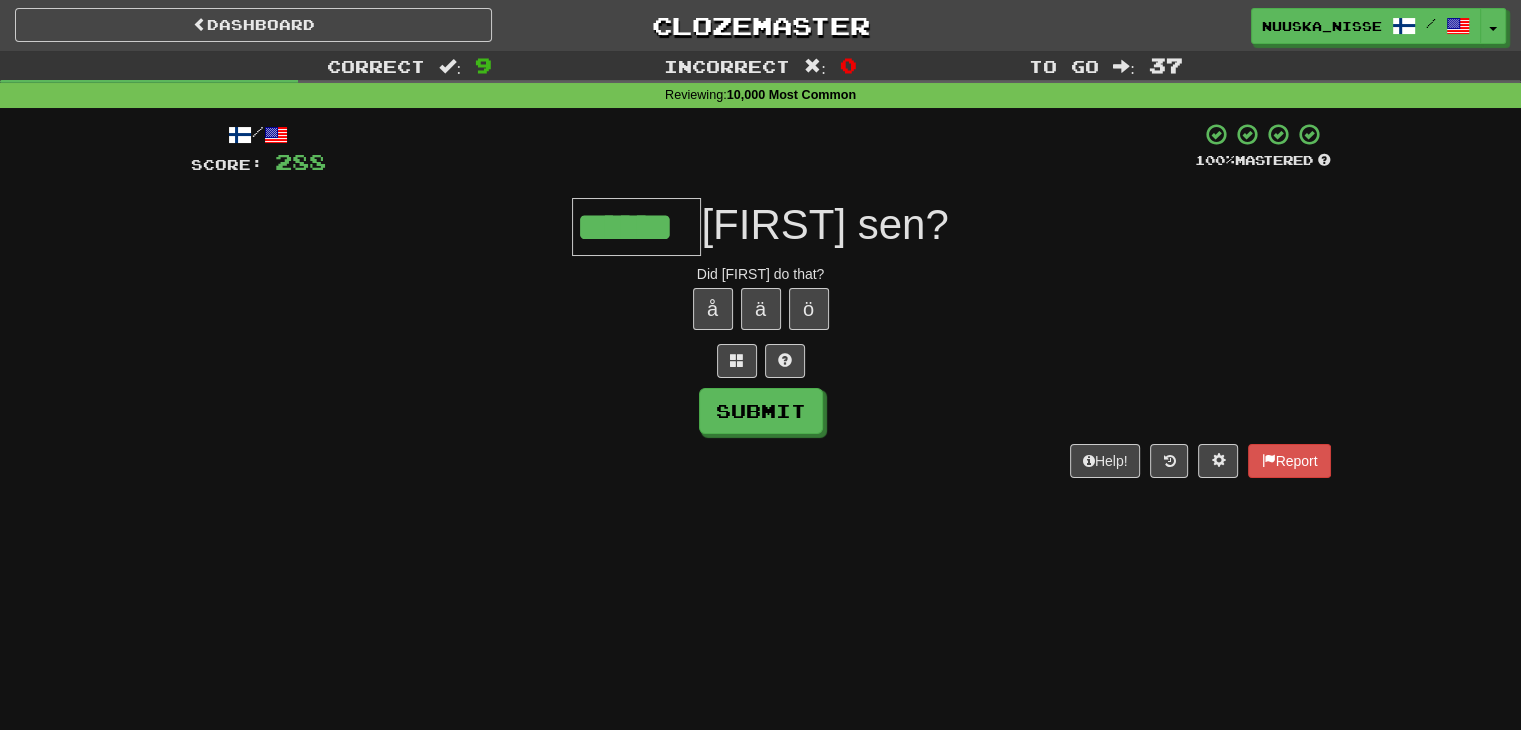 type on "******" 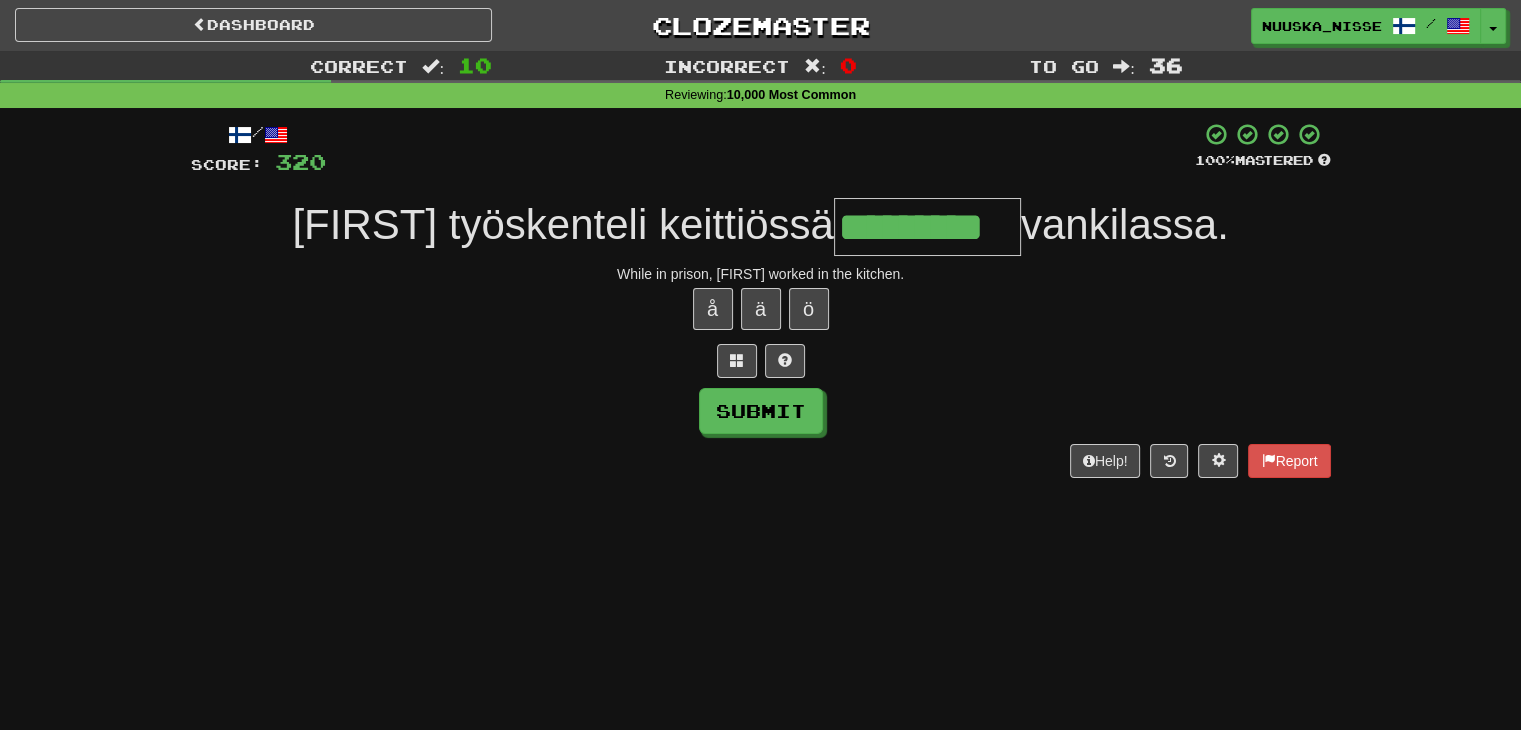 type on "*********" 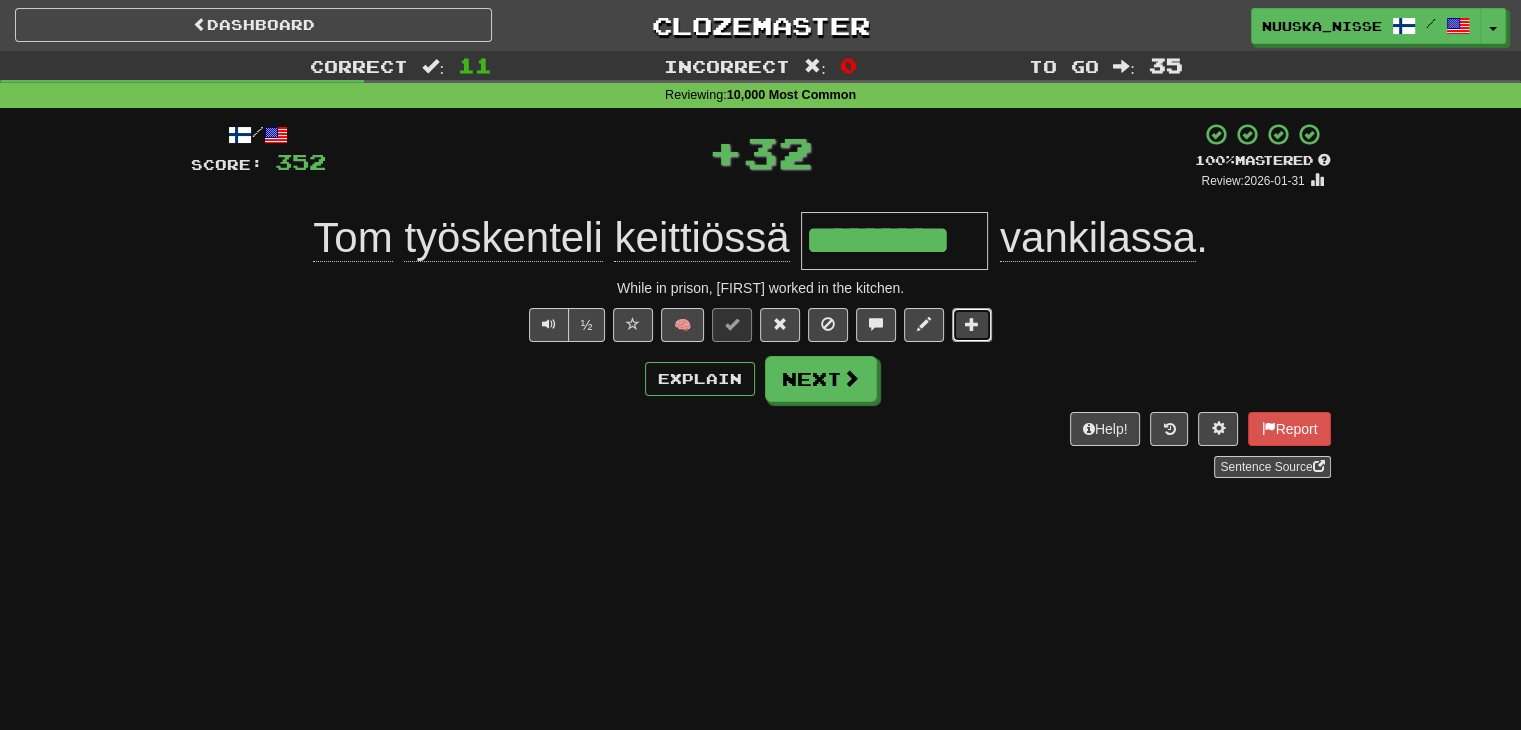 click at bounding box center [972, 325] 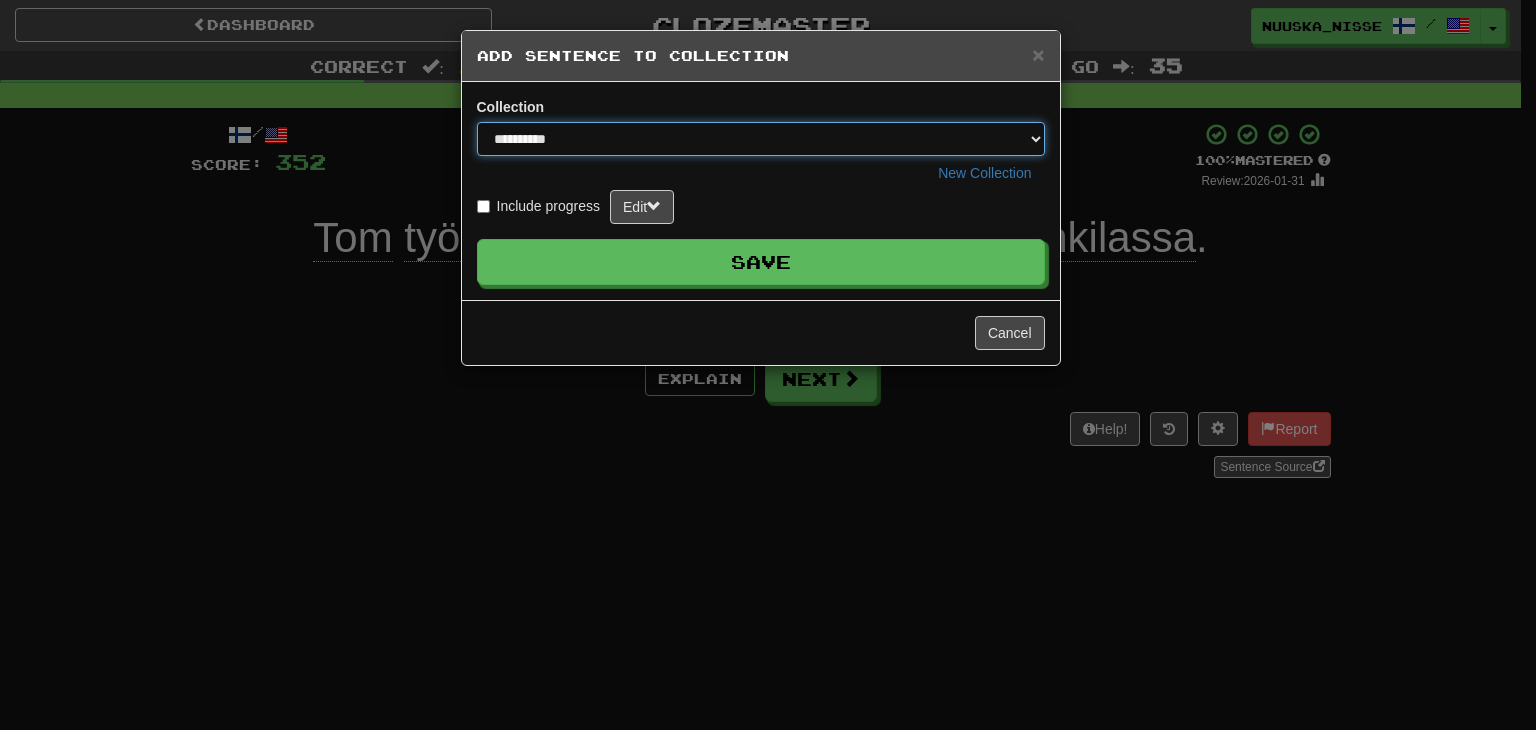 click on "**********" at bounding box center (761, 139) 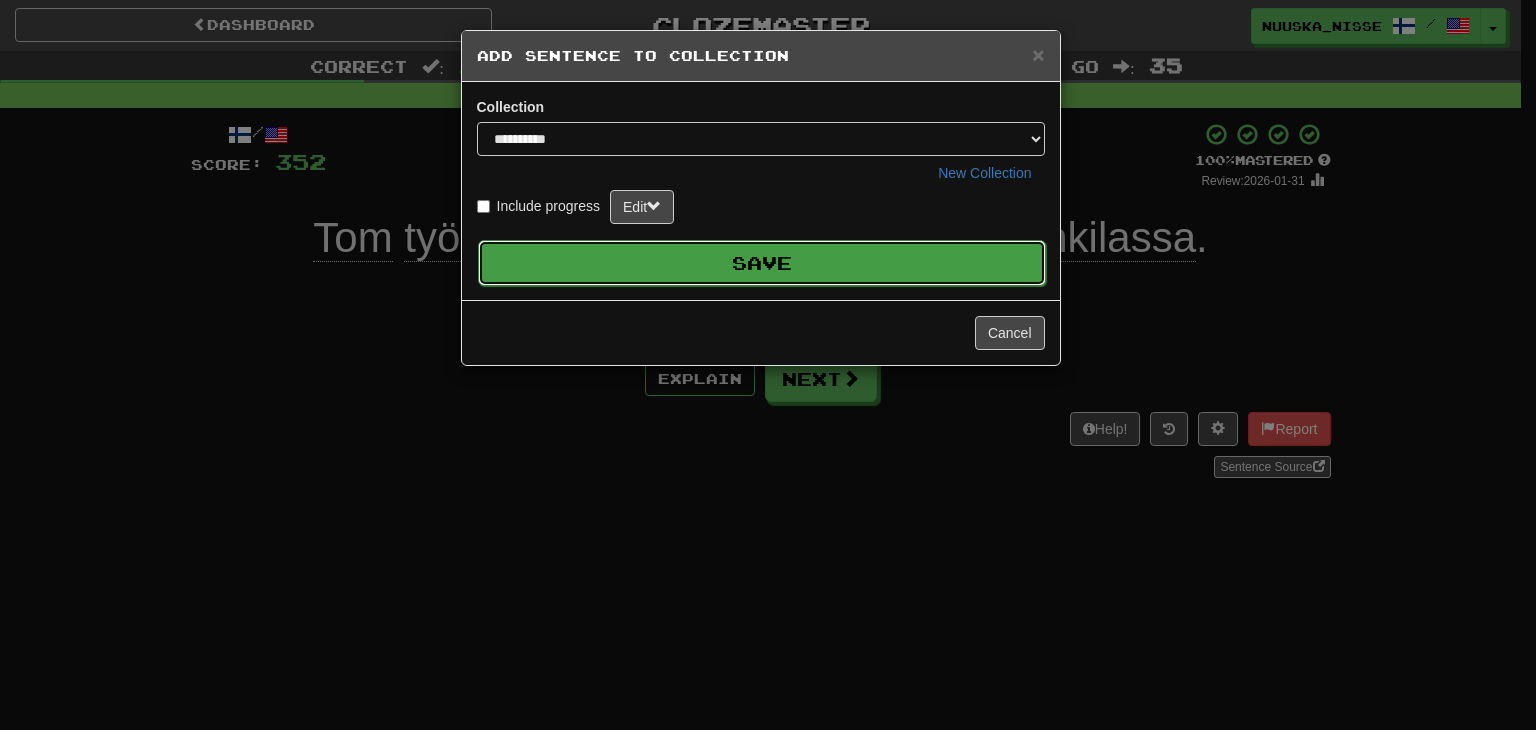 click on "Save" at bounding box center (762, 263) 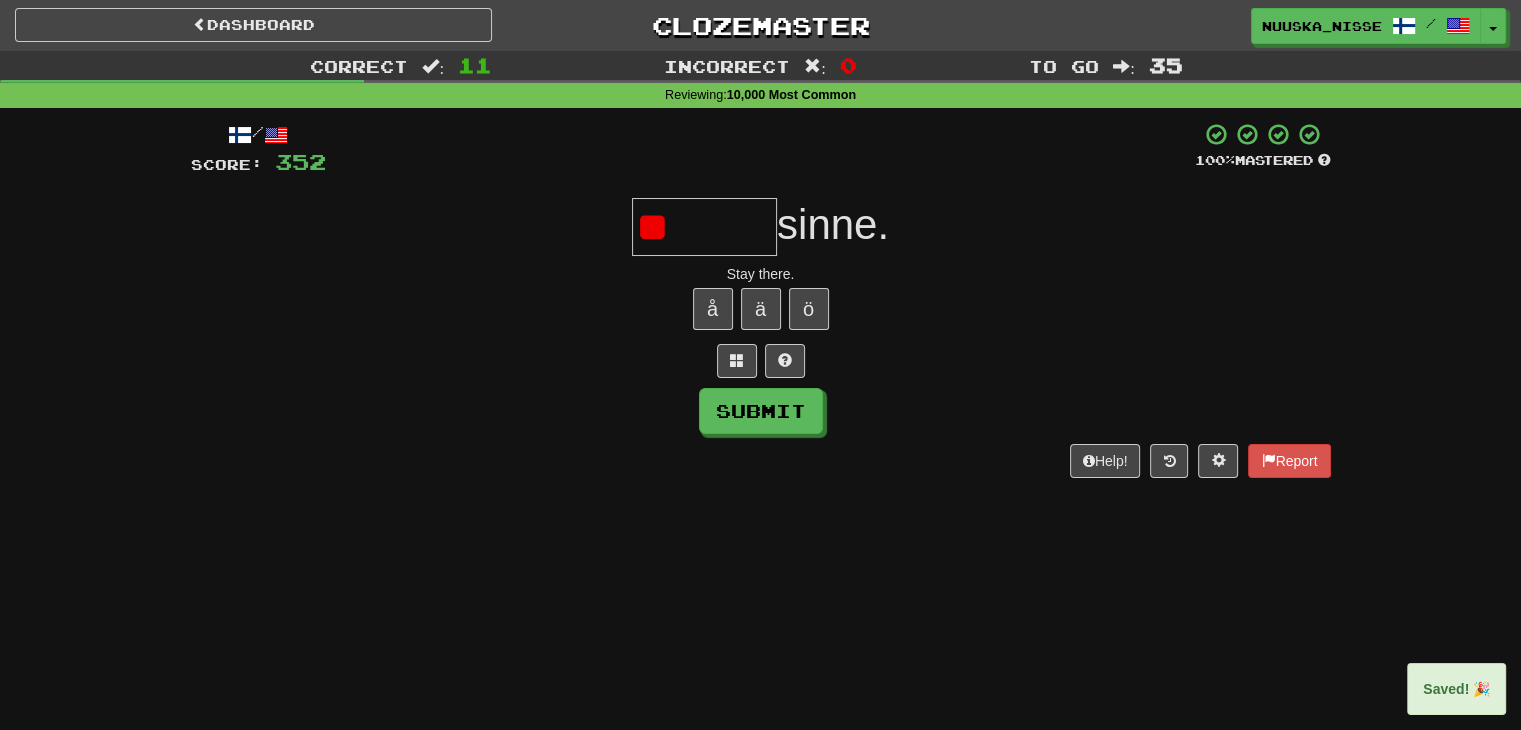 type on "*" 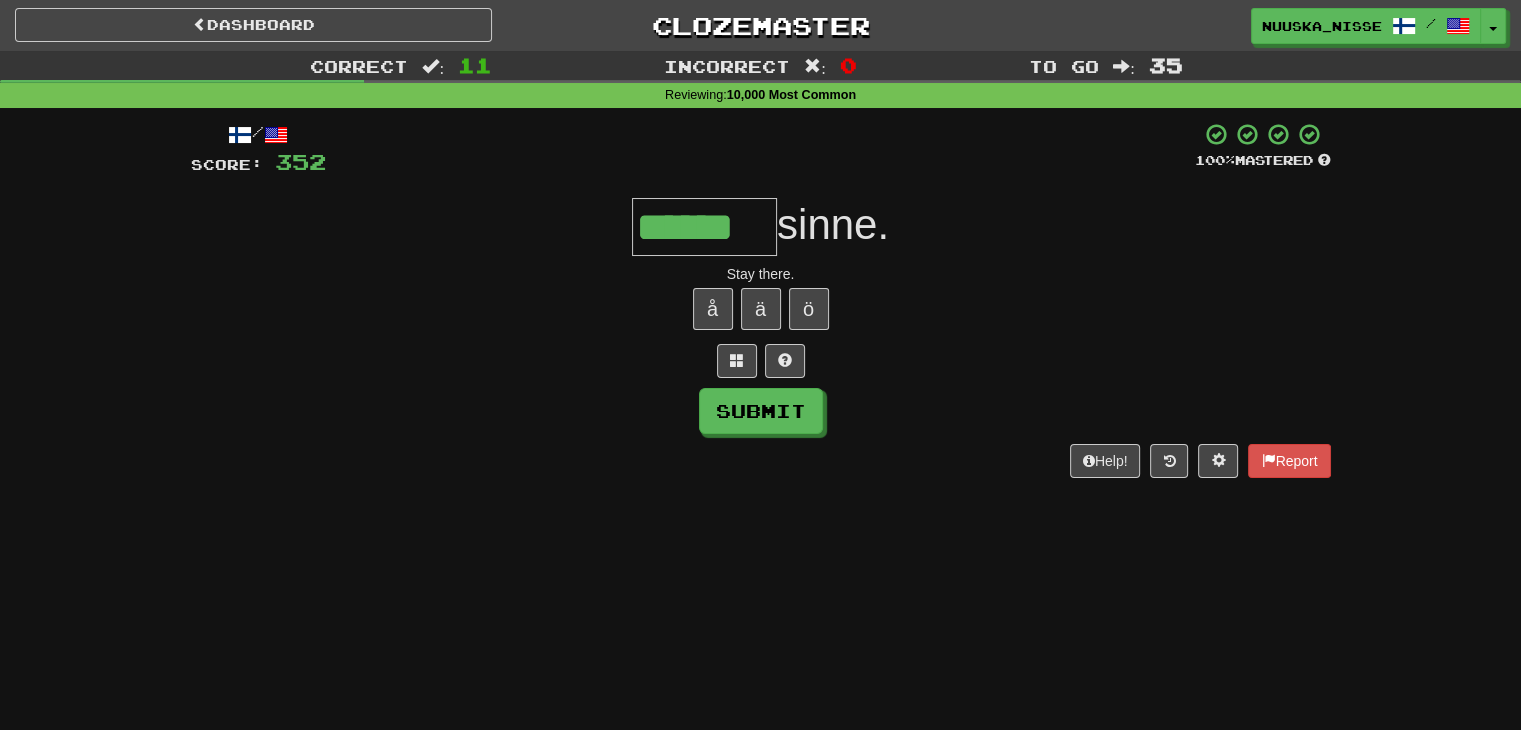 type on "******" 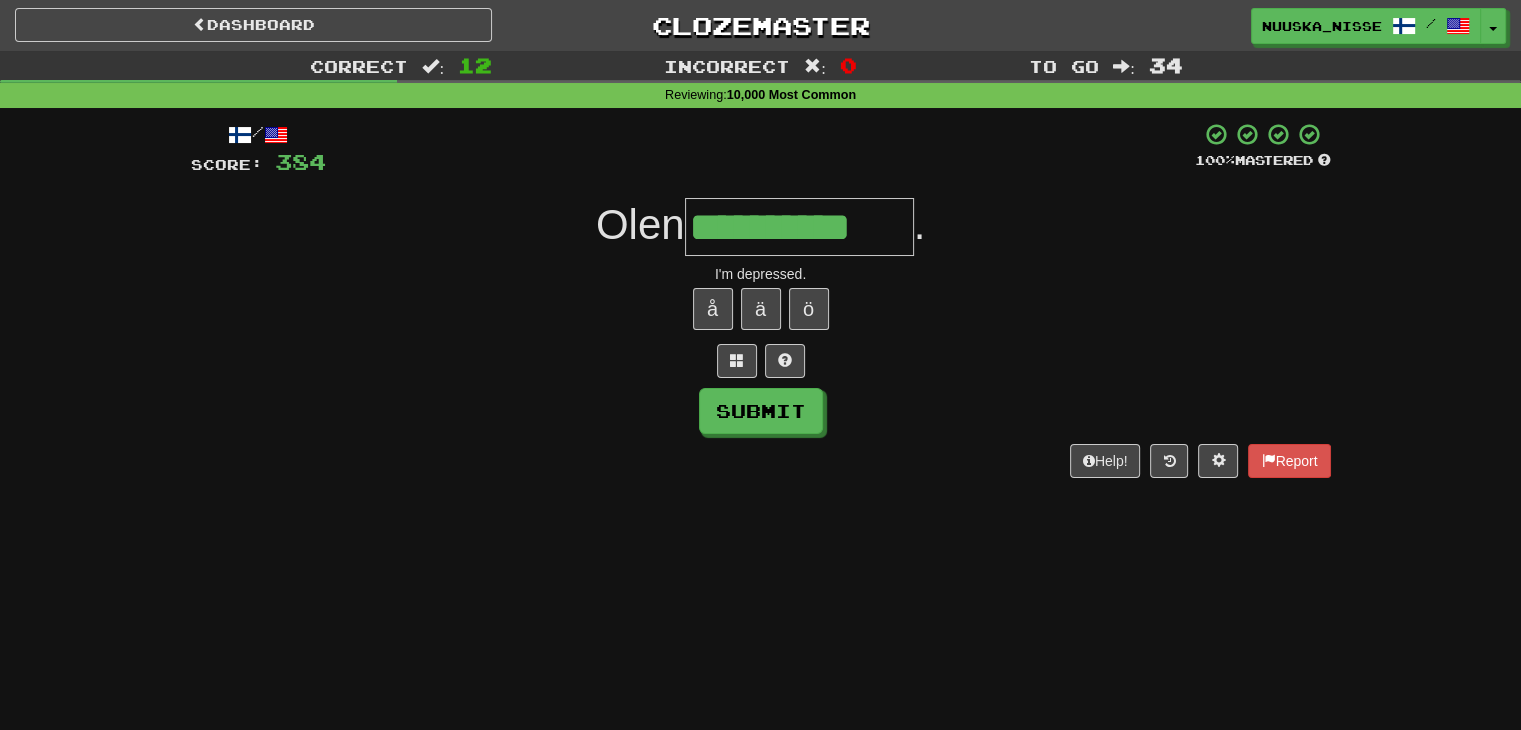 type on "**********" 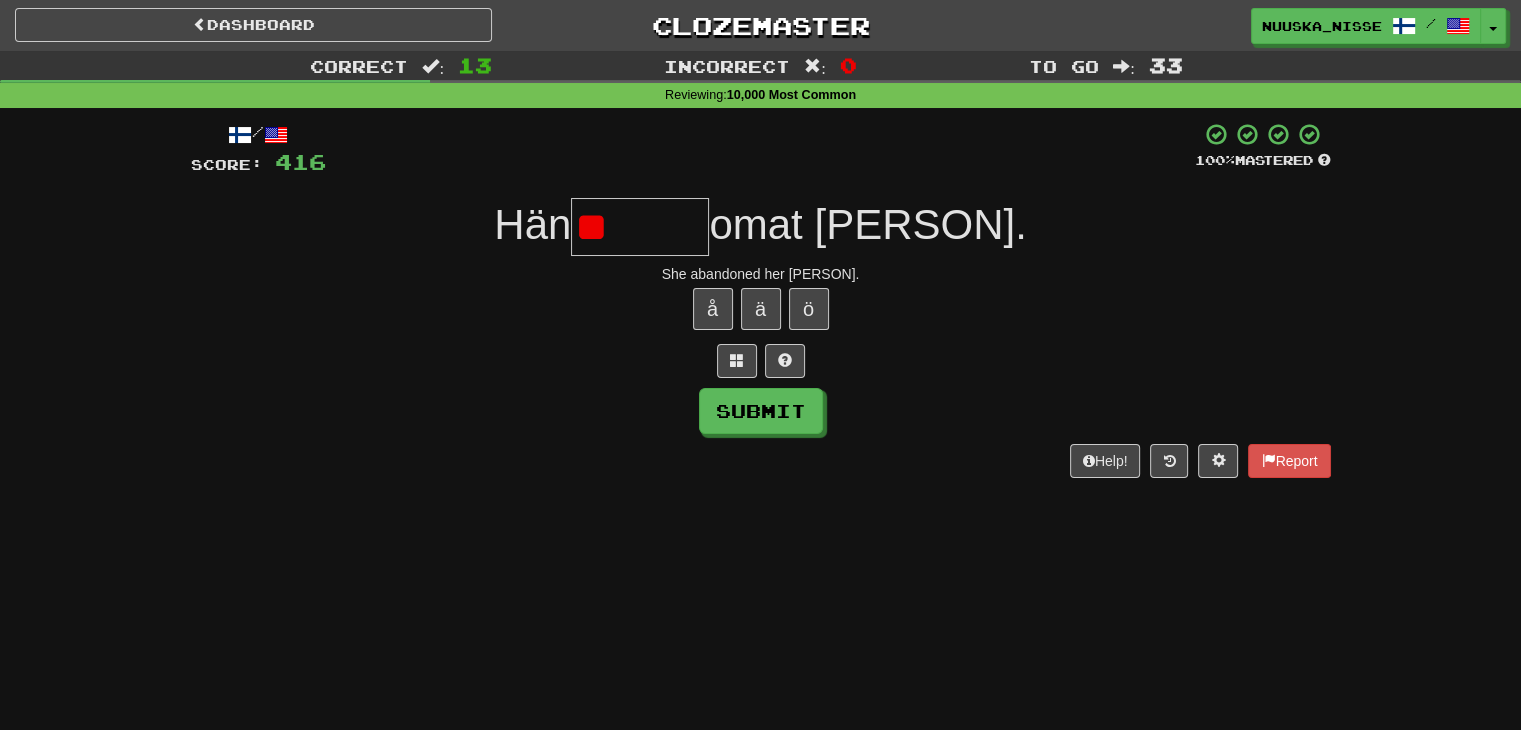 type on "*" 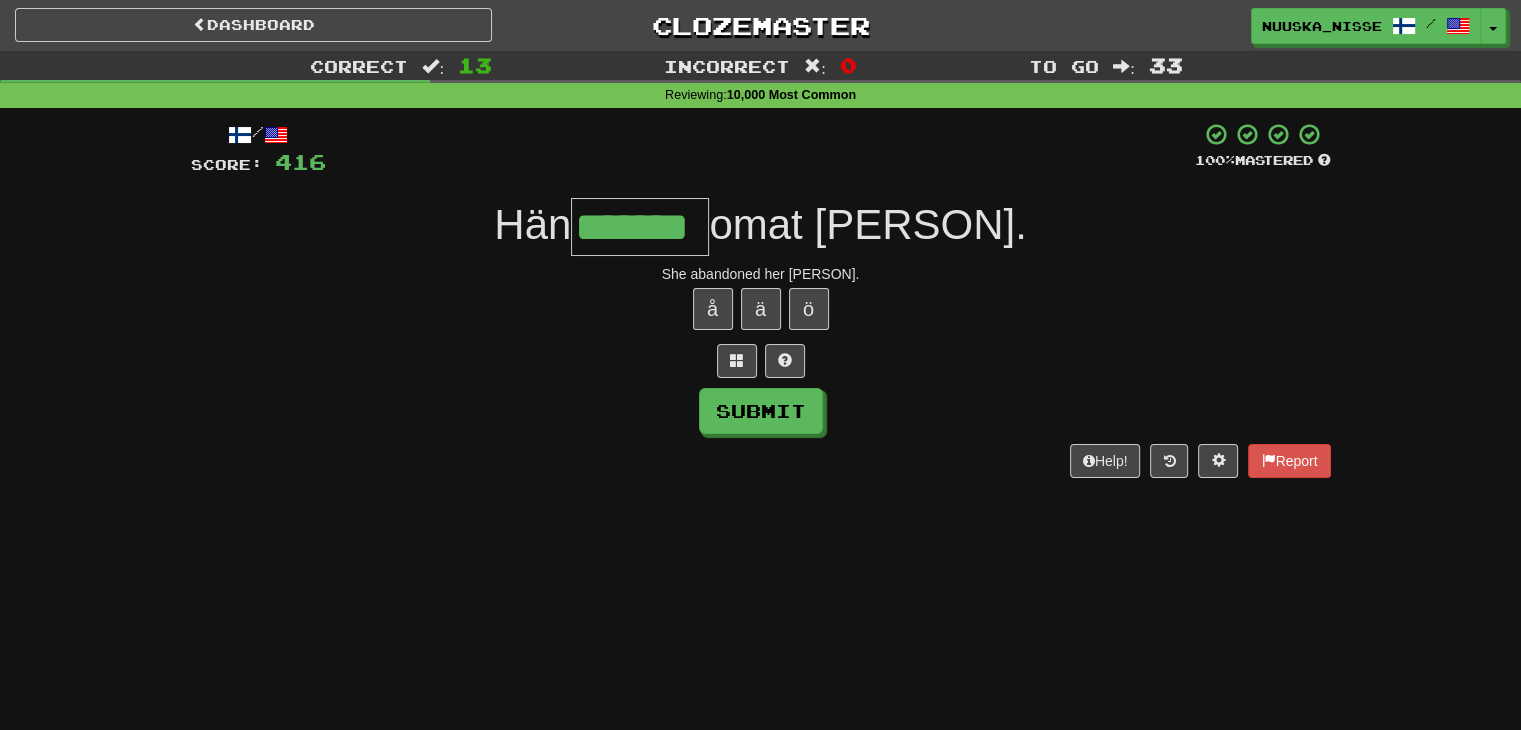 type on "*******" 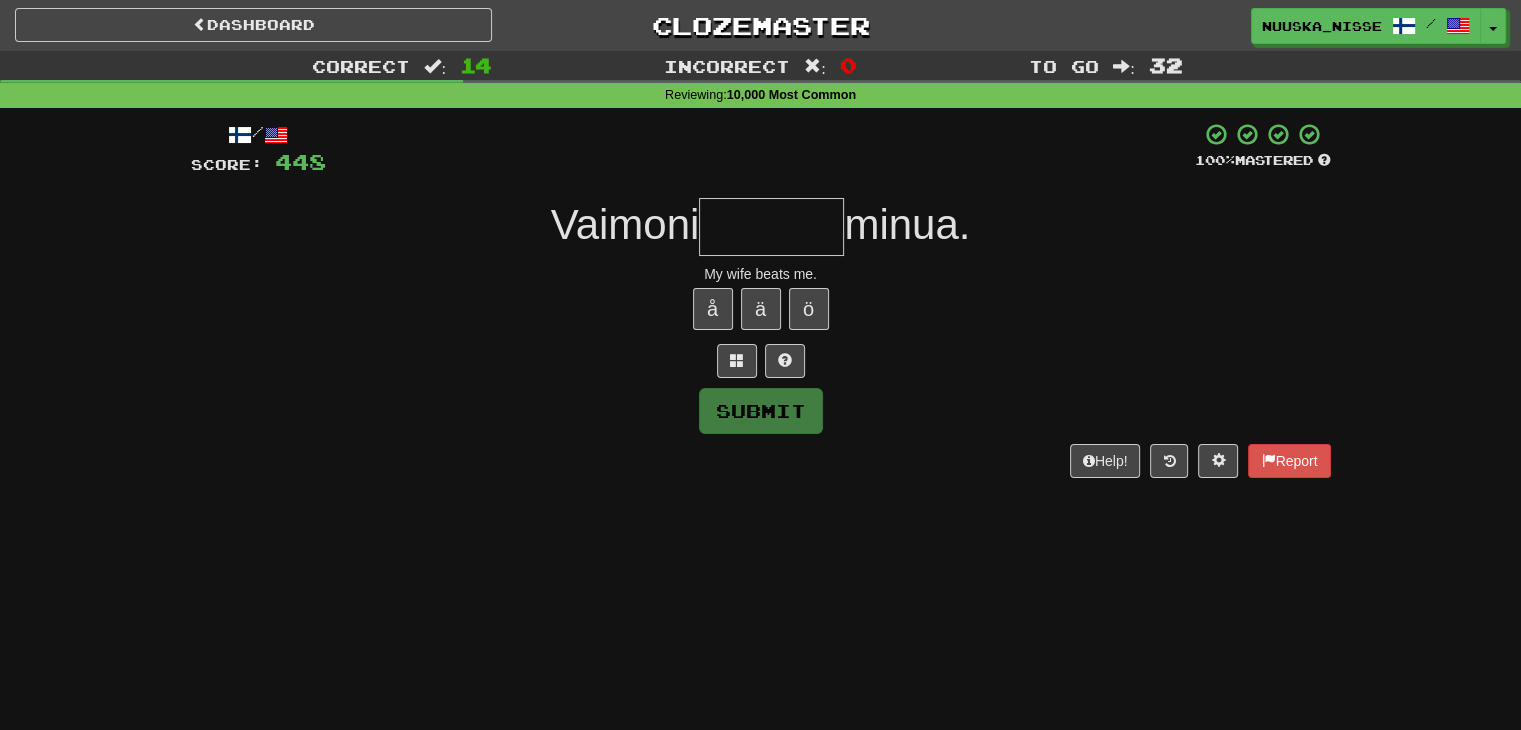 type on "*" 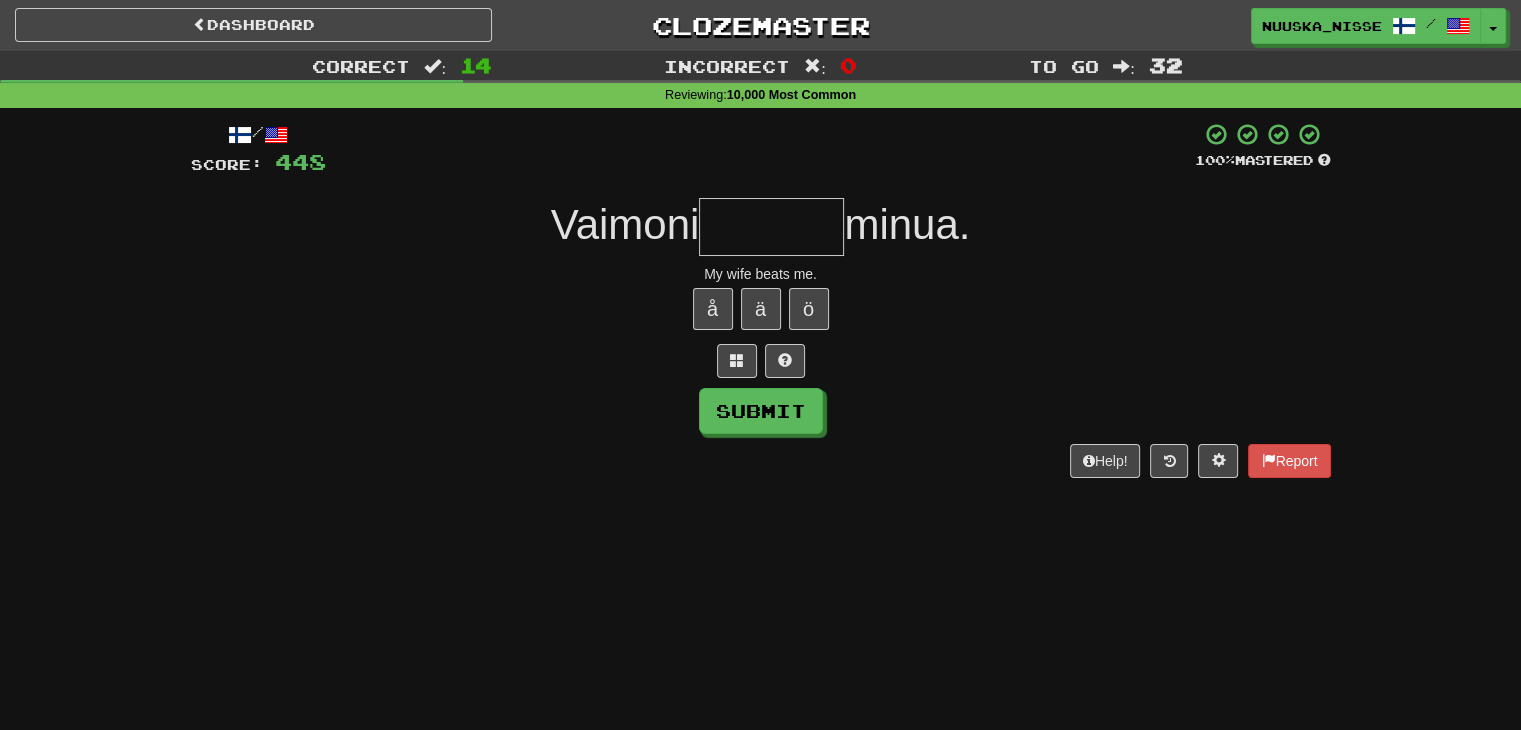 type on "*" 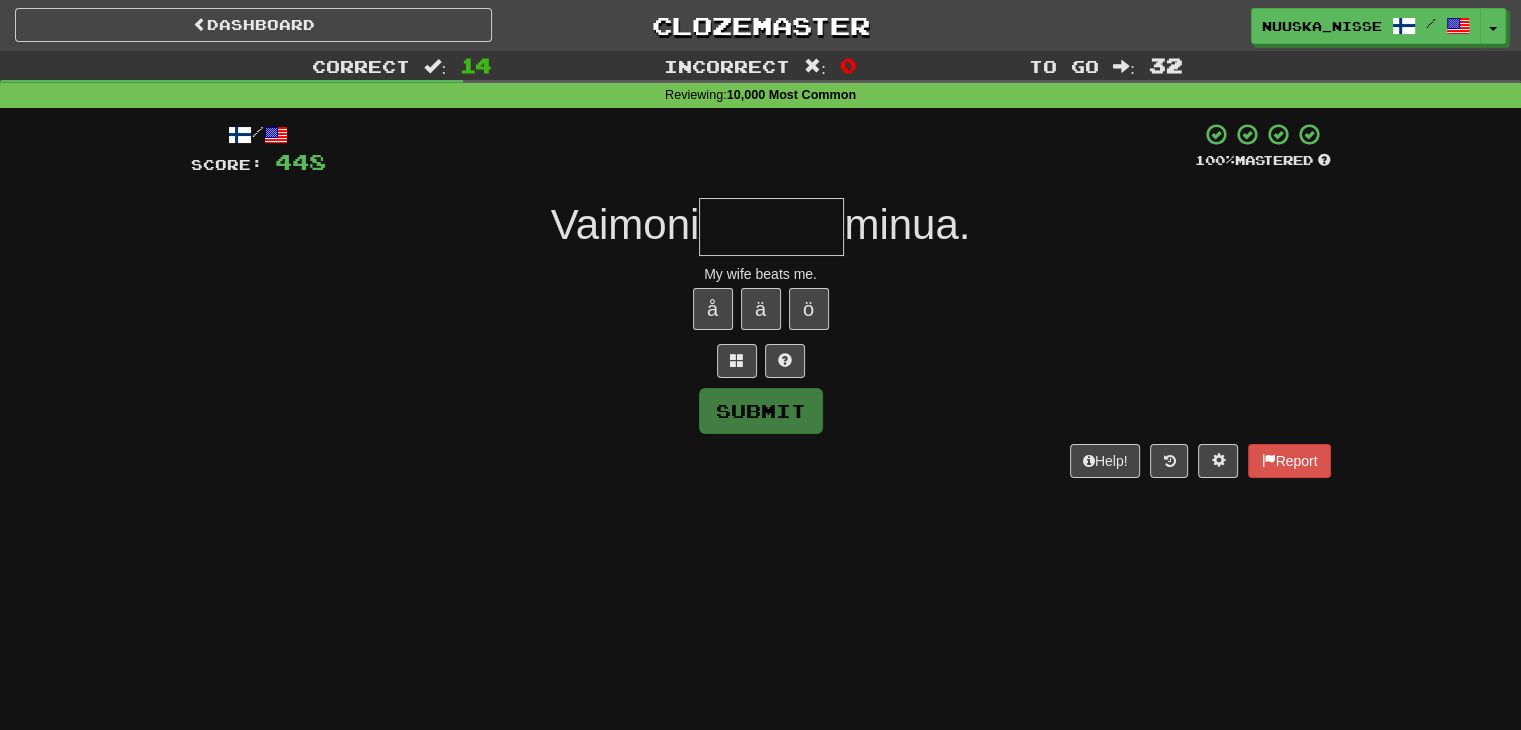type on "*" 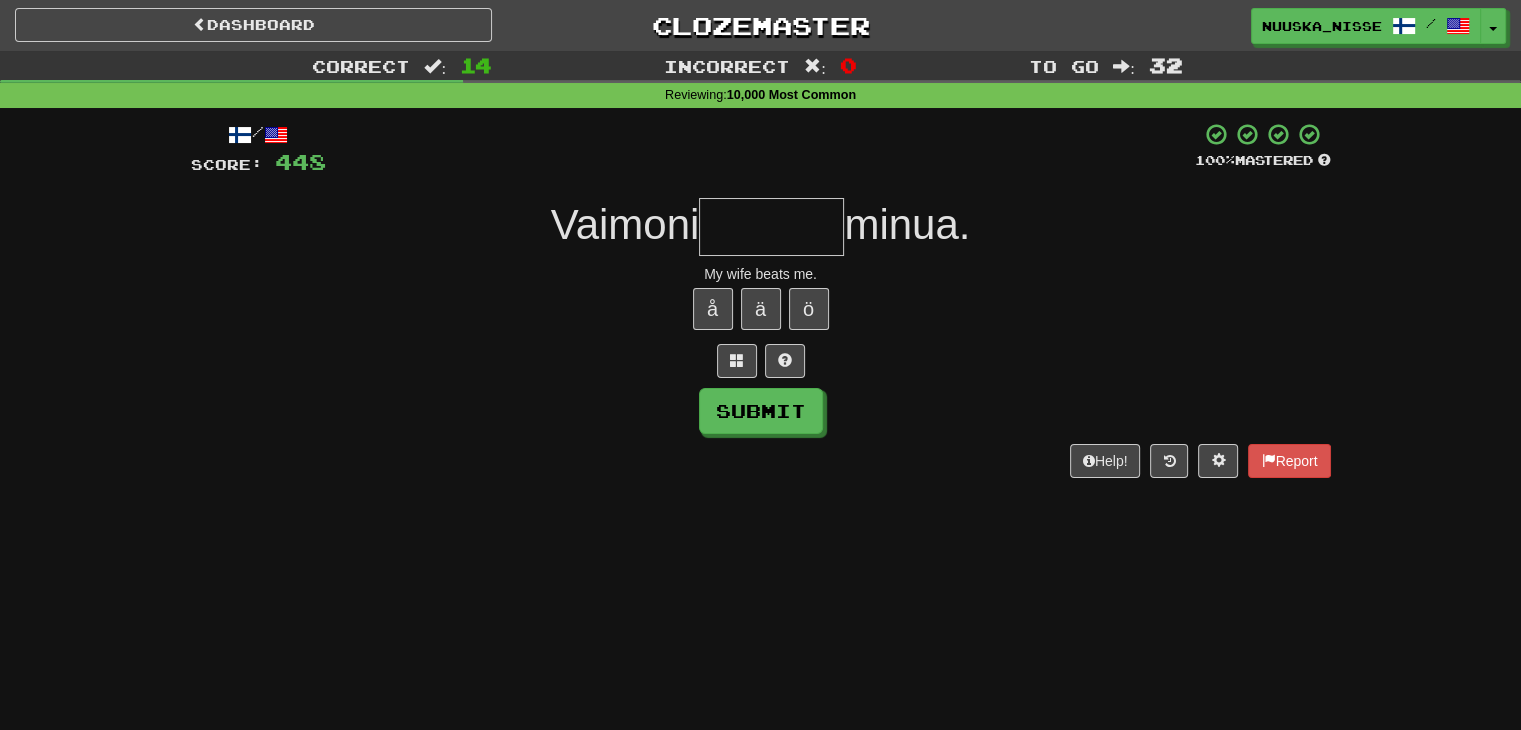 type on "*" 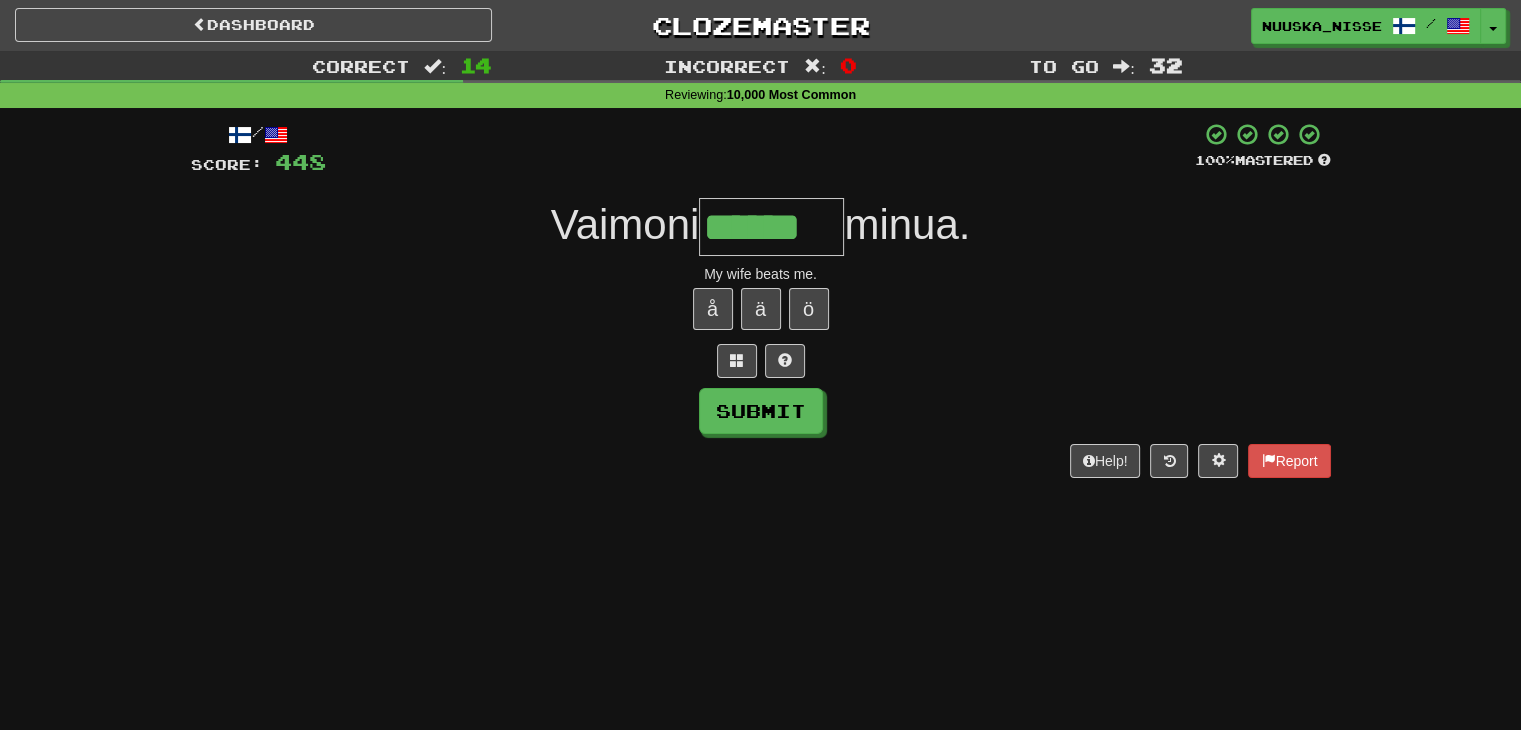 type on "******" 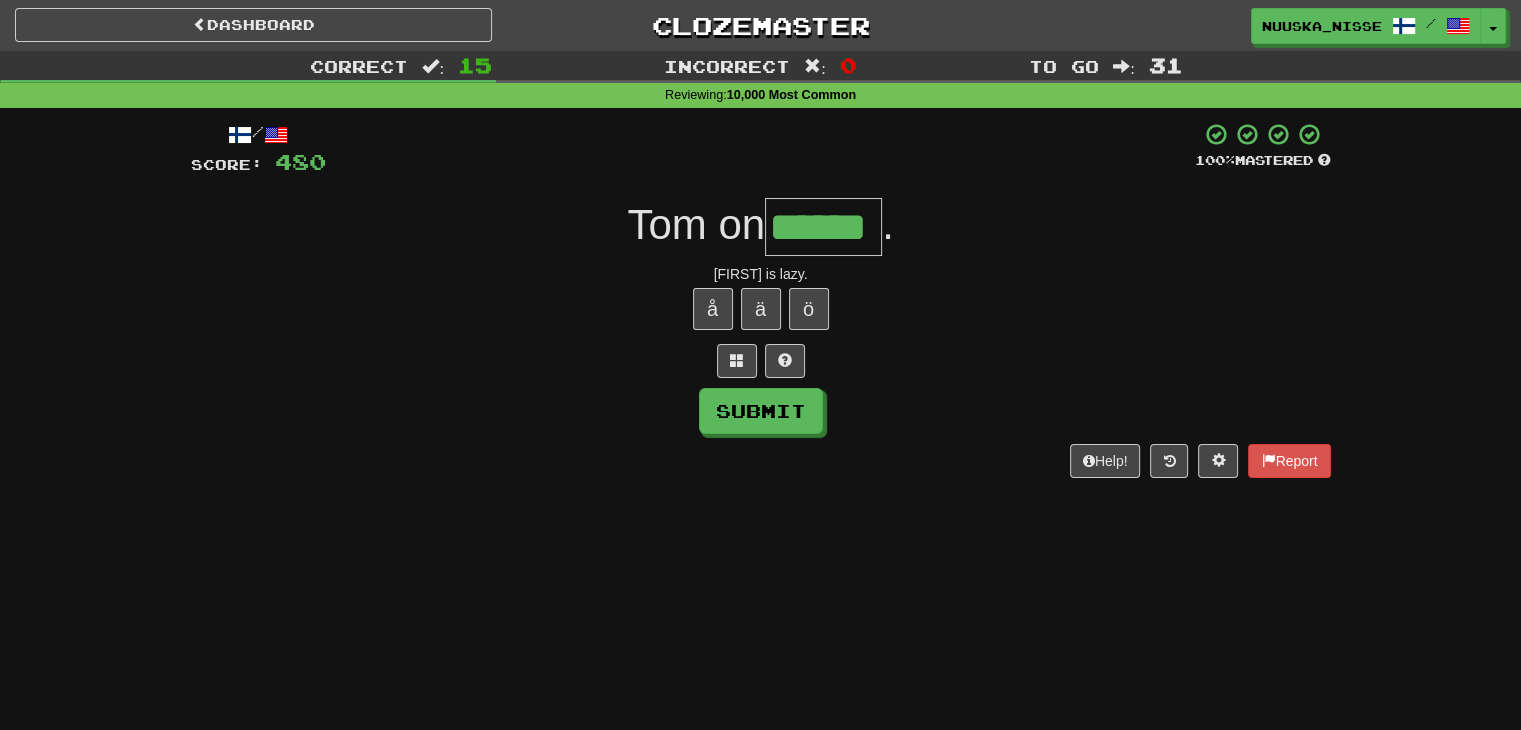 type on "******" 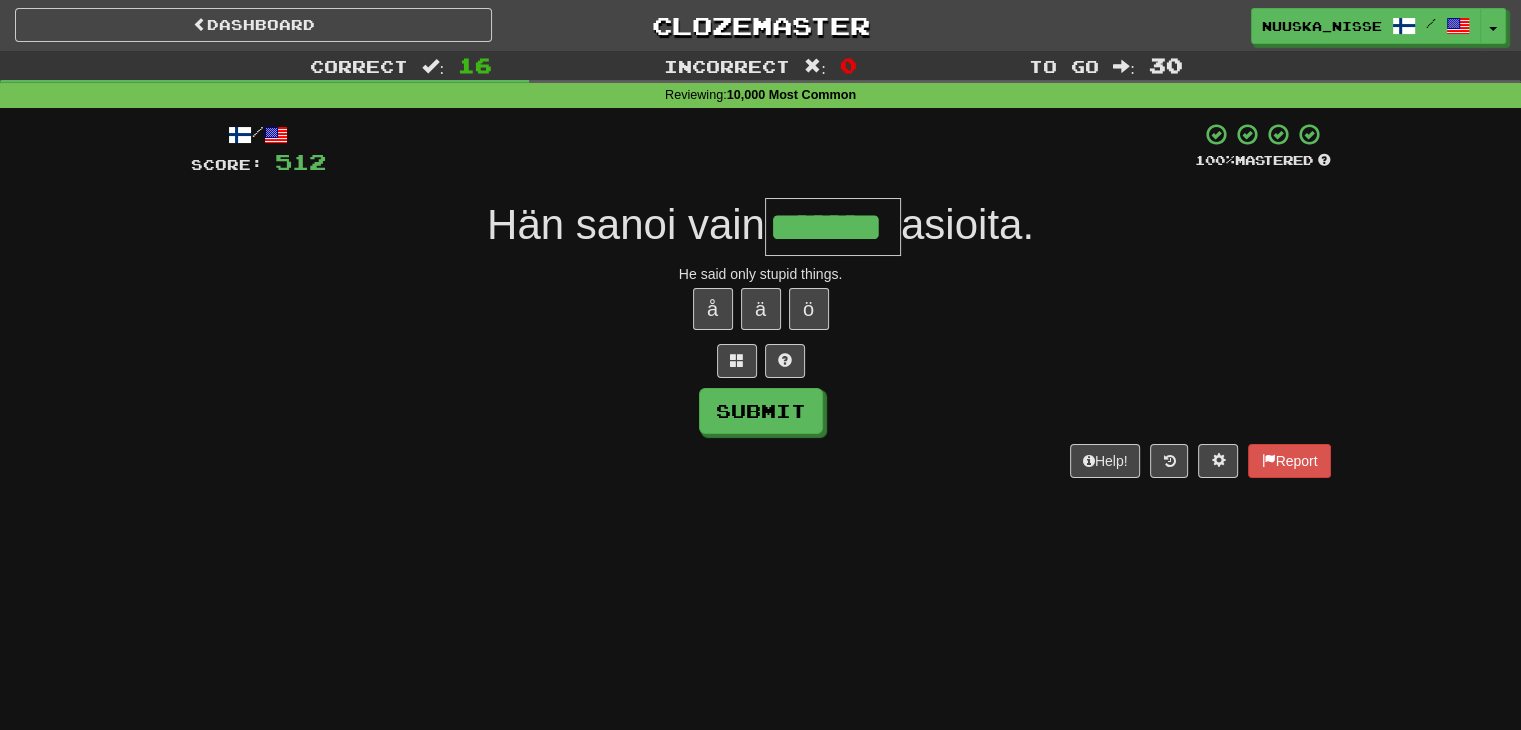 type on "*******" 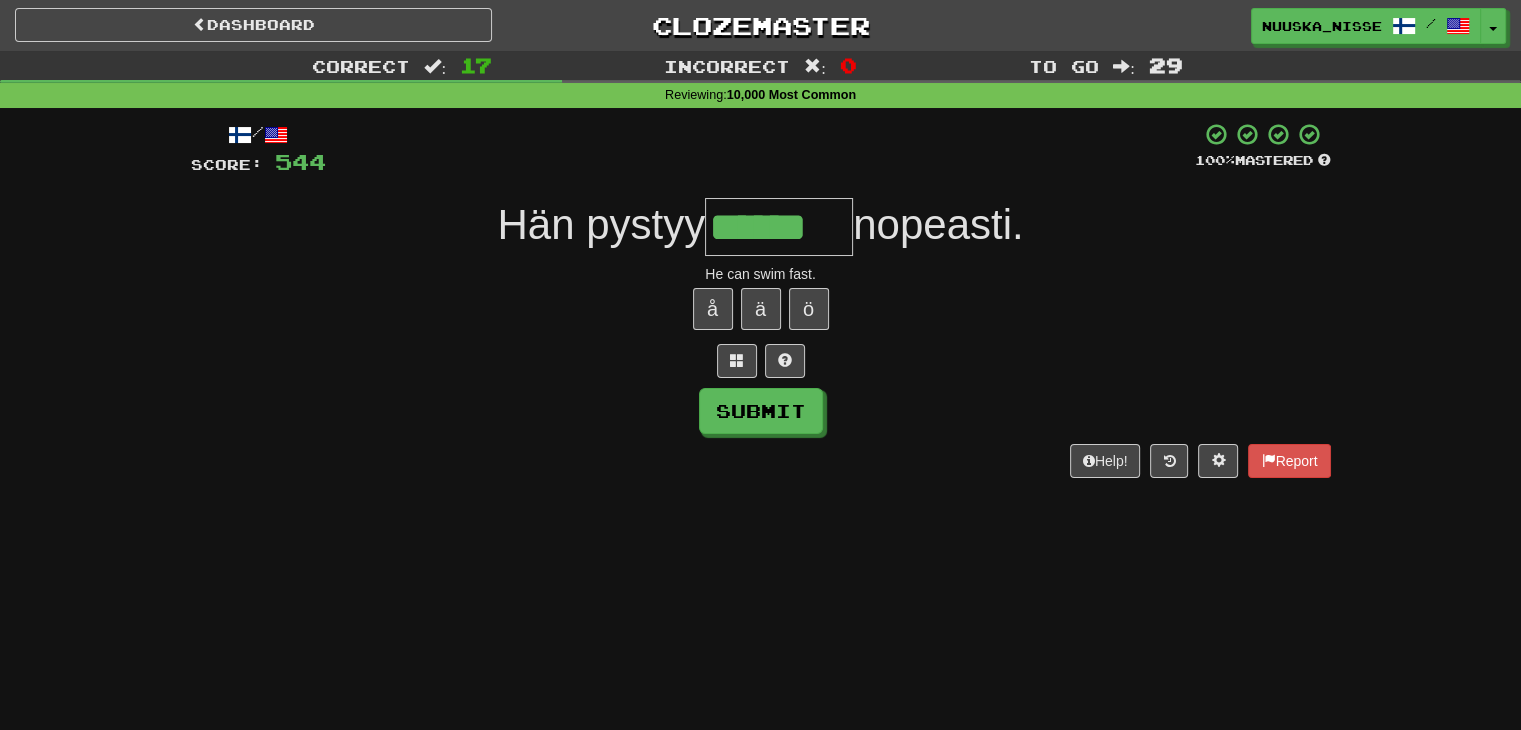 type on "******" 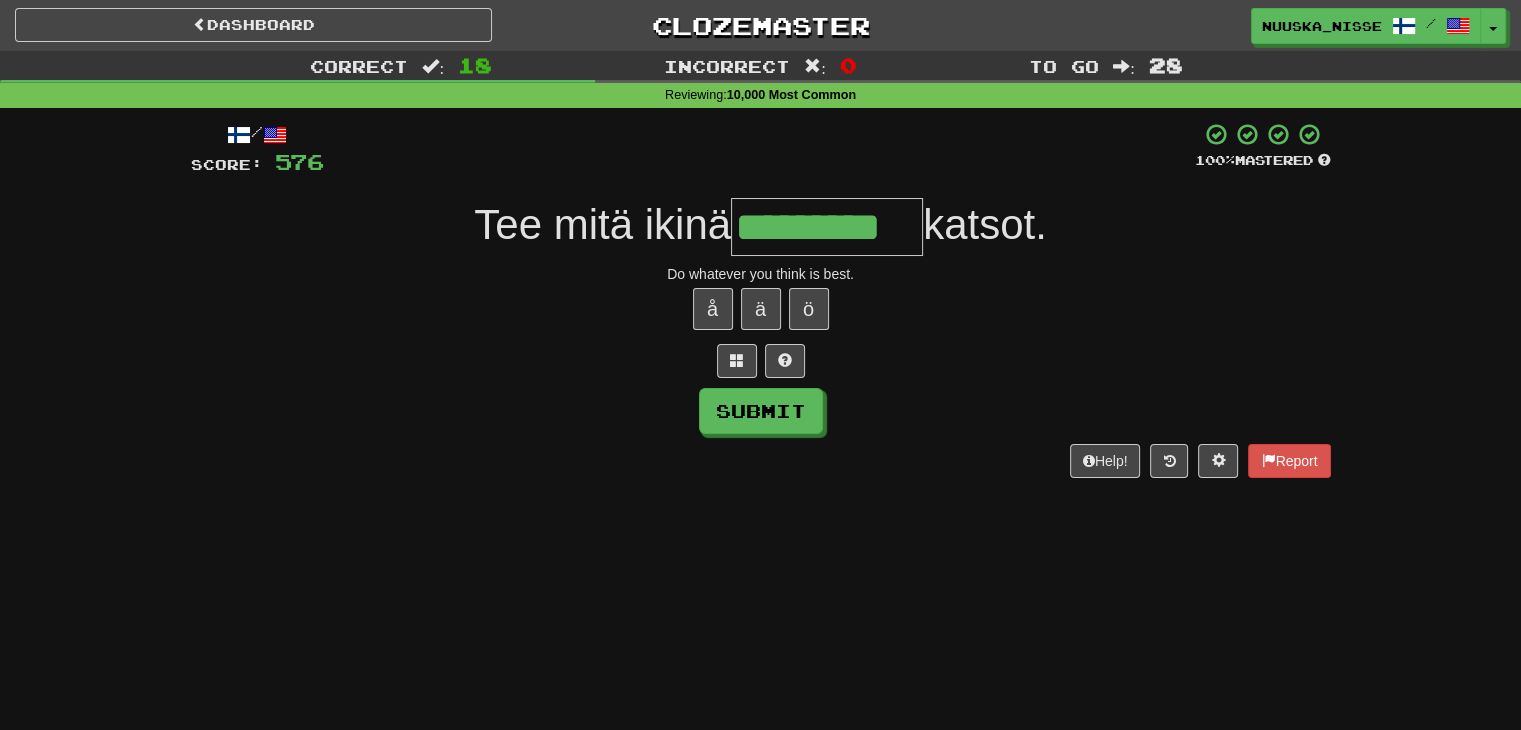 type on "*********" 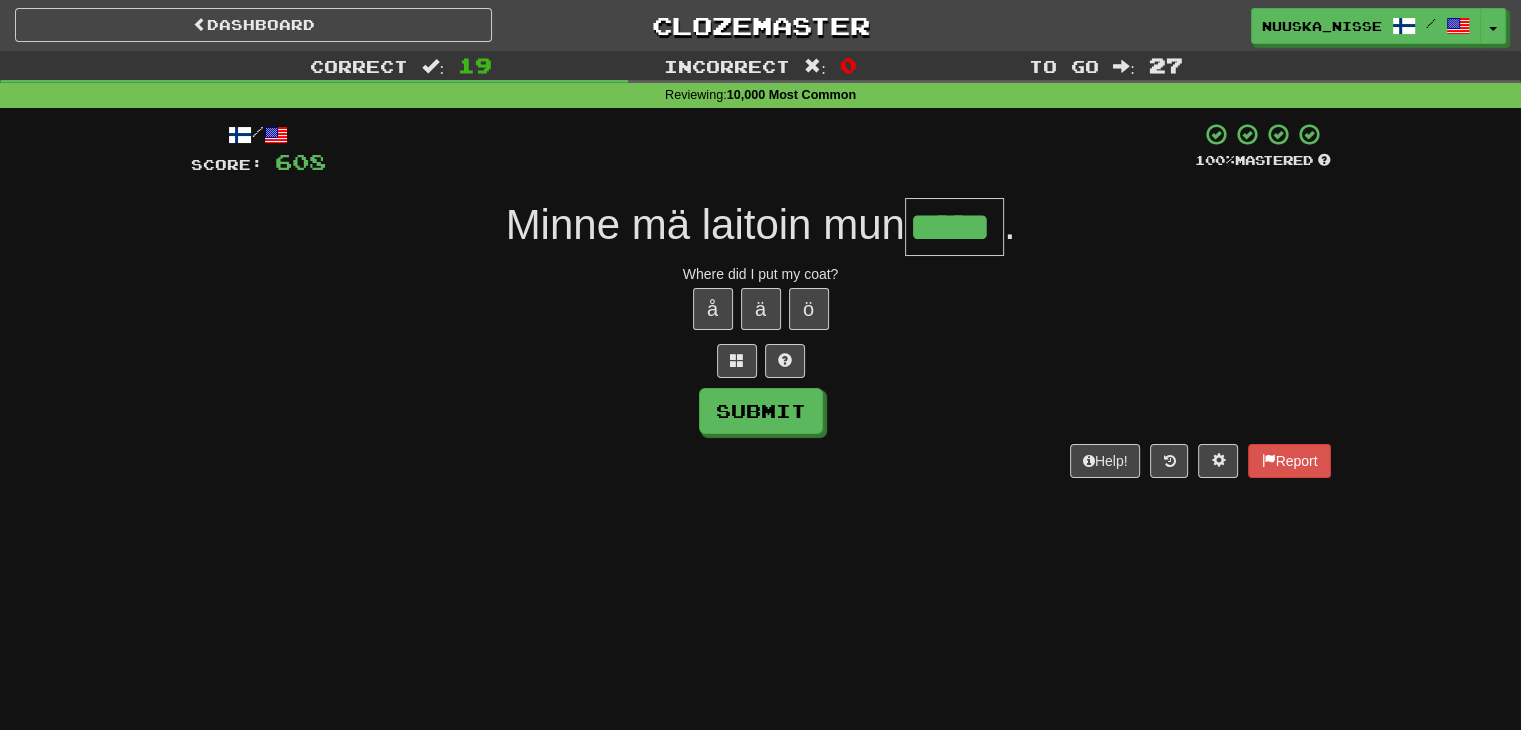 scroll, scrollTop: 0, scrollLeft: 0, axis: both 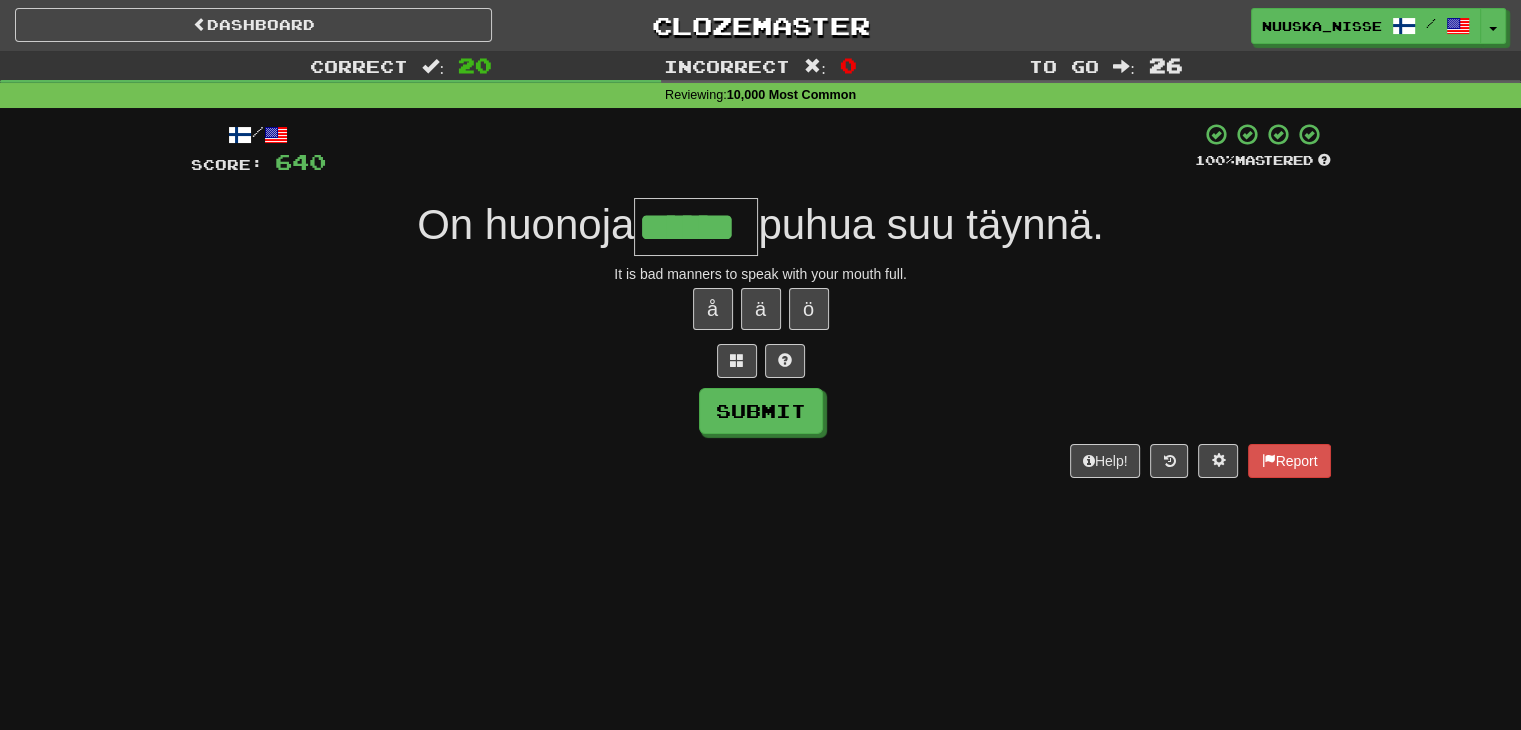 type on "******" 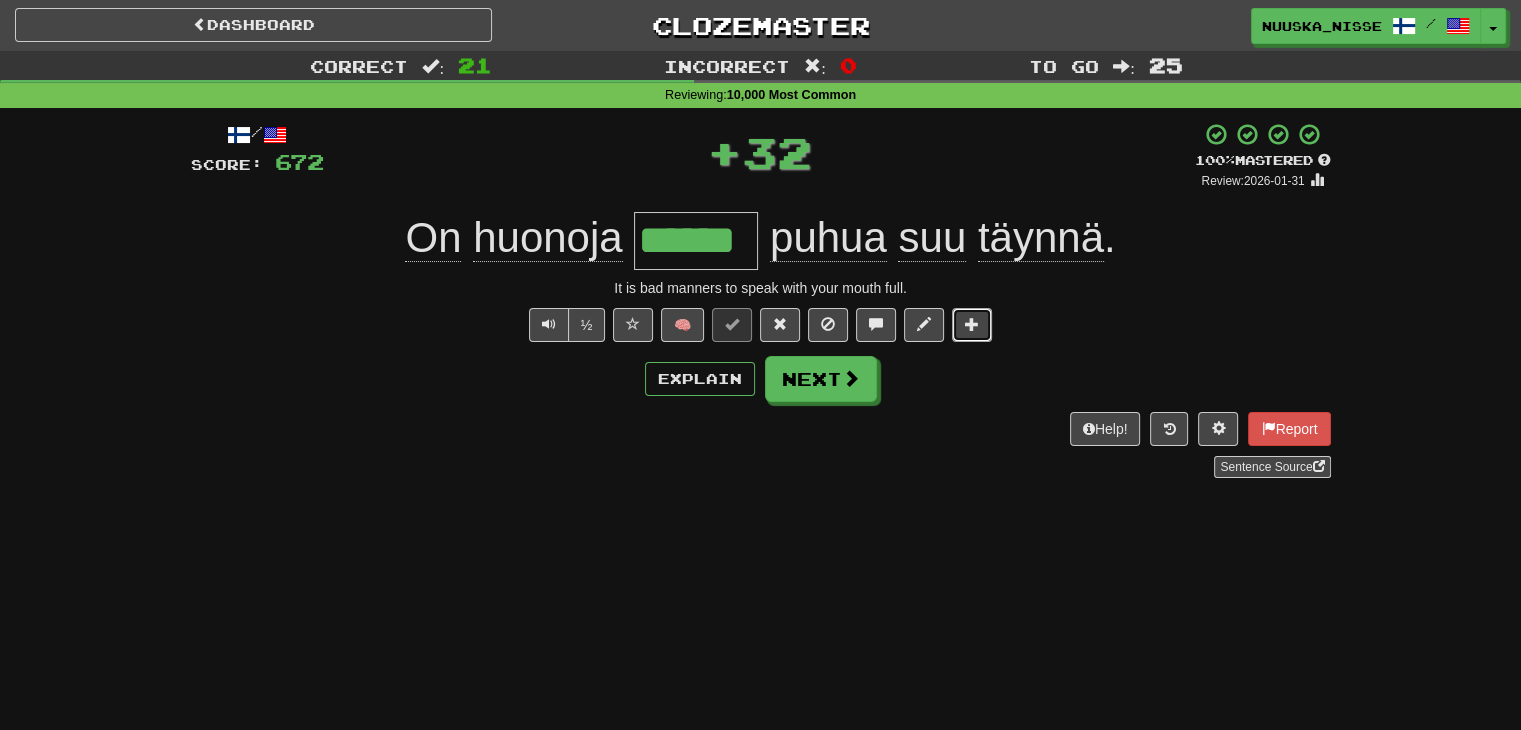 click at bounding box center (972, 324) 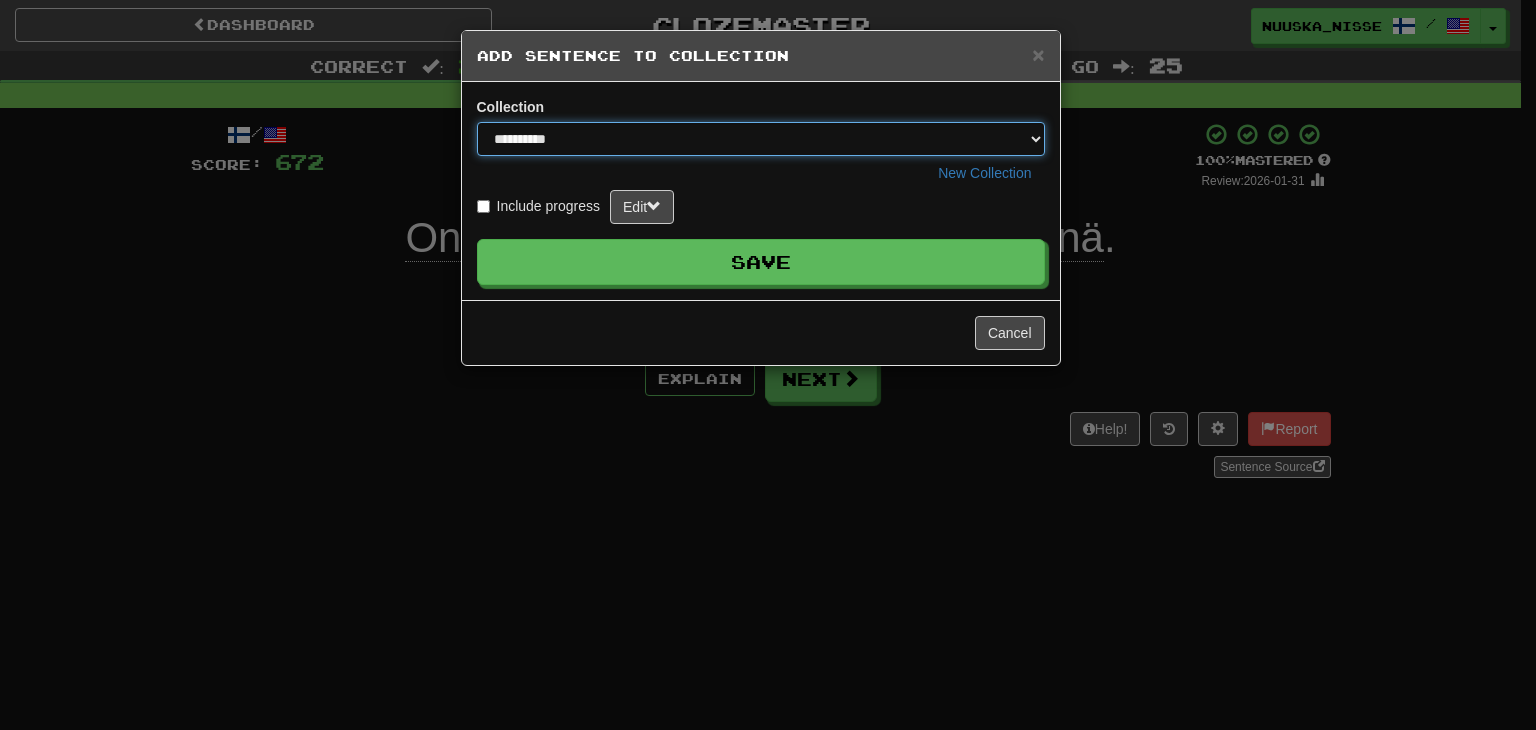 click on "**********" at bounding box center [761, 139] 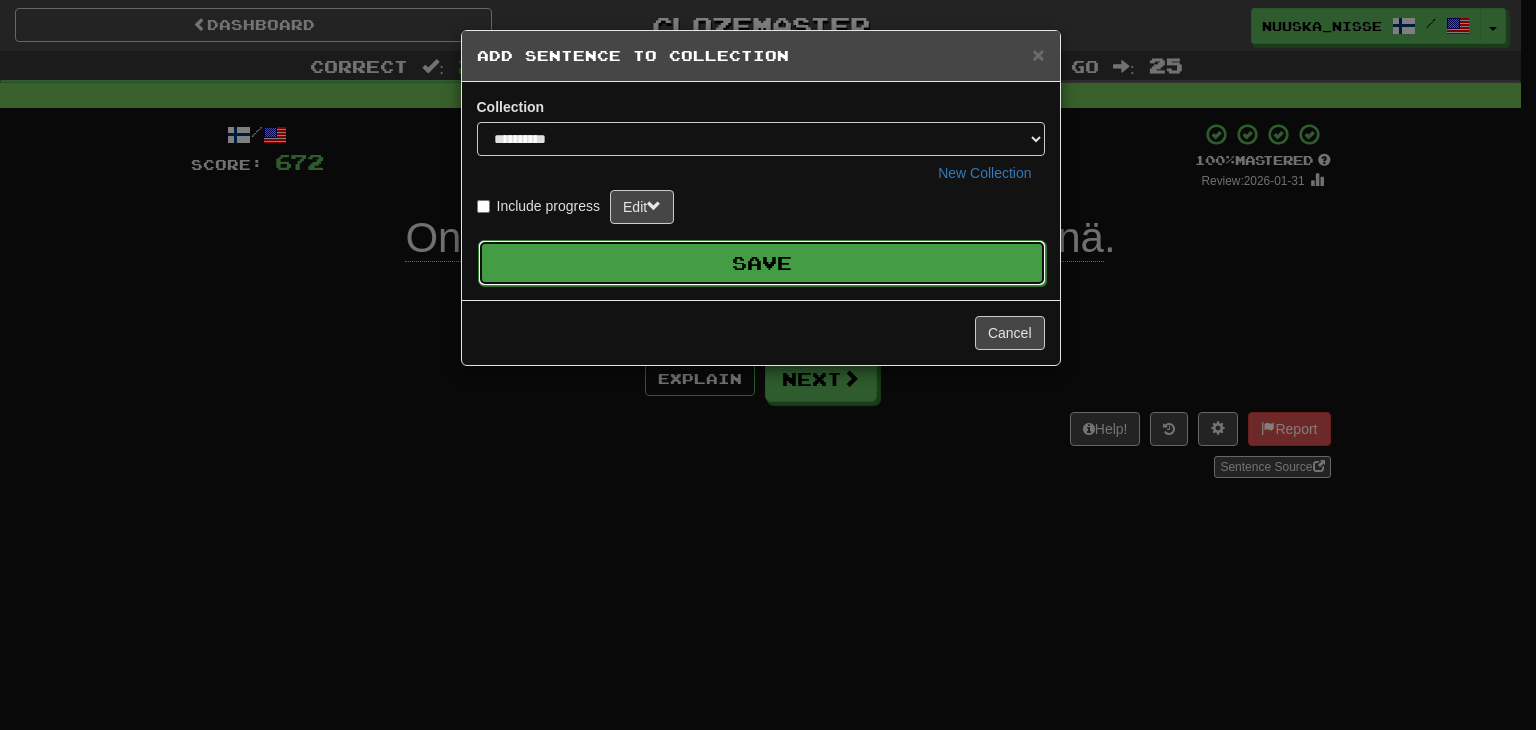 click on "Save" at bounding box center (762, 263) 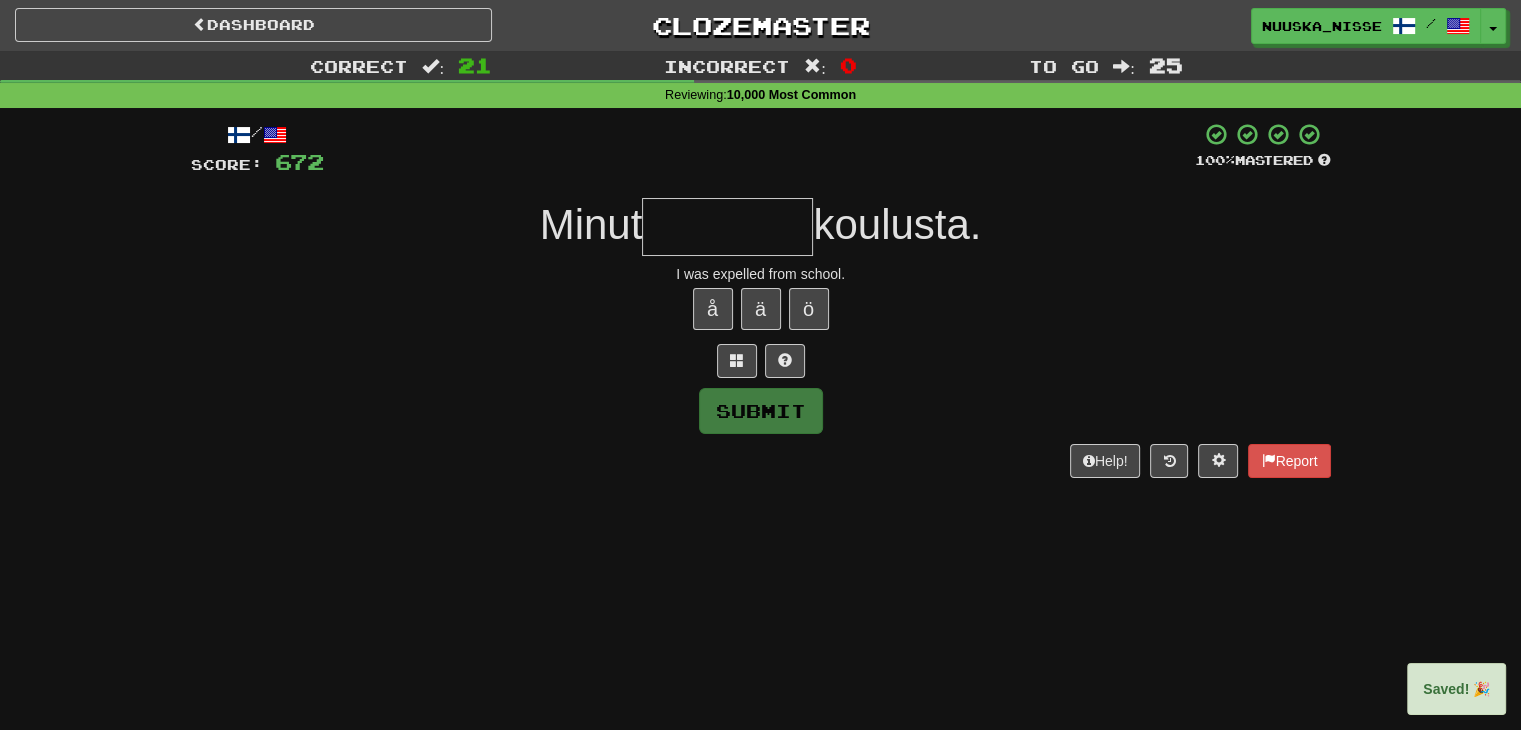 type on "*" 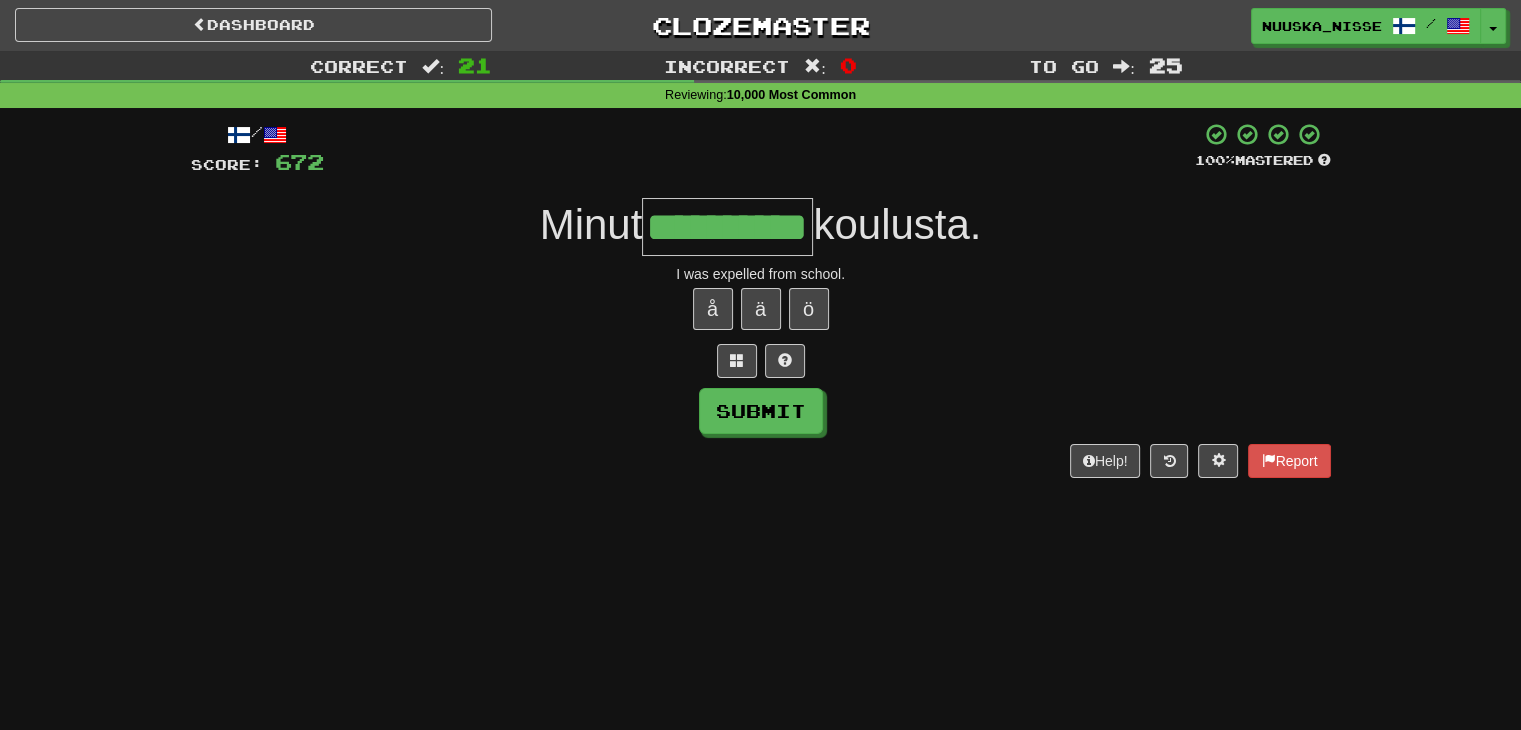 type on "**********" 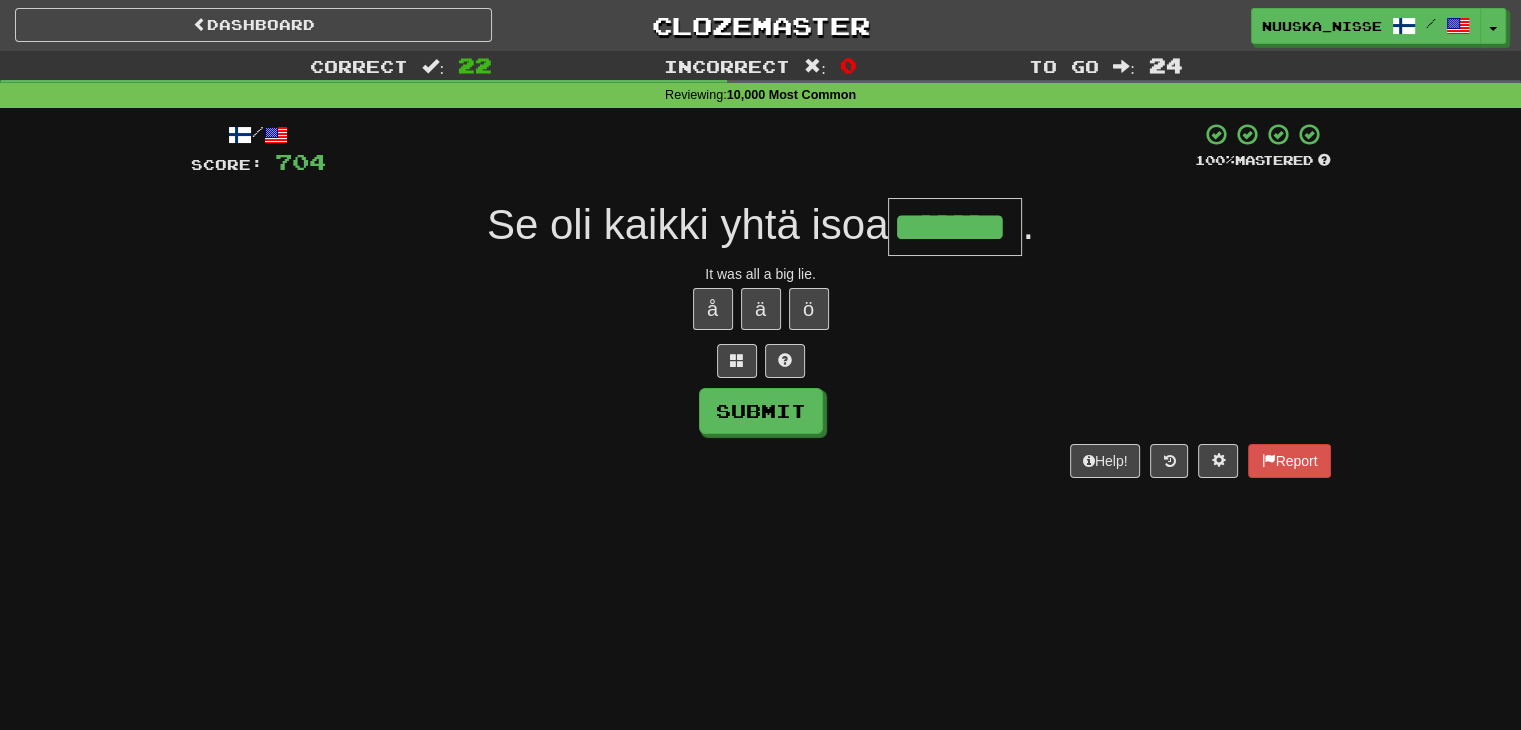 type on "*******" 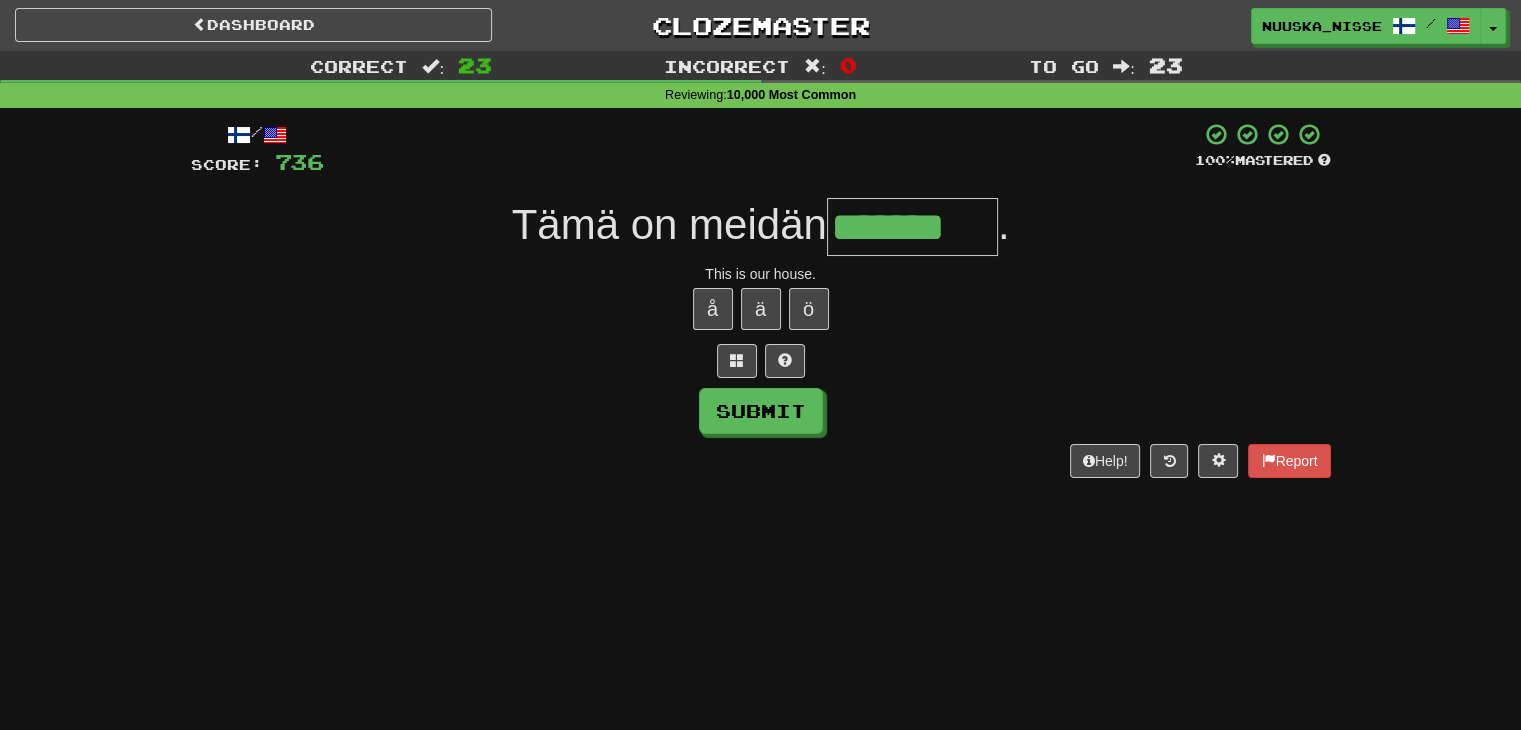type on "*******" 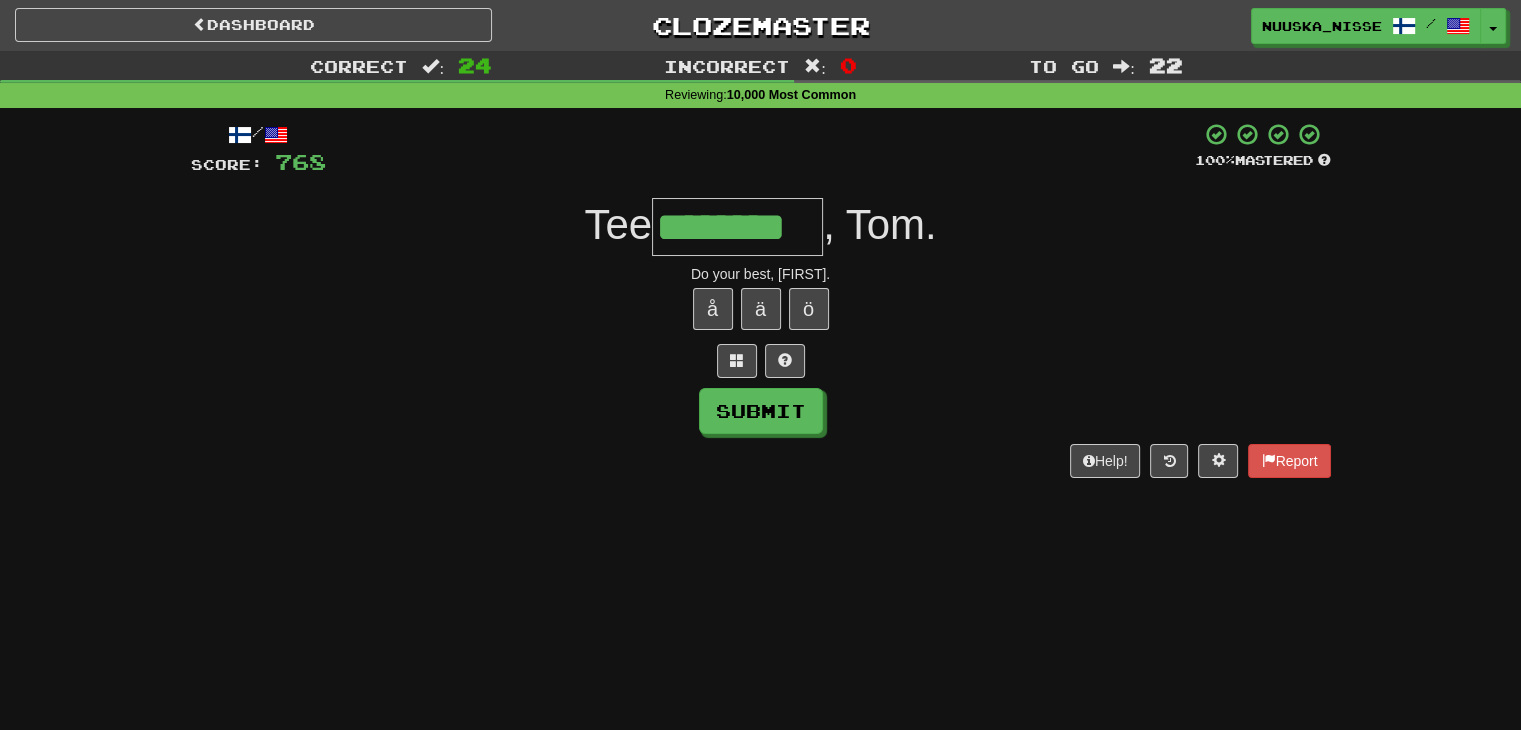 type on "********" 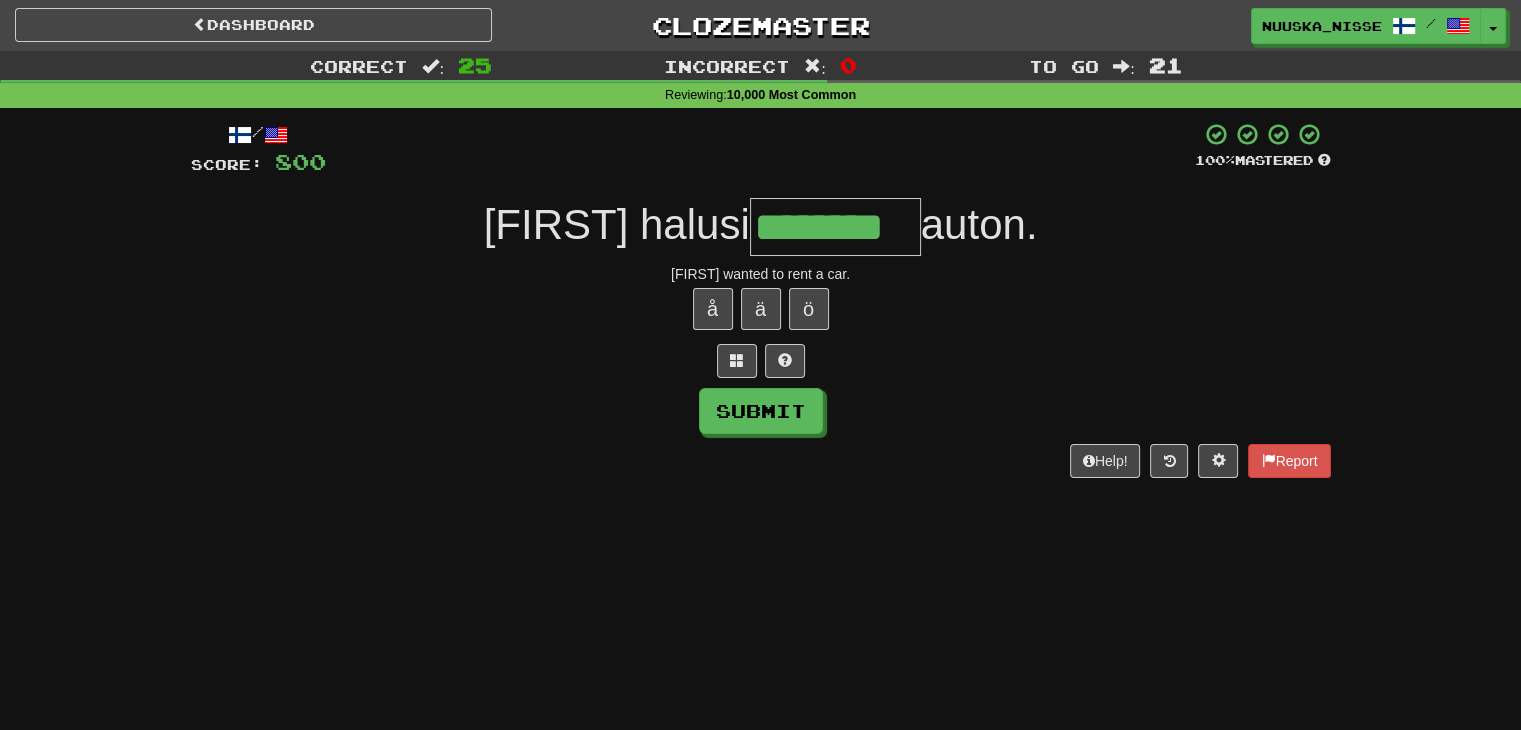type on "********" 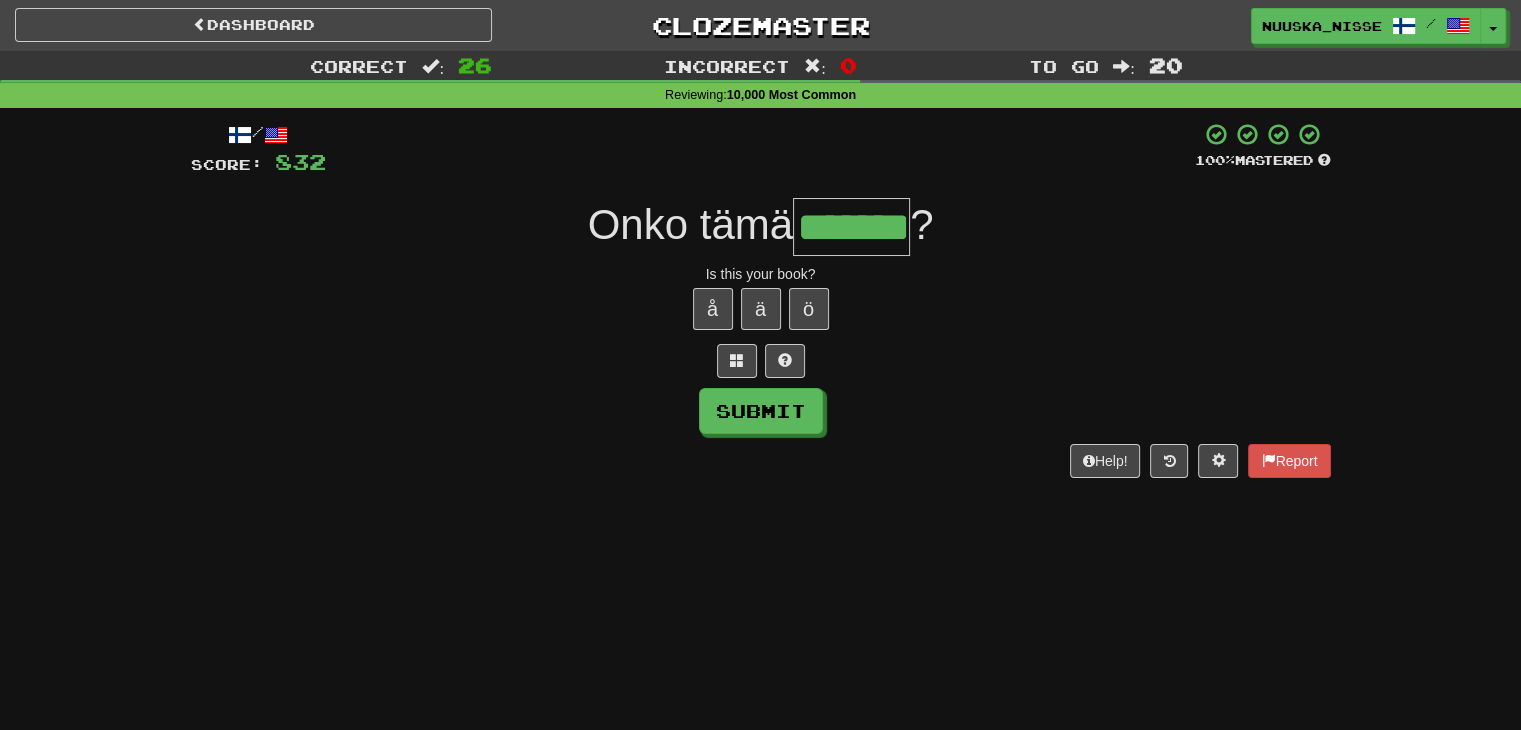 type on "*******" 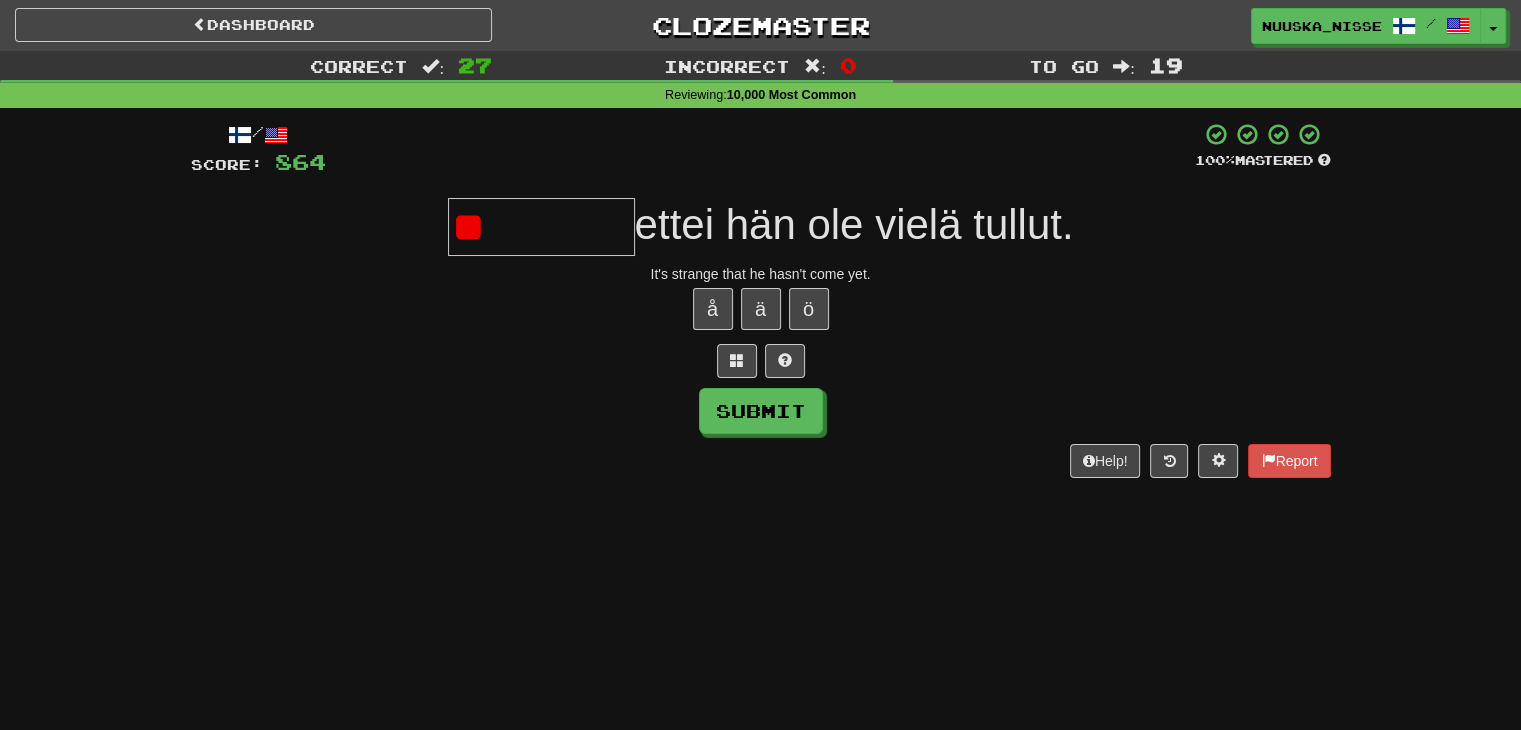 type on "*" 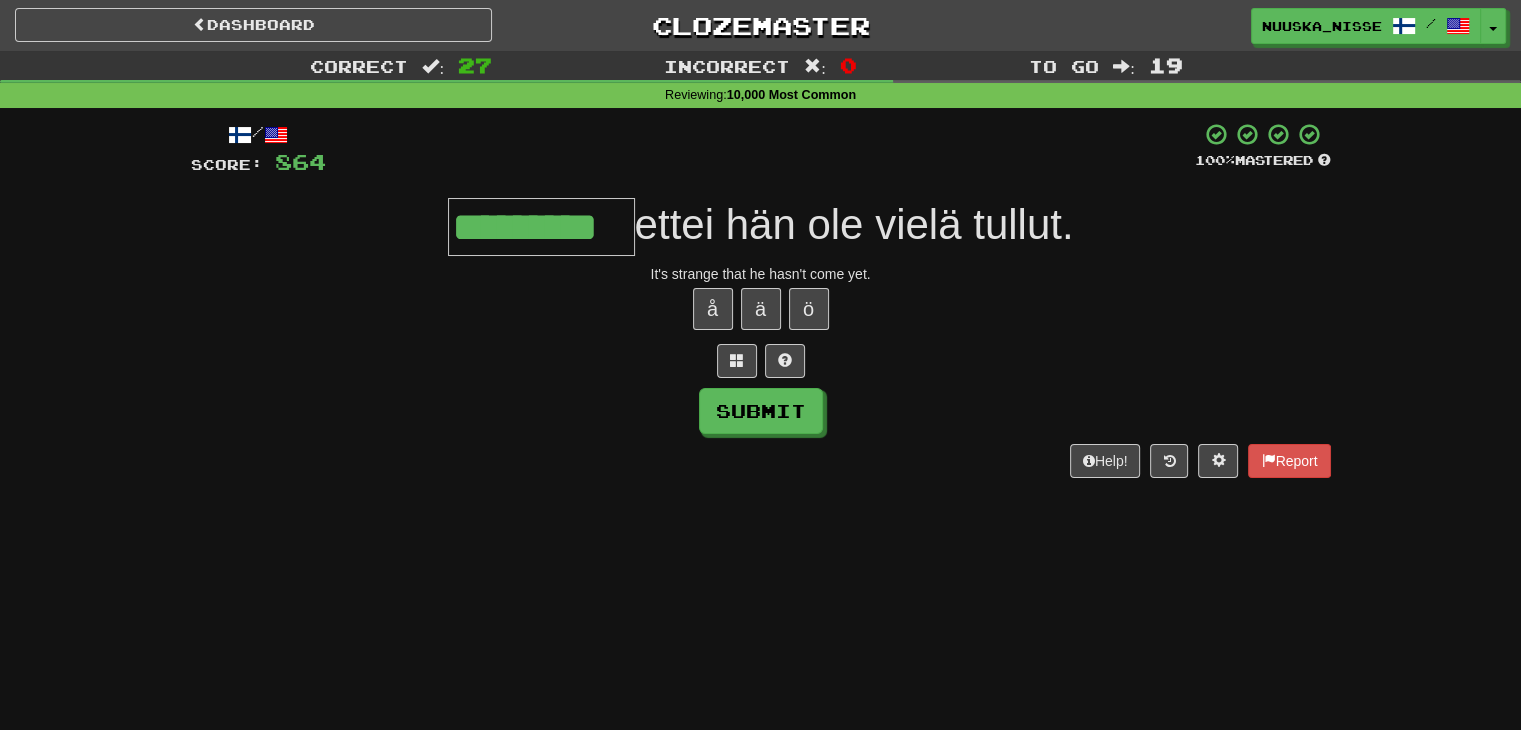 type on "*********" 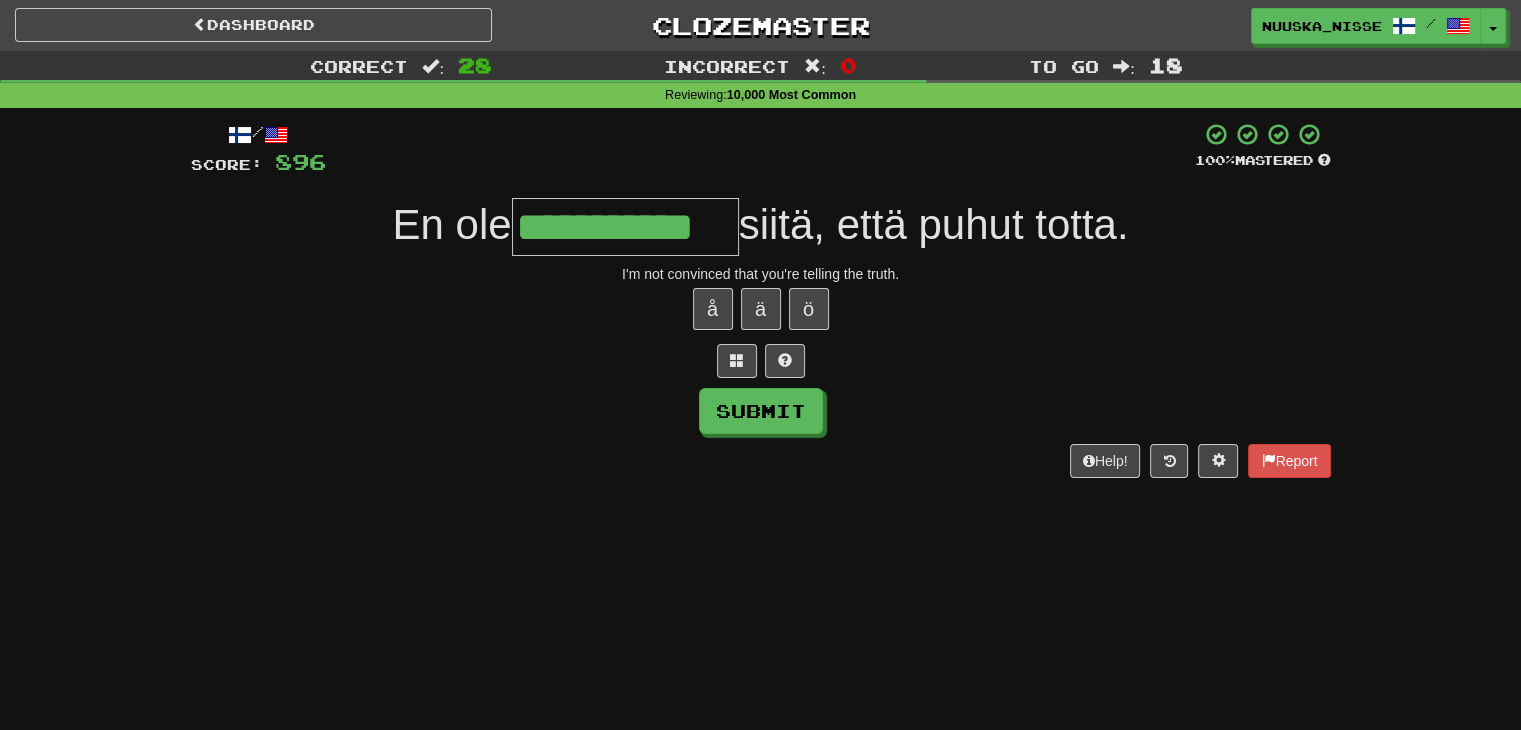 type on "**********" 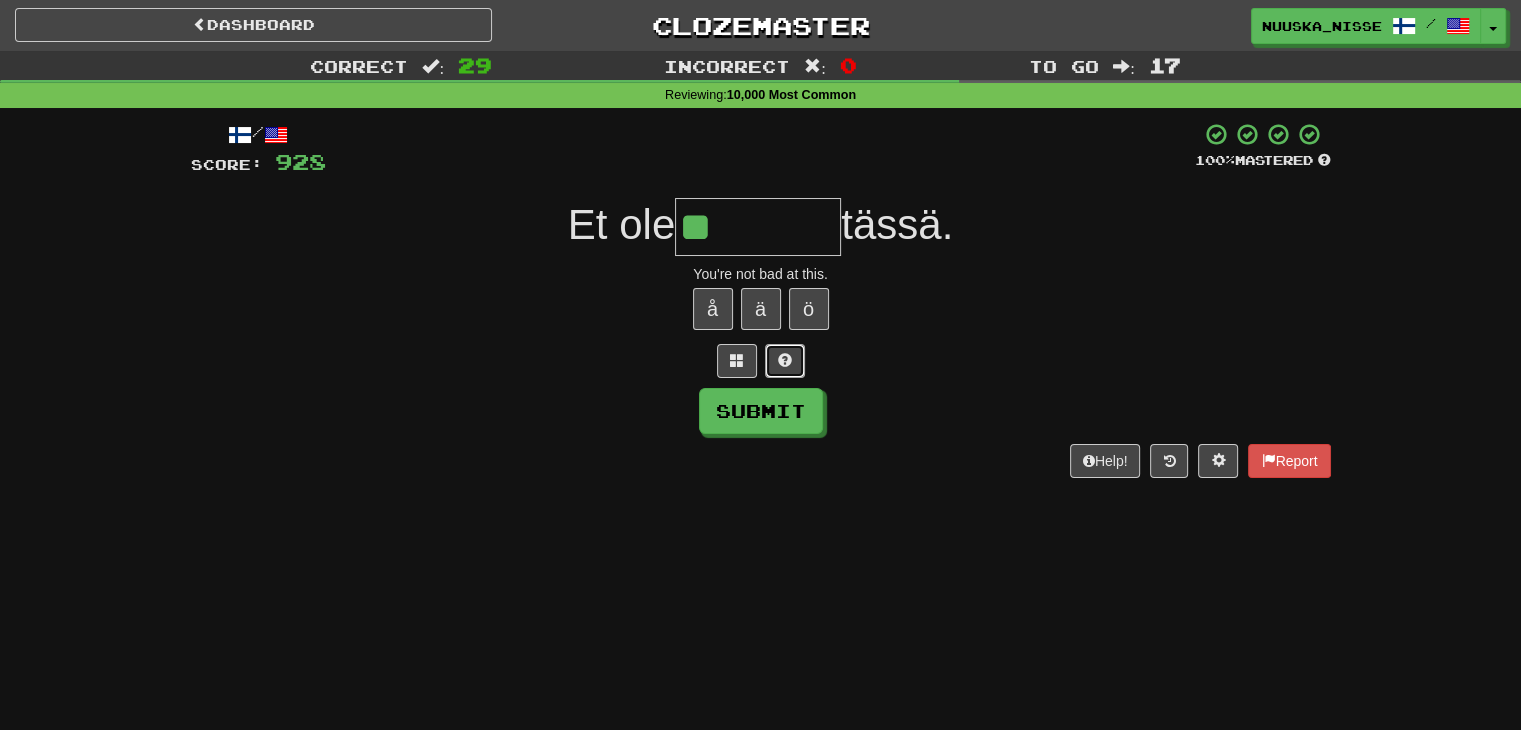click at bounding box center (785, 360) 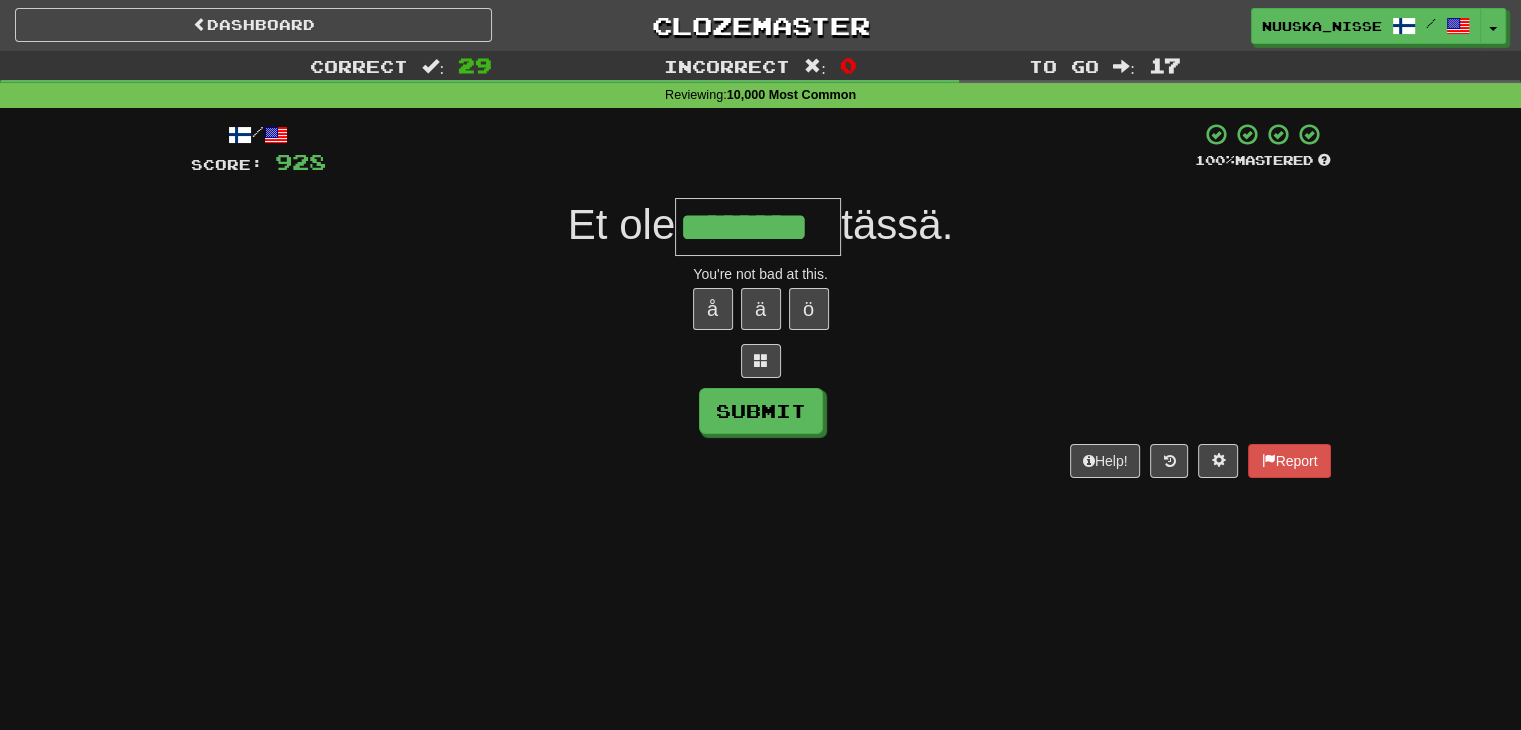 type on "********" 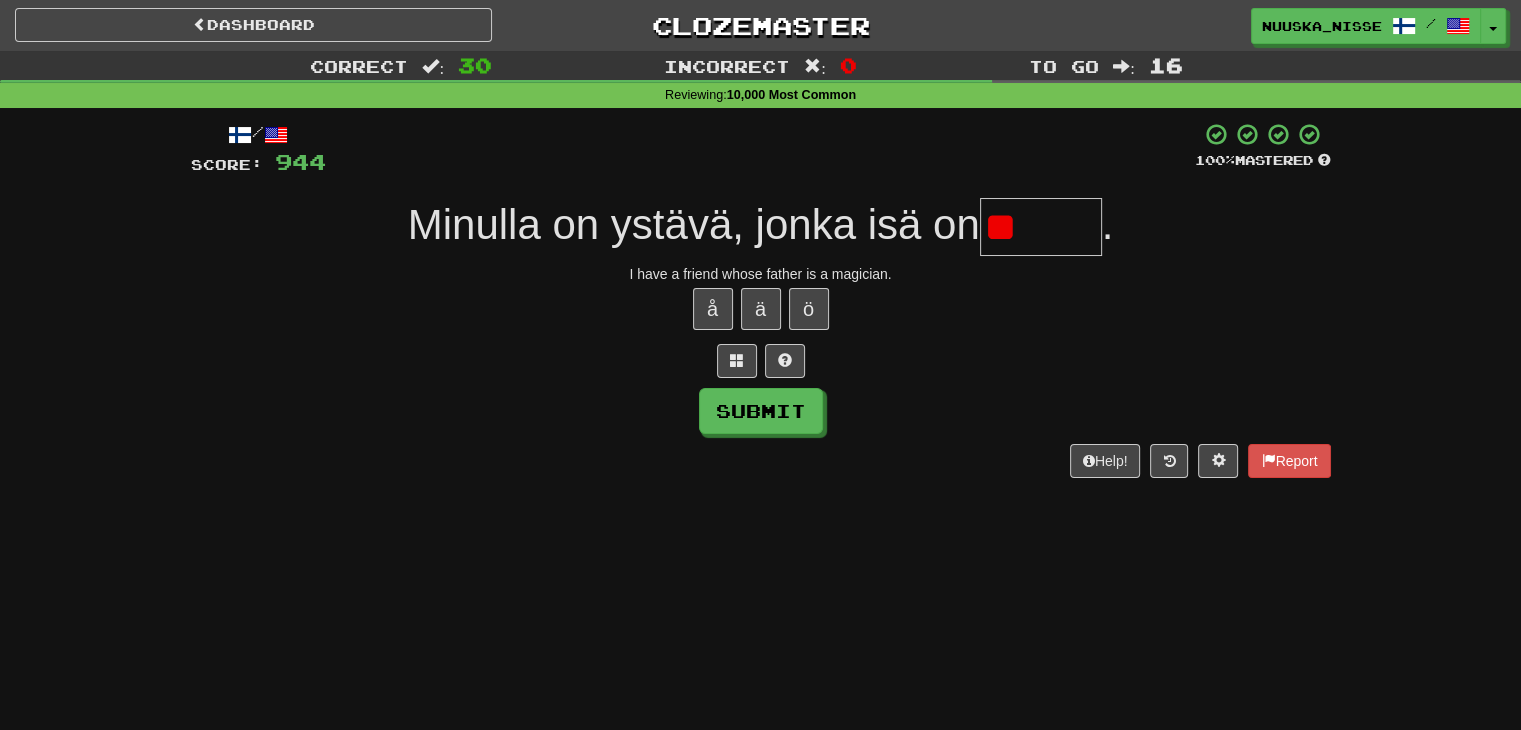type on "*" 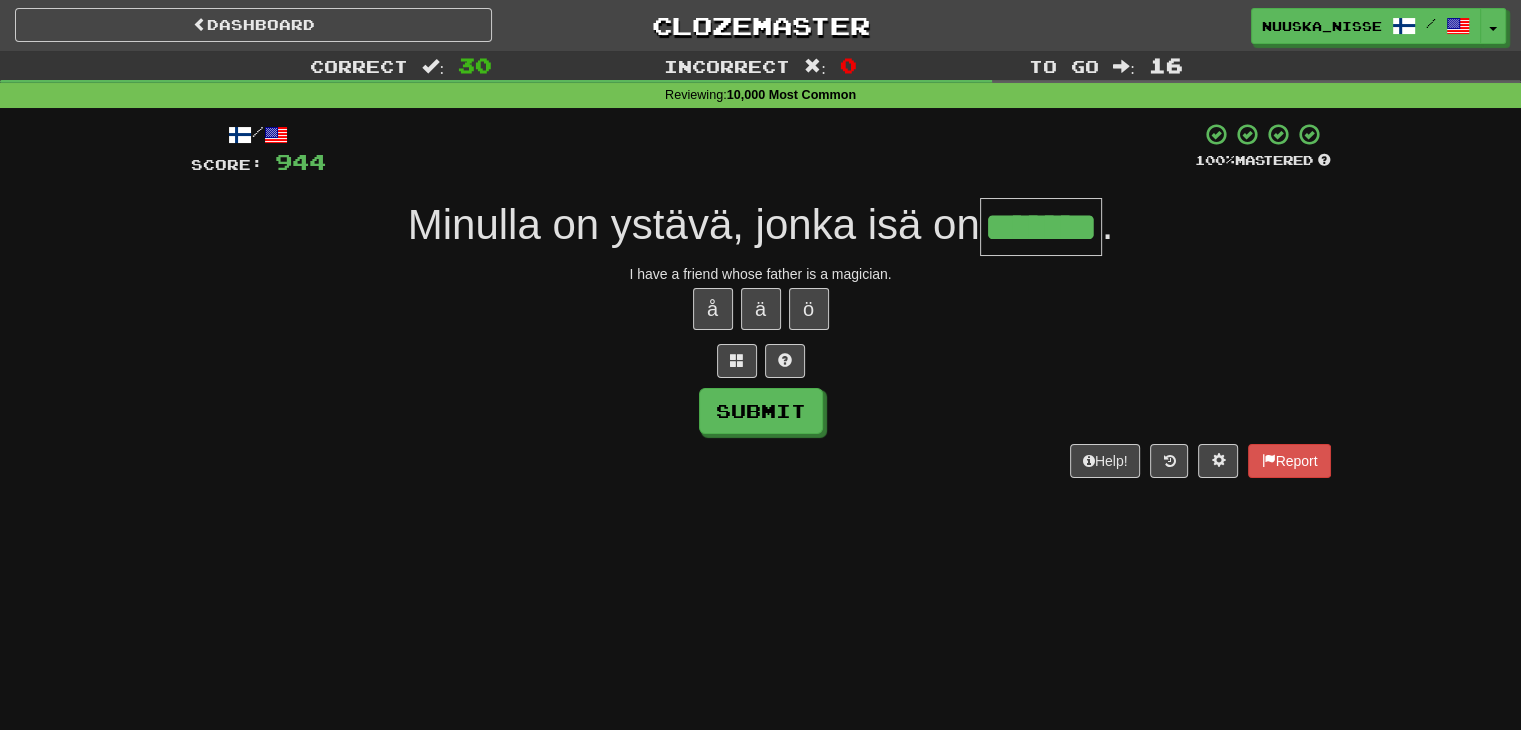 type on "*******" 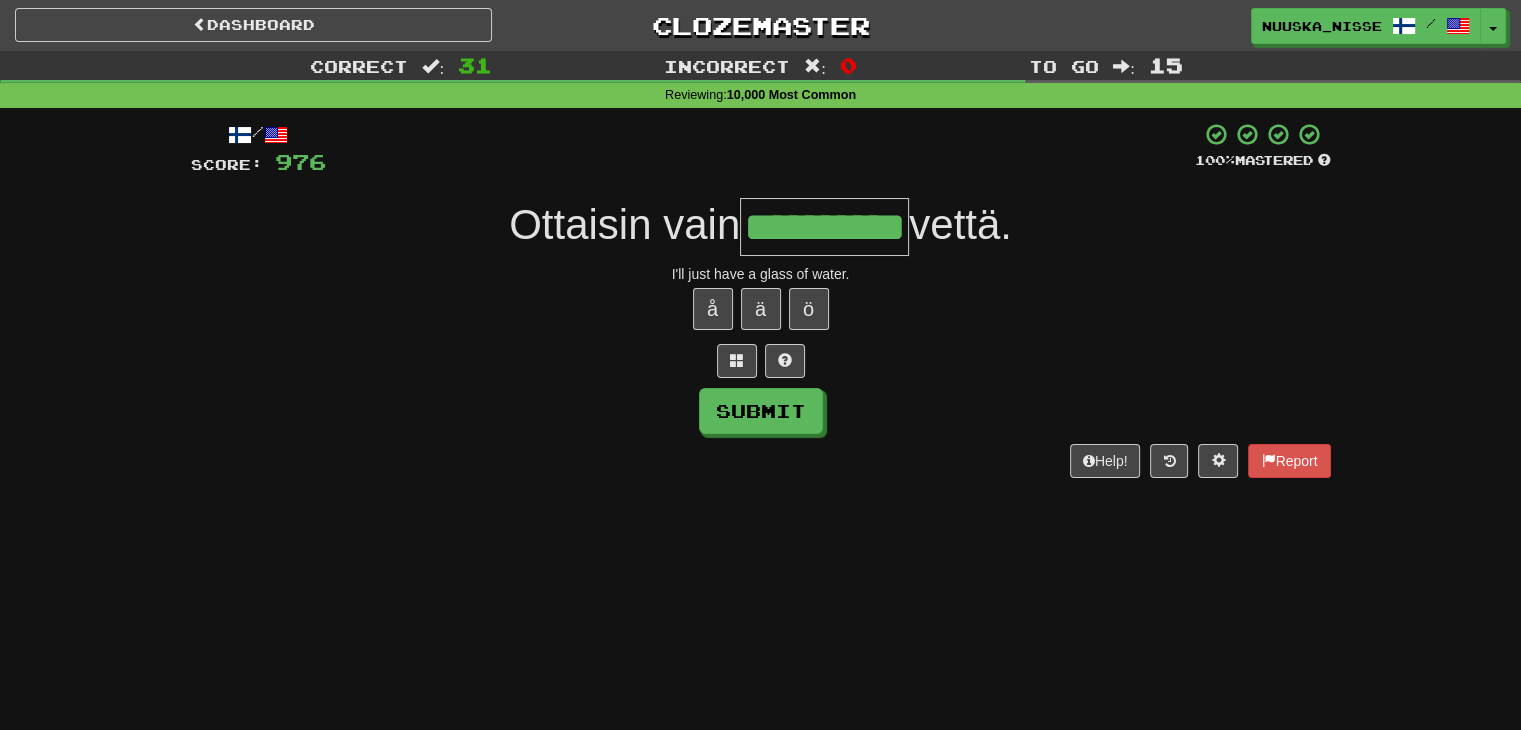 type on "**********" 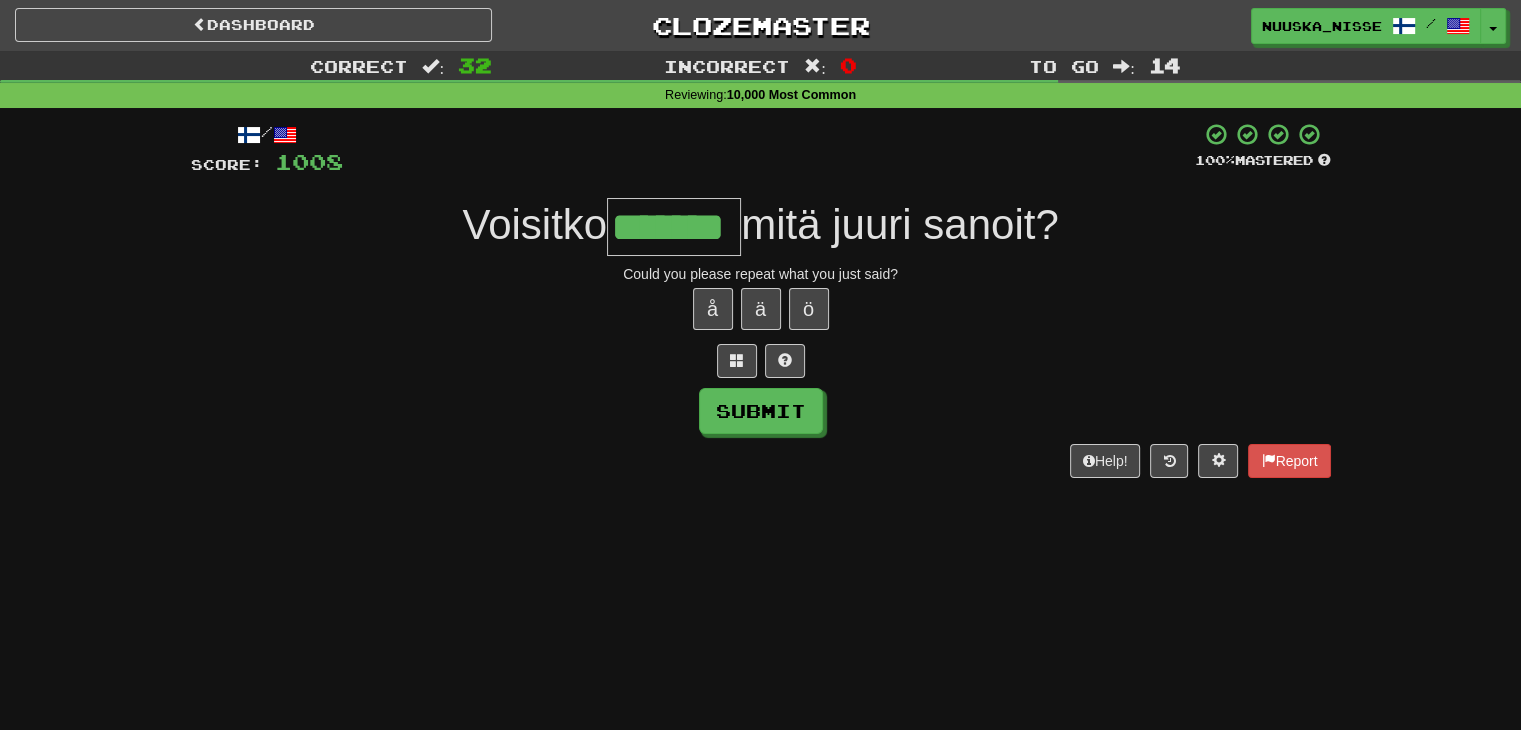 type on "*******" 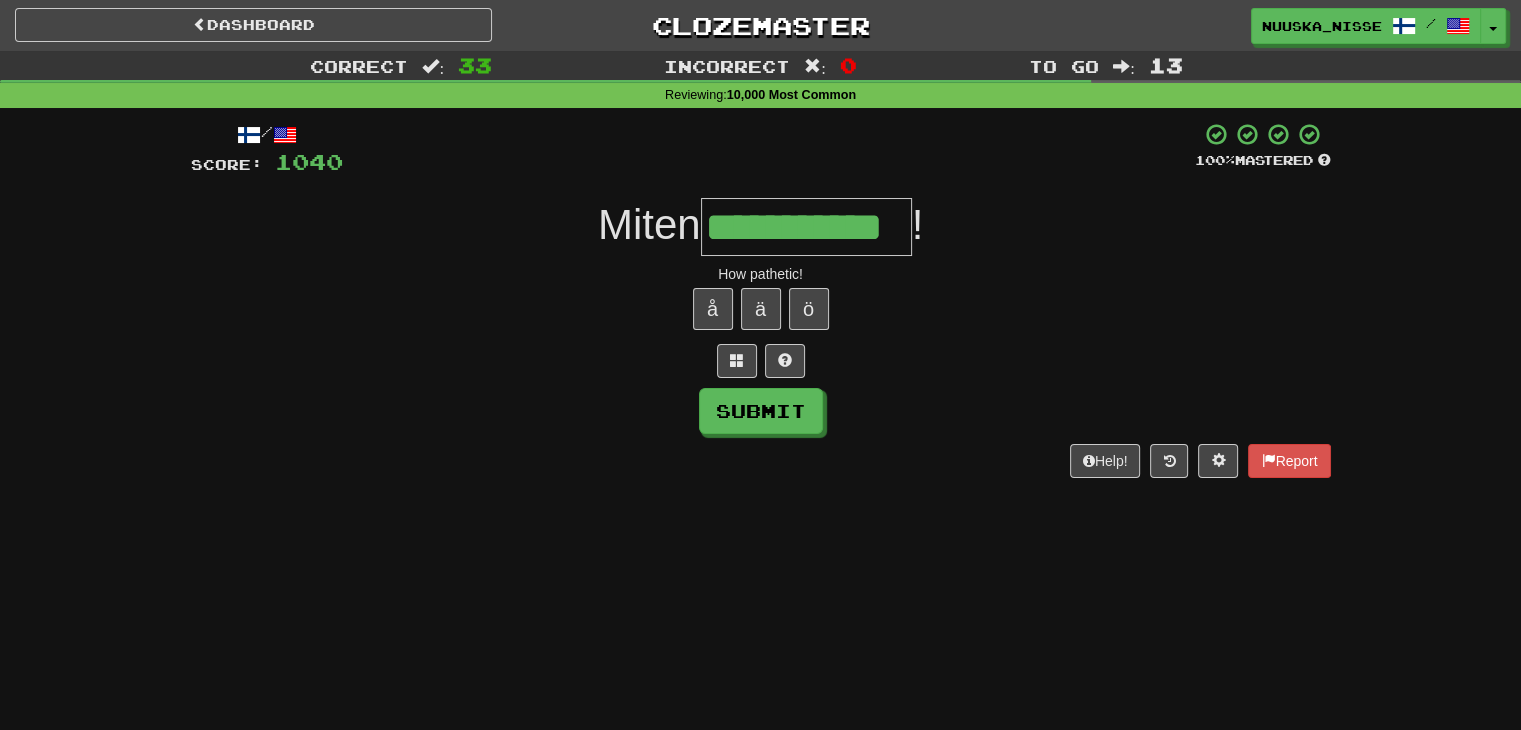 type on "**********" 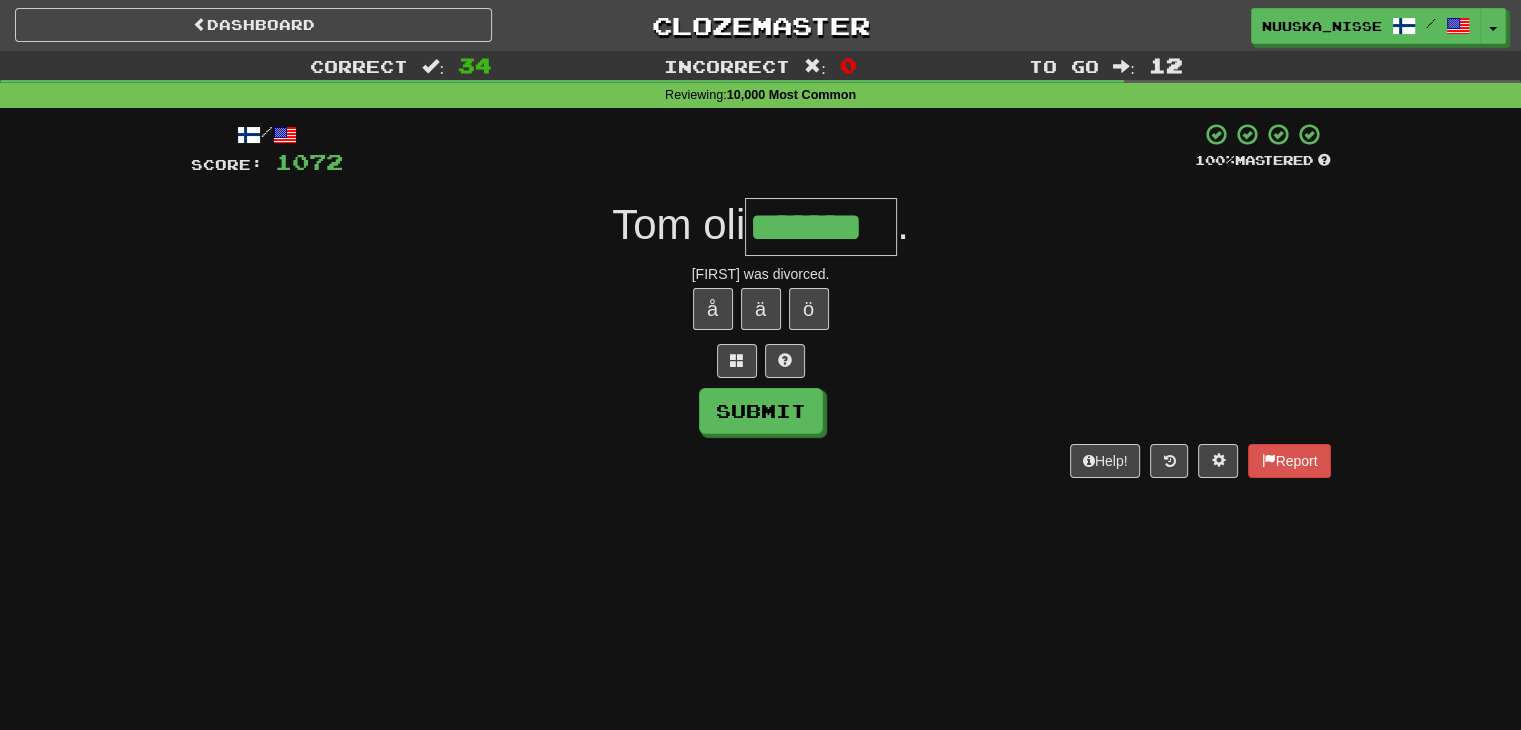 type on "*******" 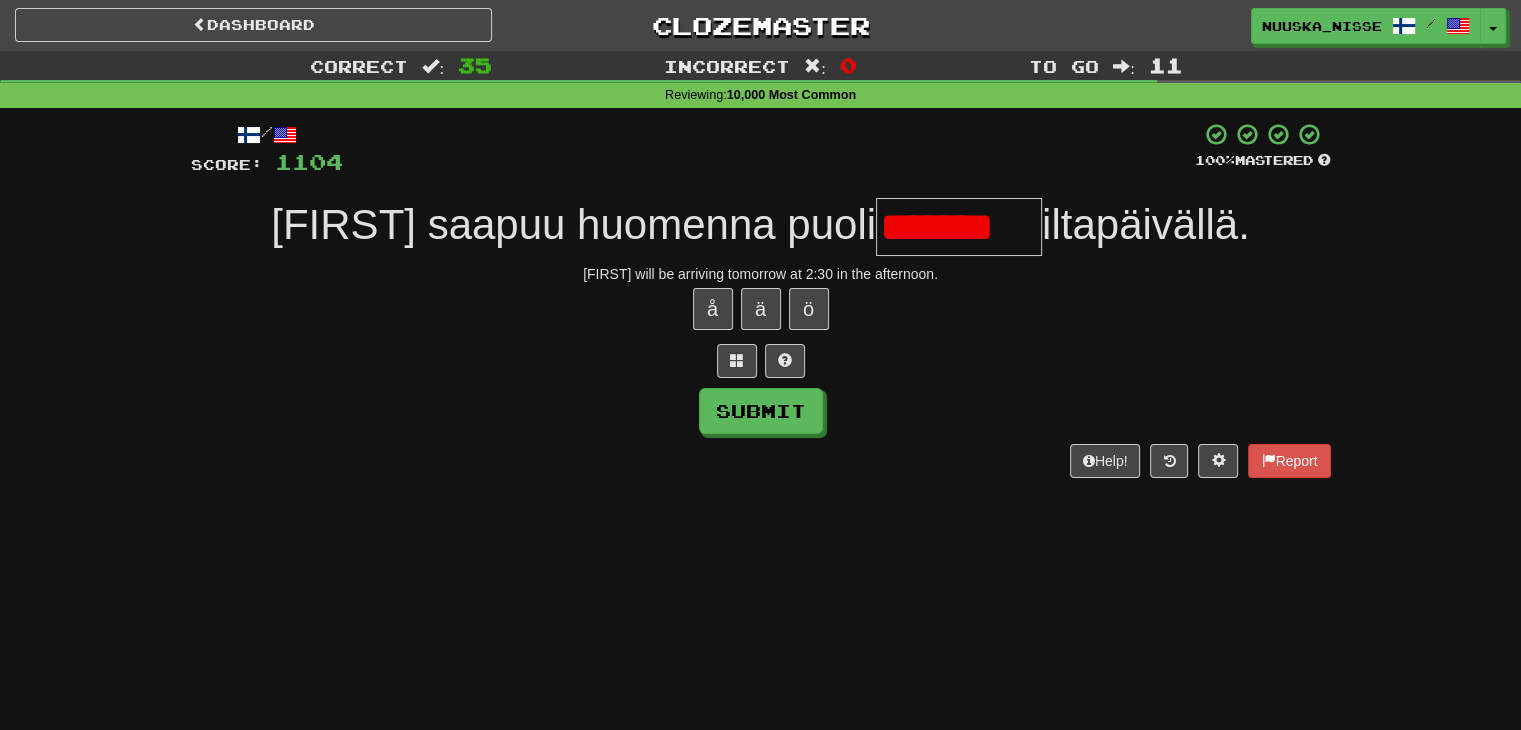 scroll, scrollTop: 0, scrollLeft: 0, axis: both 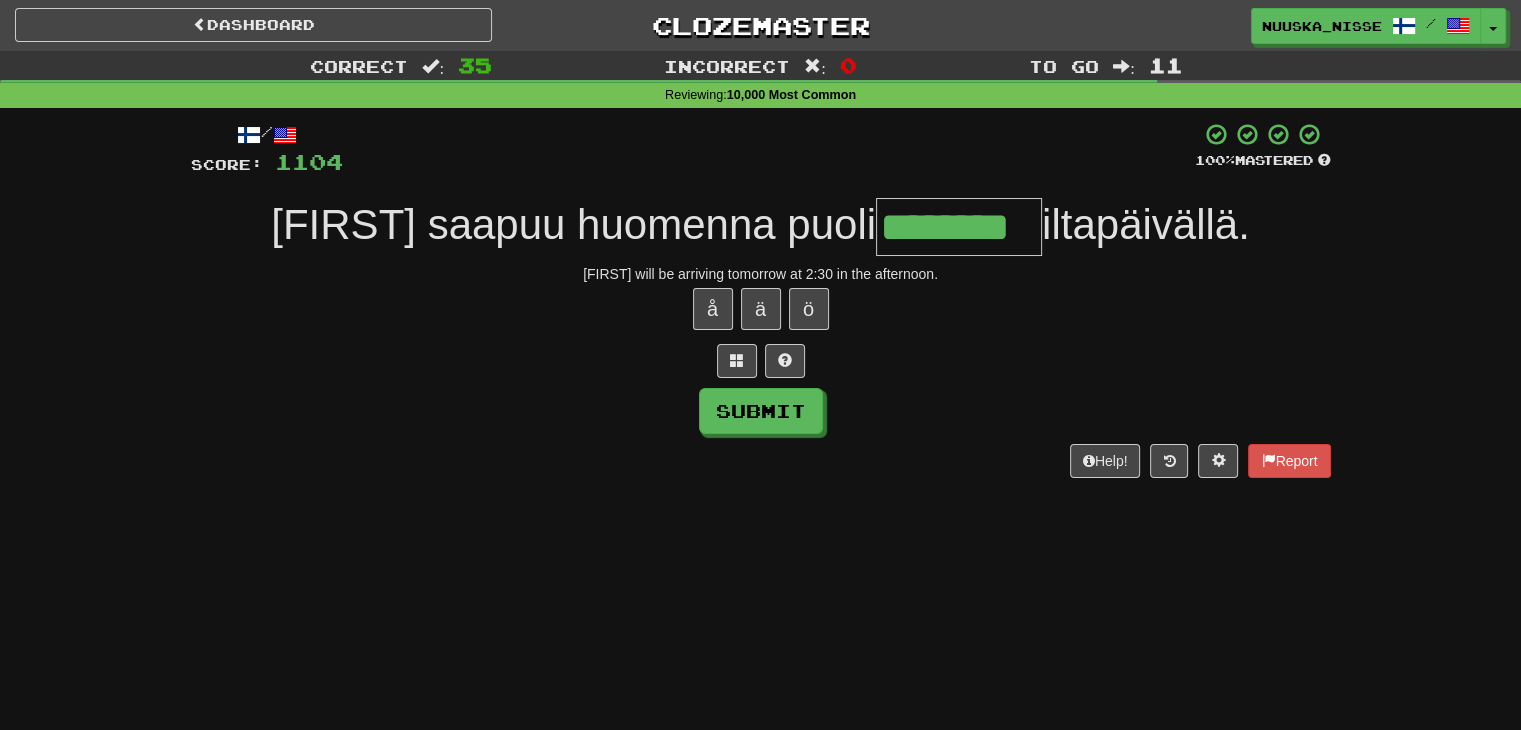 type on "********" 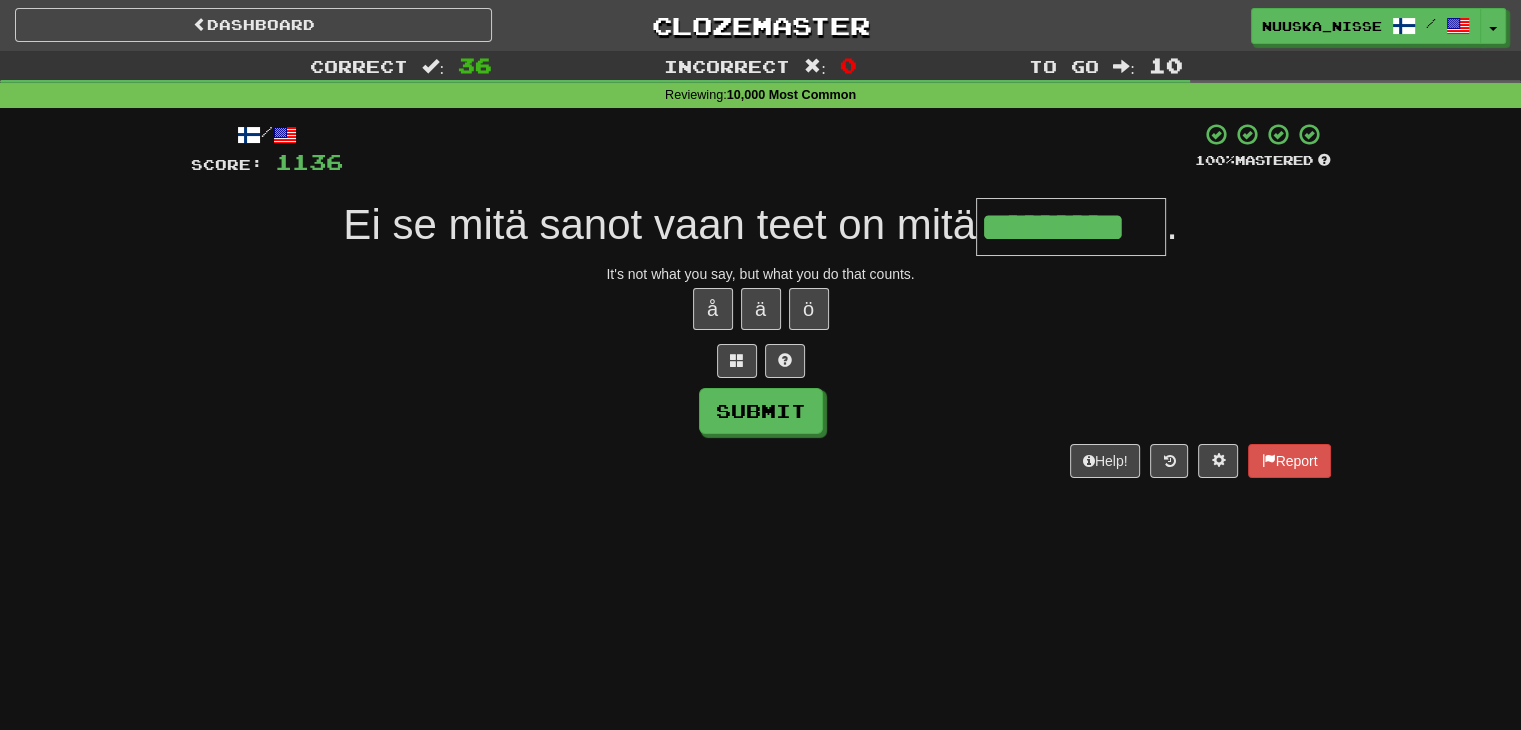type on "*********" 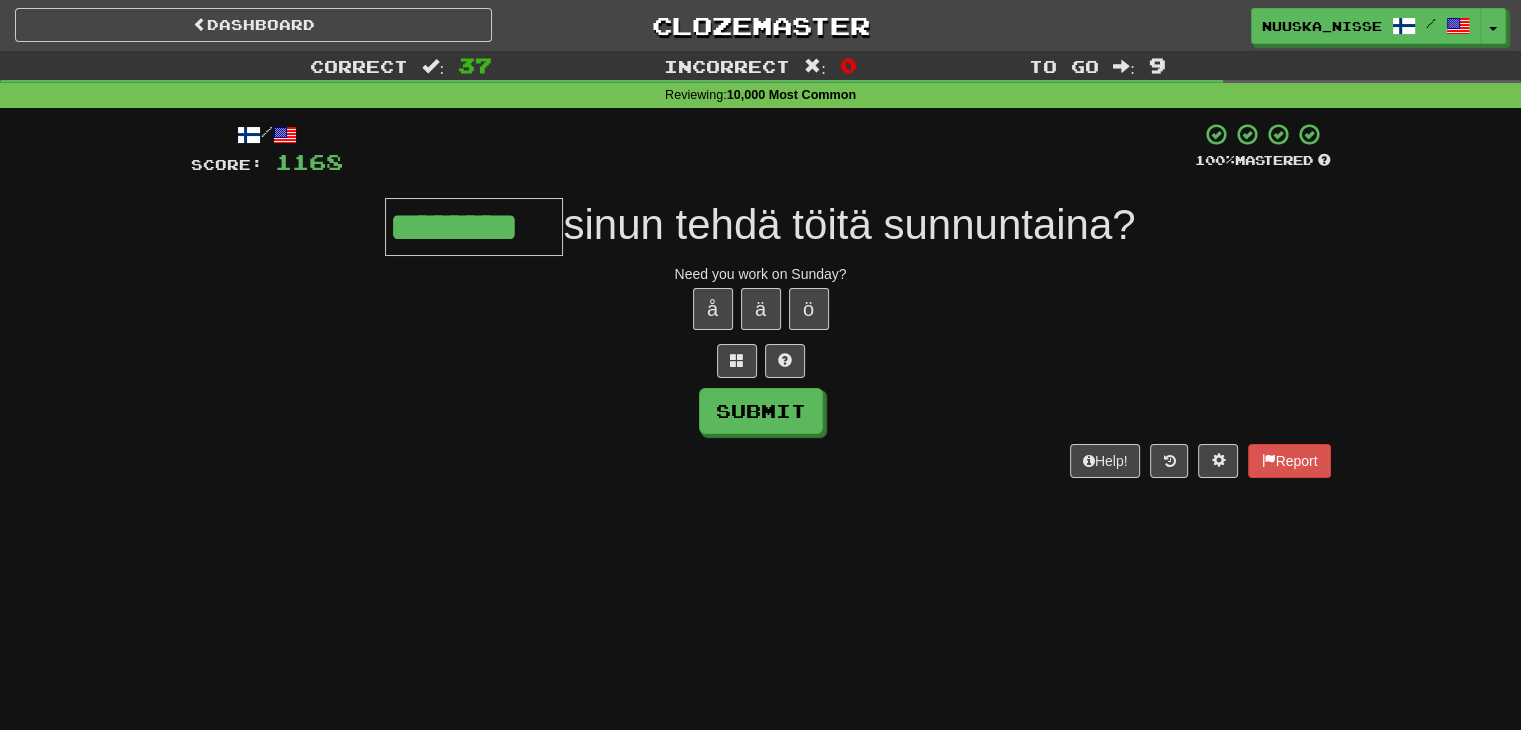 type on "********" 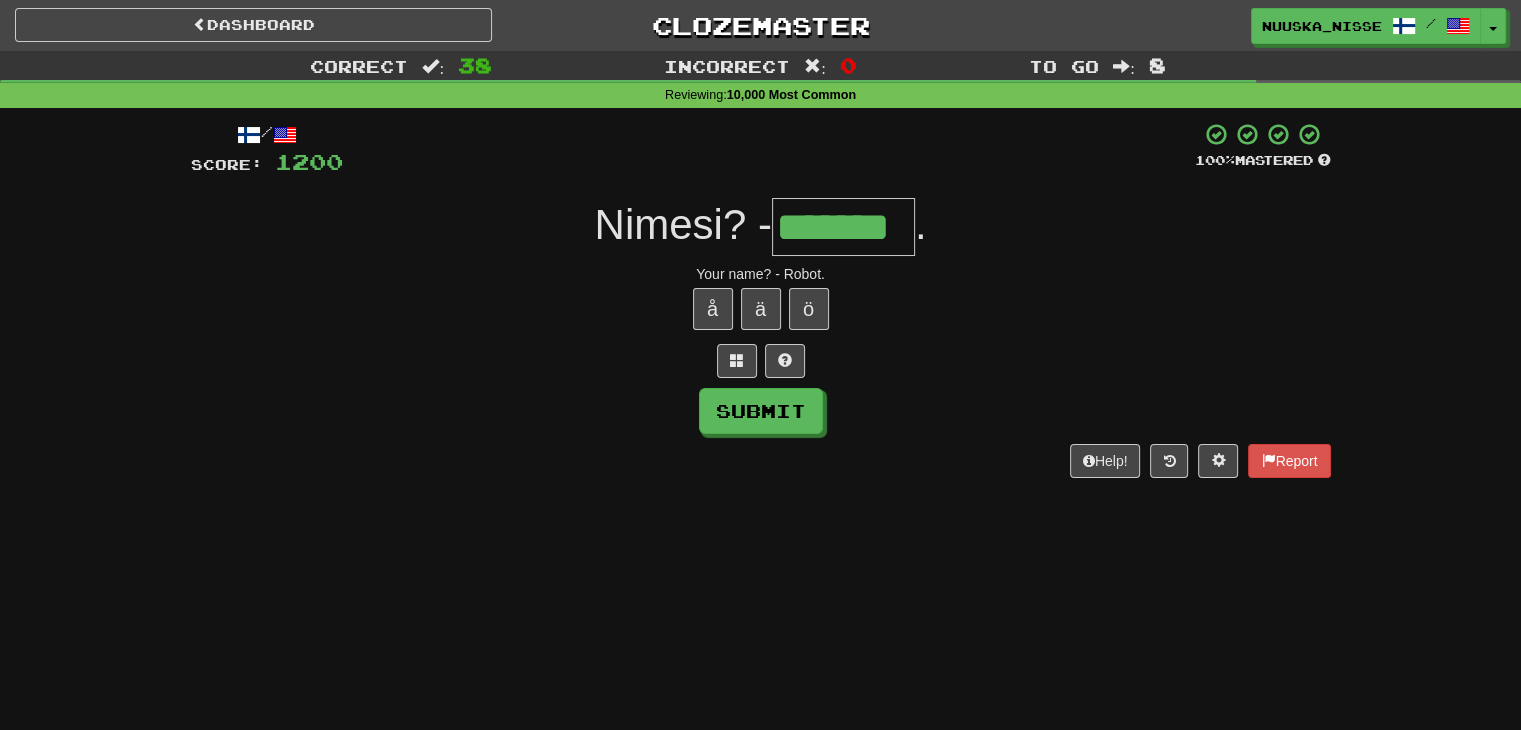 type on "*******" 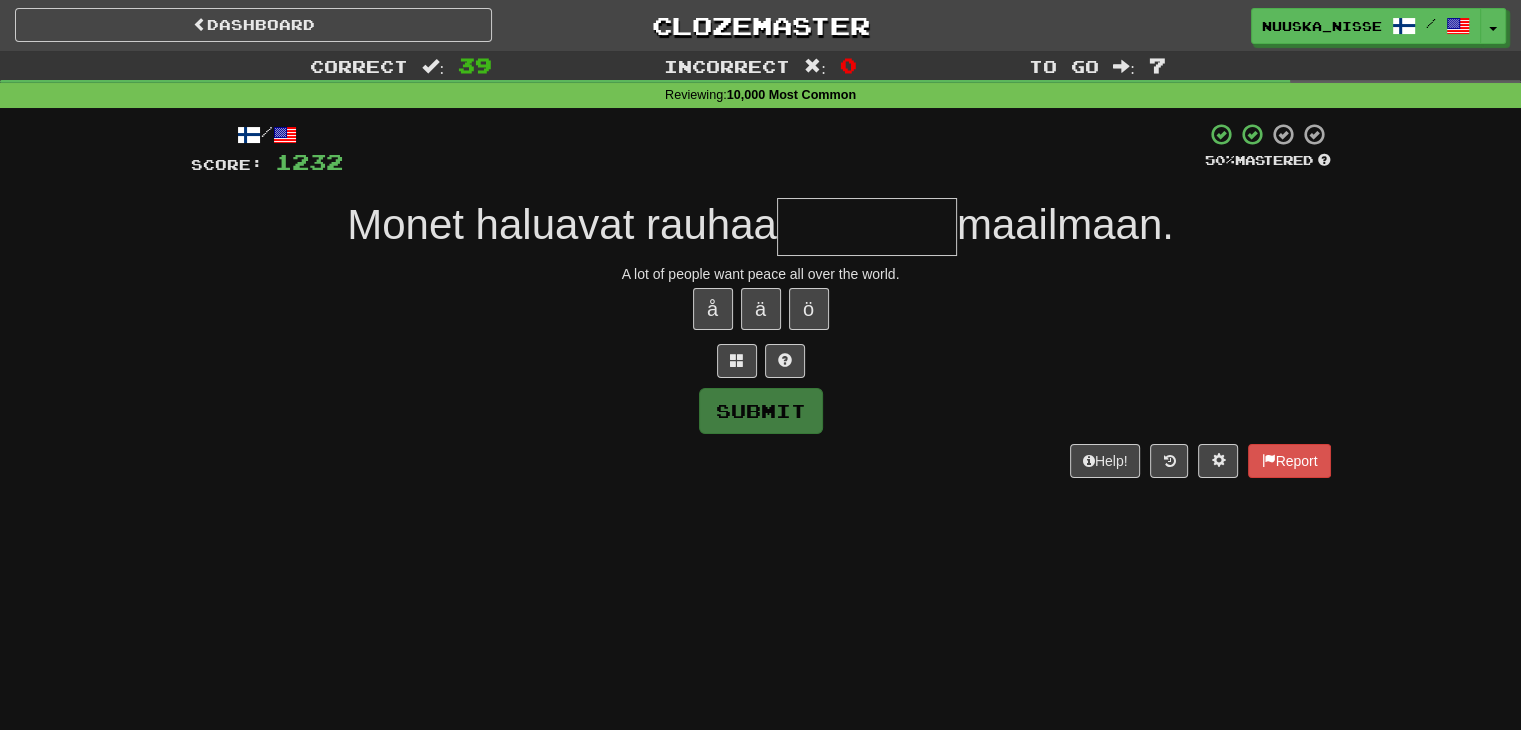 type on "*" 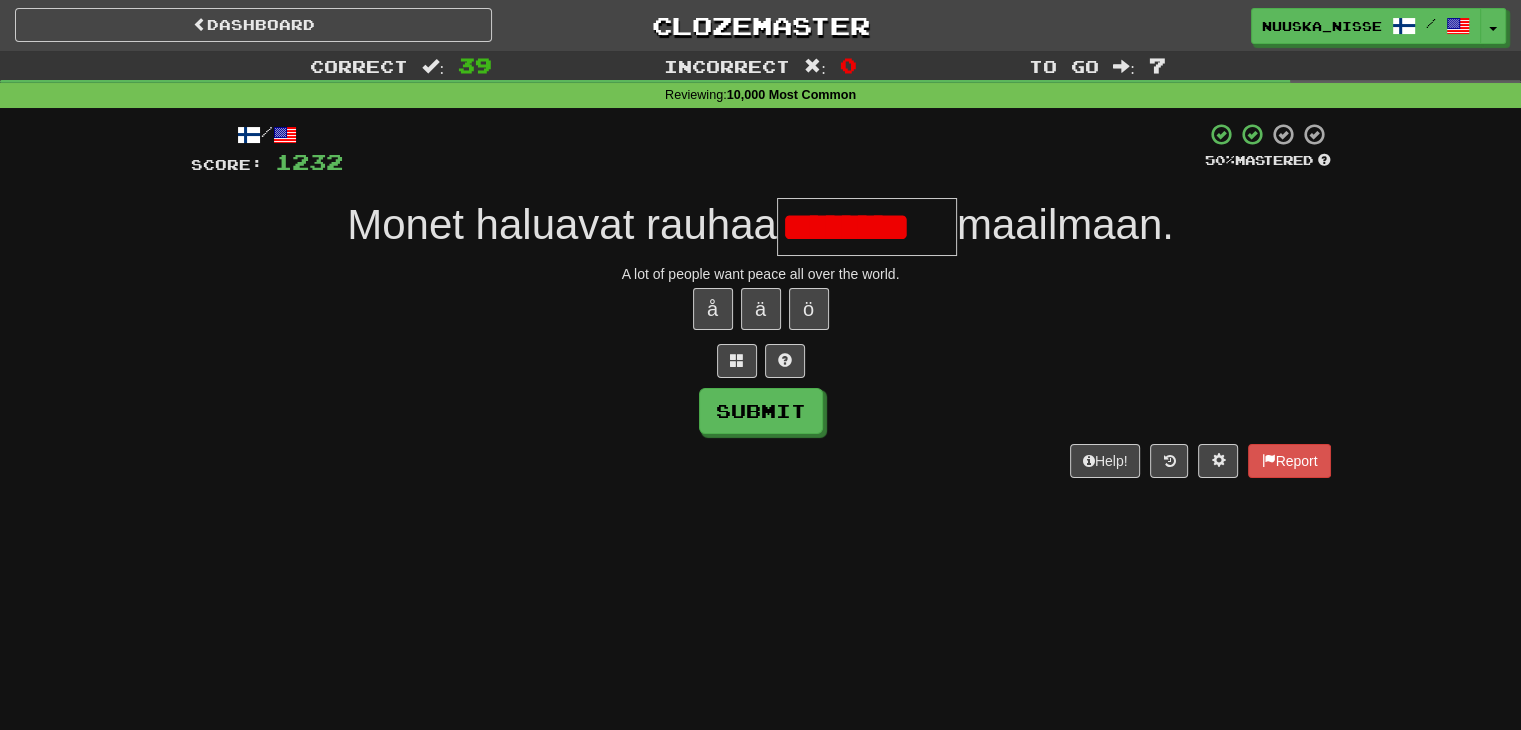 scroll, scrollTop: 0, scrollLeft: 0, axis: both 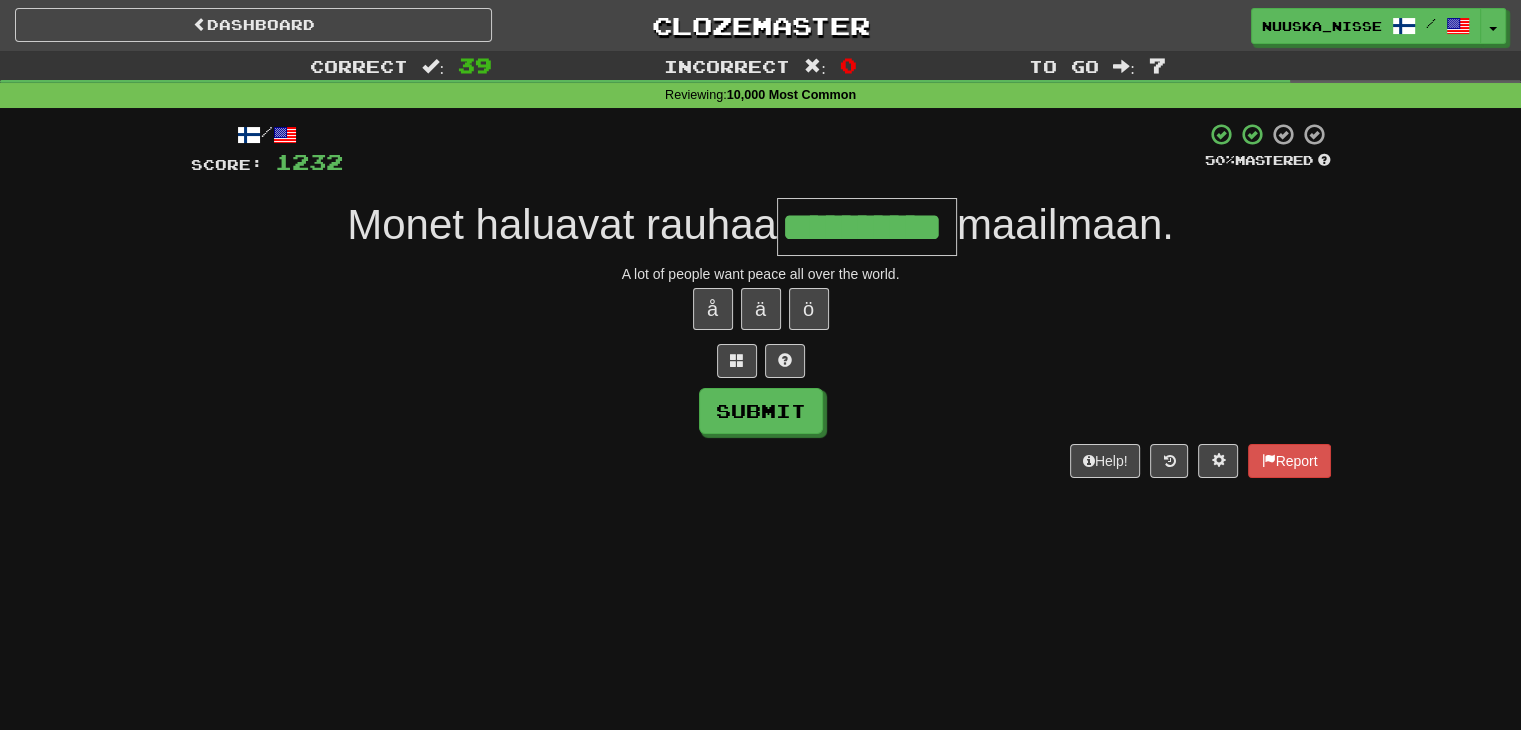 type on "**********" 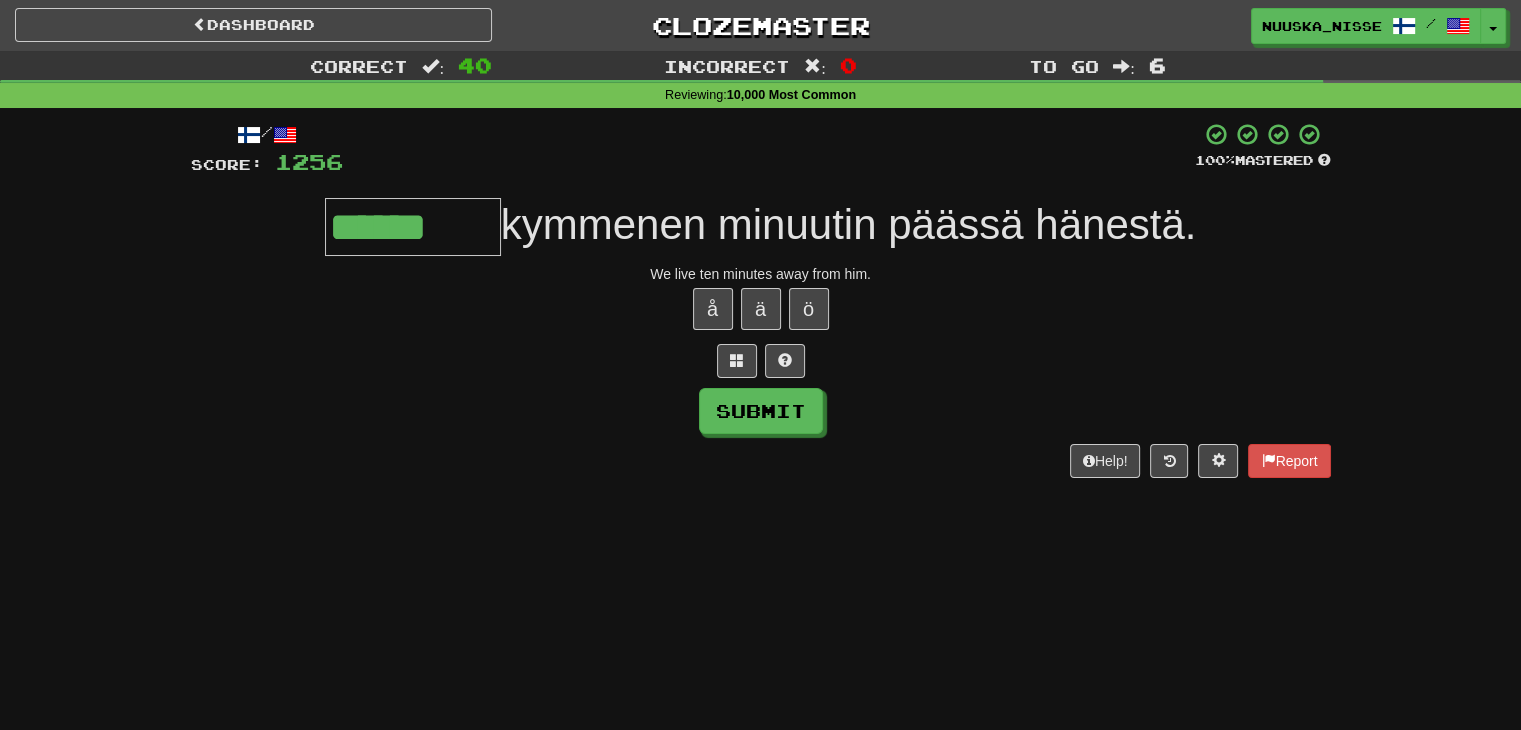 type on "******" 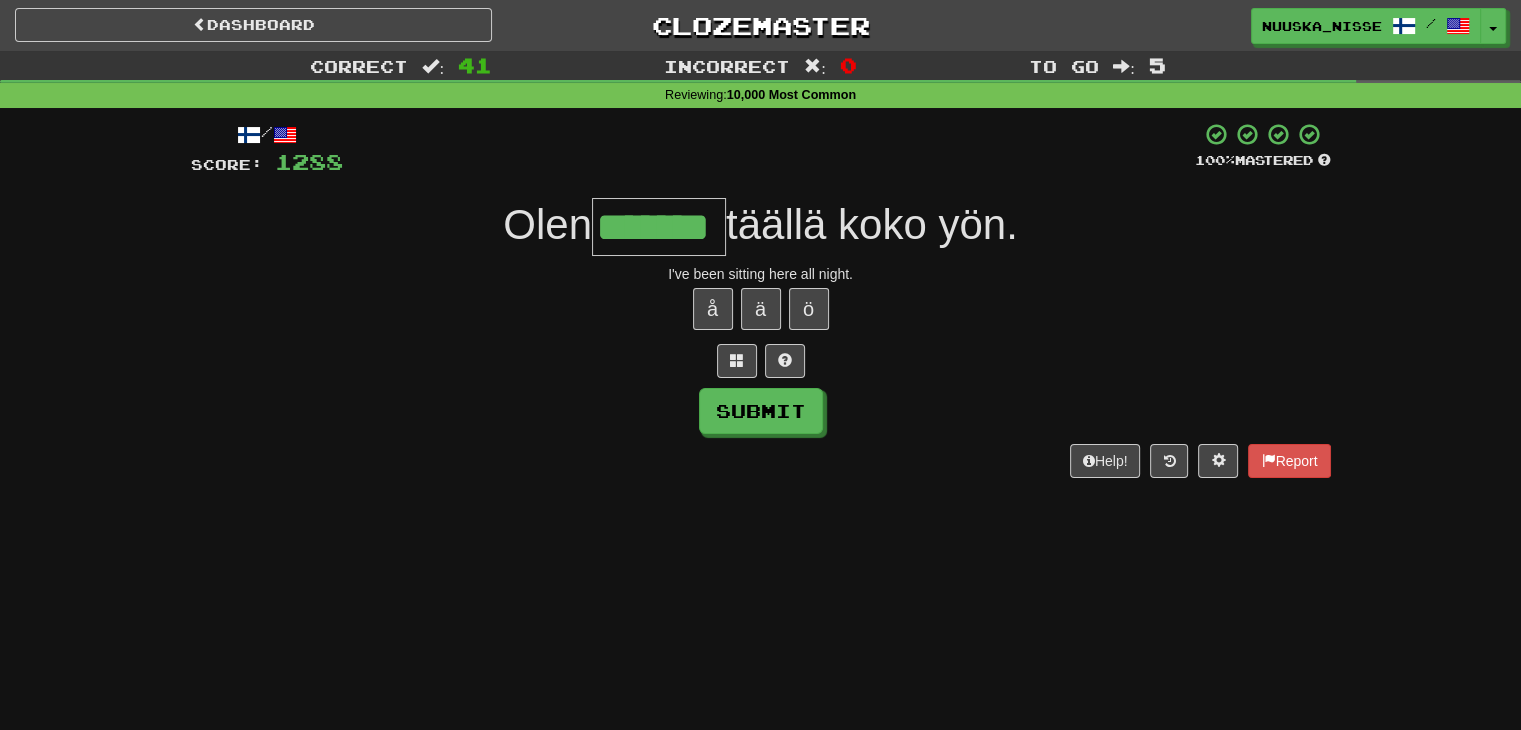 type on "*******" 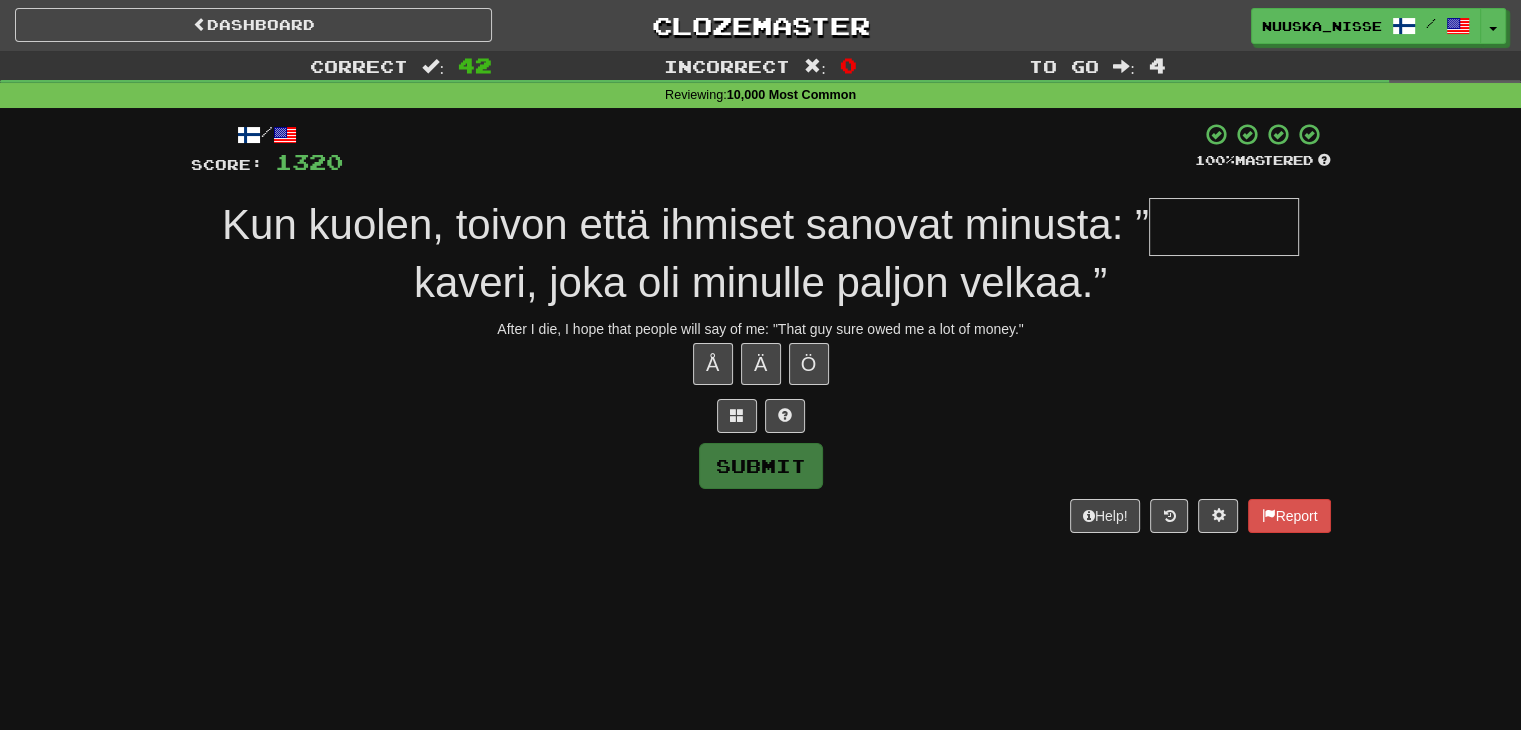 type on "*" 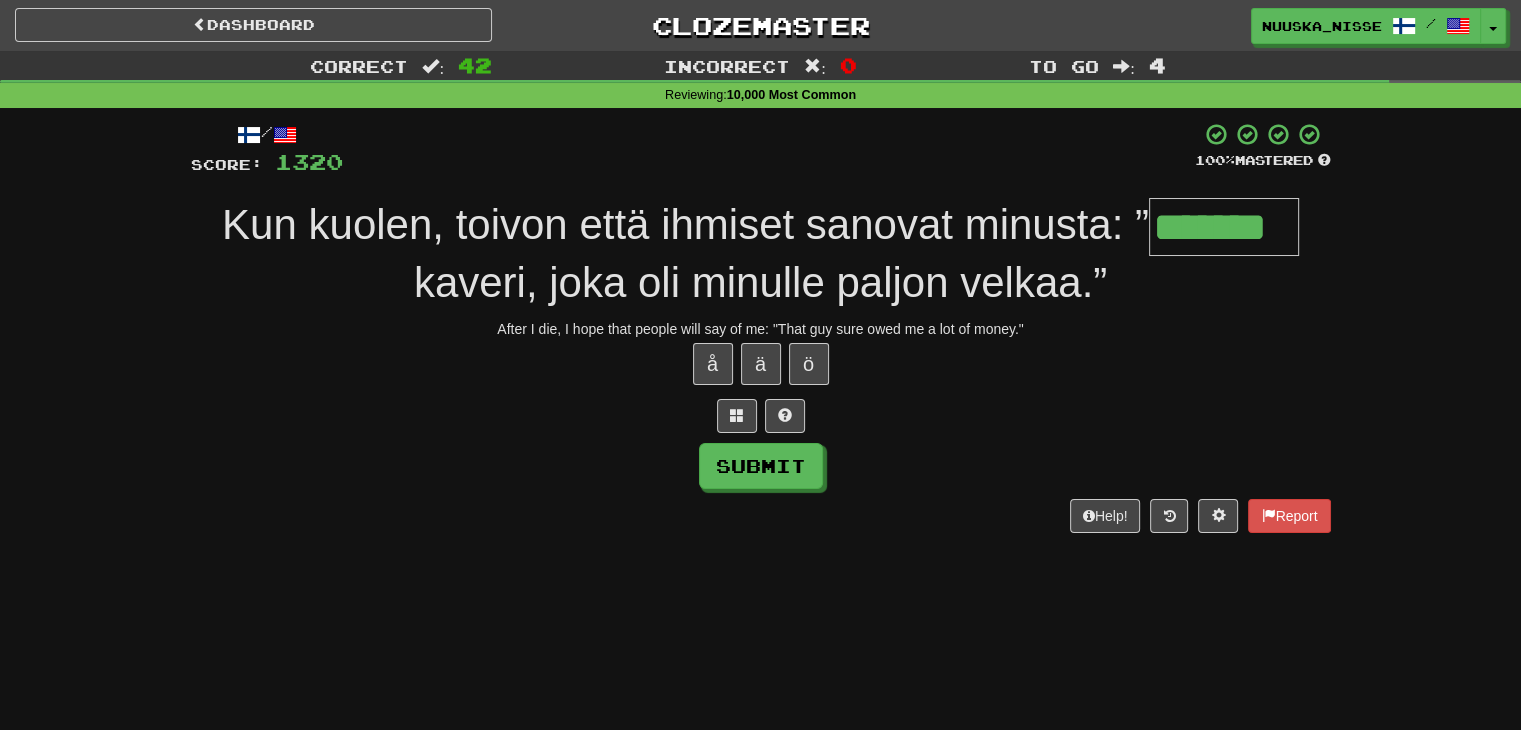 type on "*******" 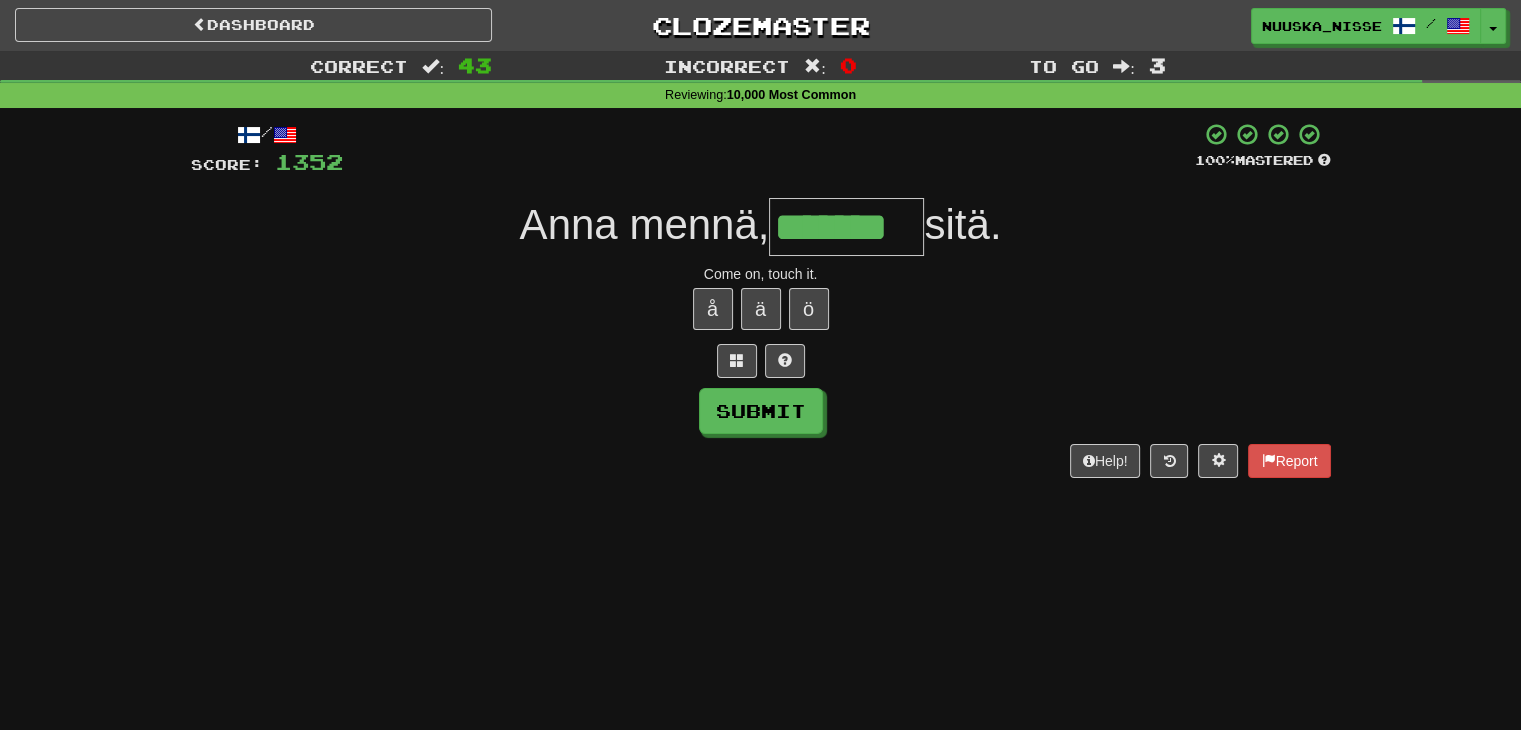 type on "*******" 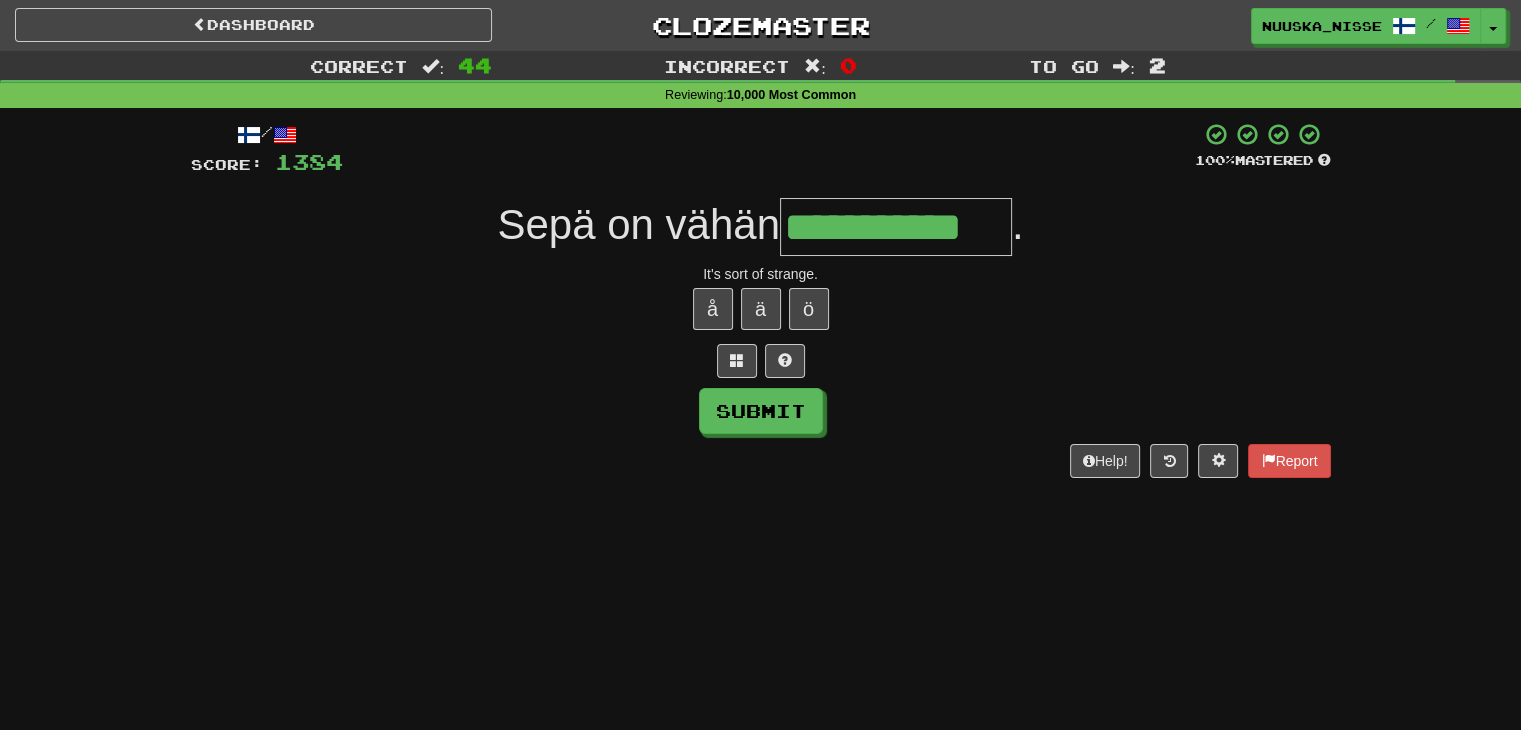 type on "**********" 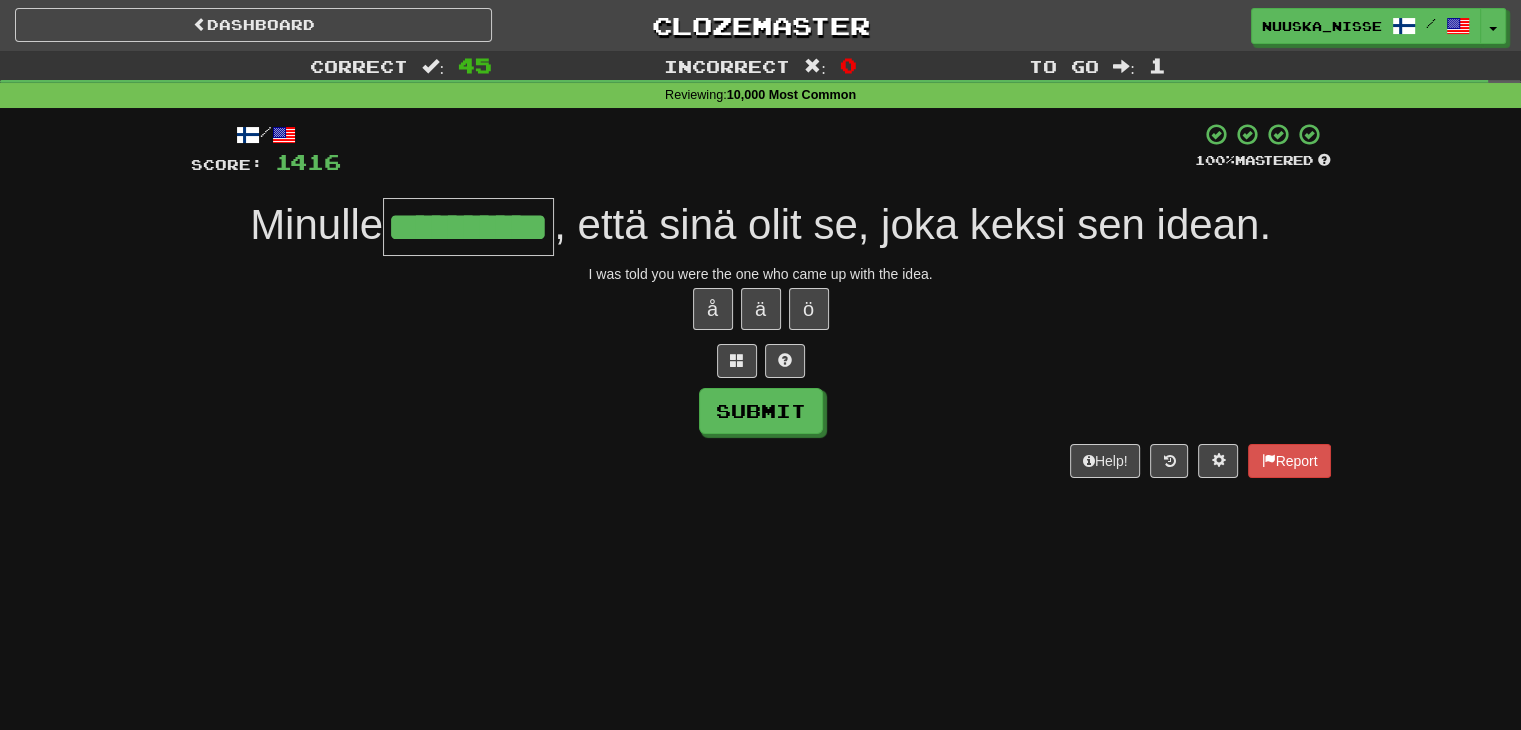 type on "**********" 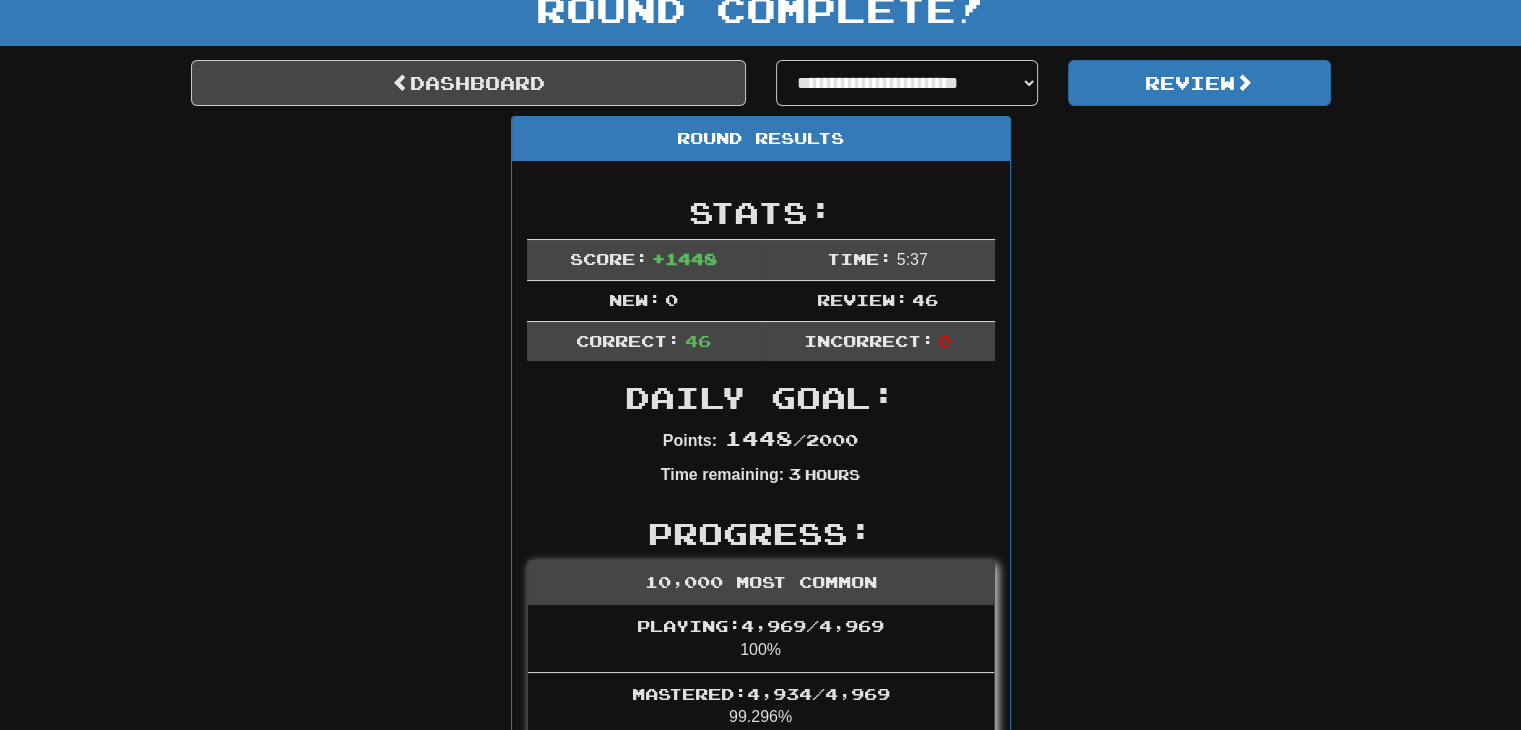 scroll, scrollTop: 92, scrollLeft: 0, axis: vertical 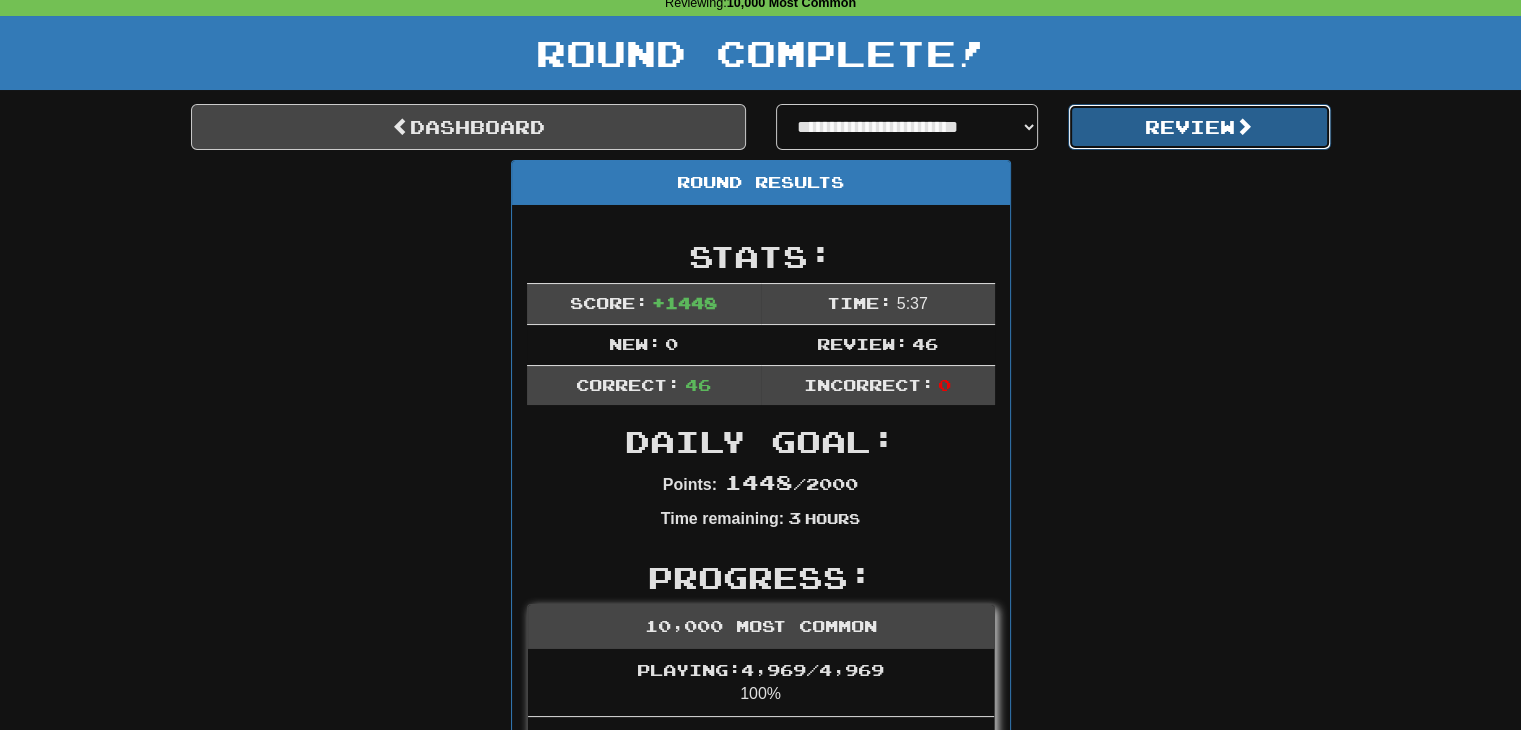 click on "Review" at bounding box center [1199, 127] 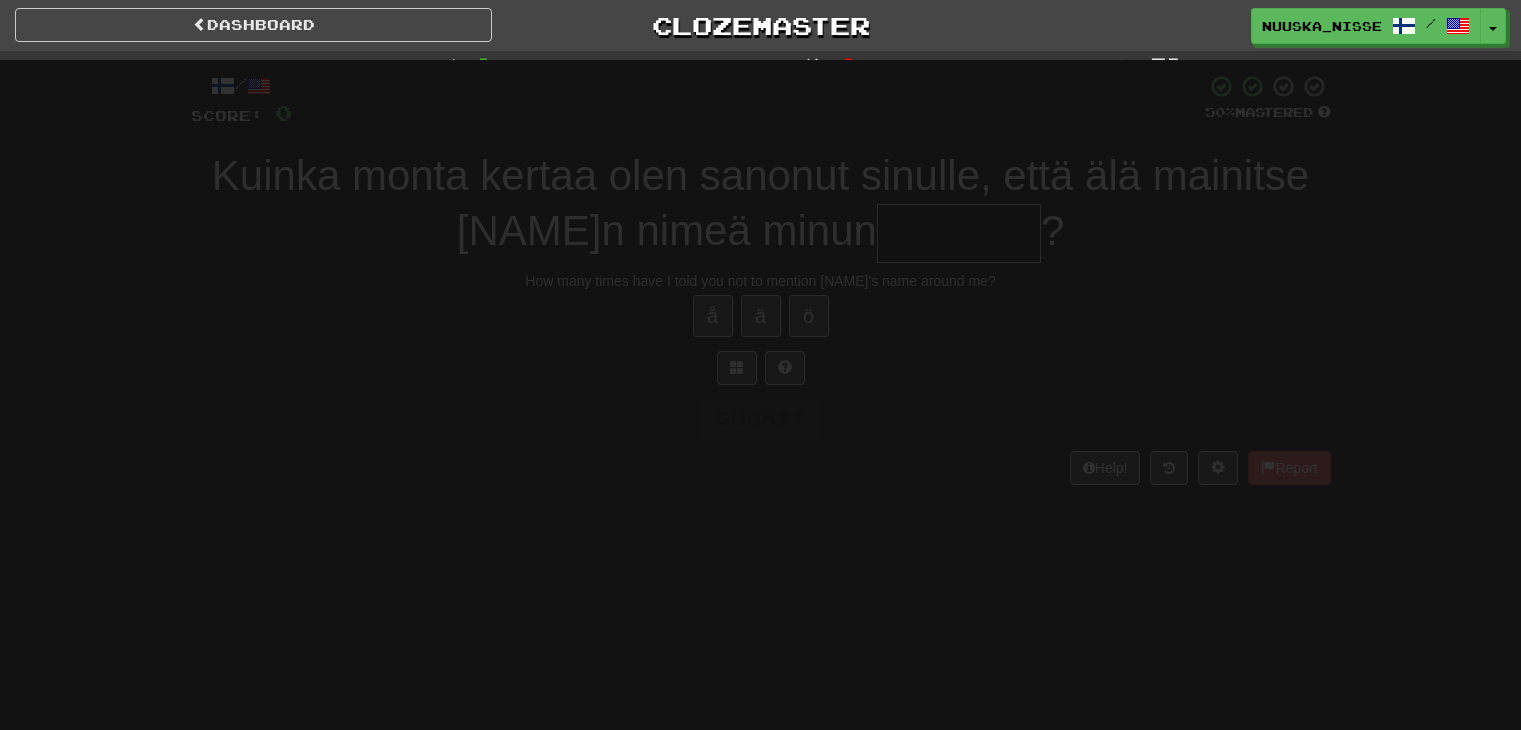 scroll, scrollTop: 0, scrollLeft: 0, axis: both 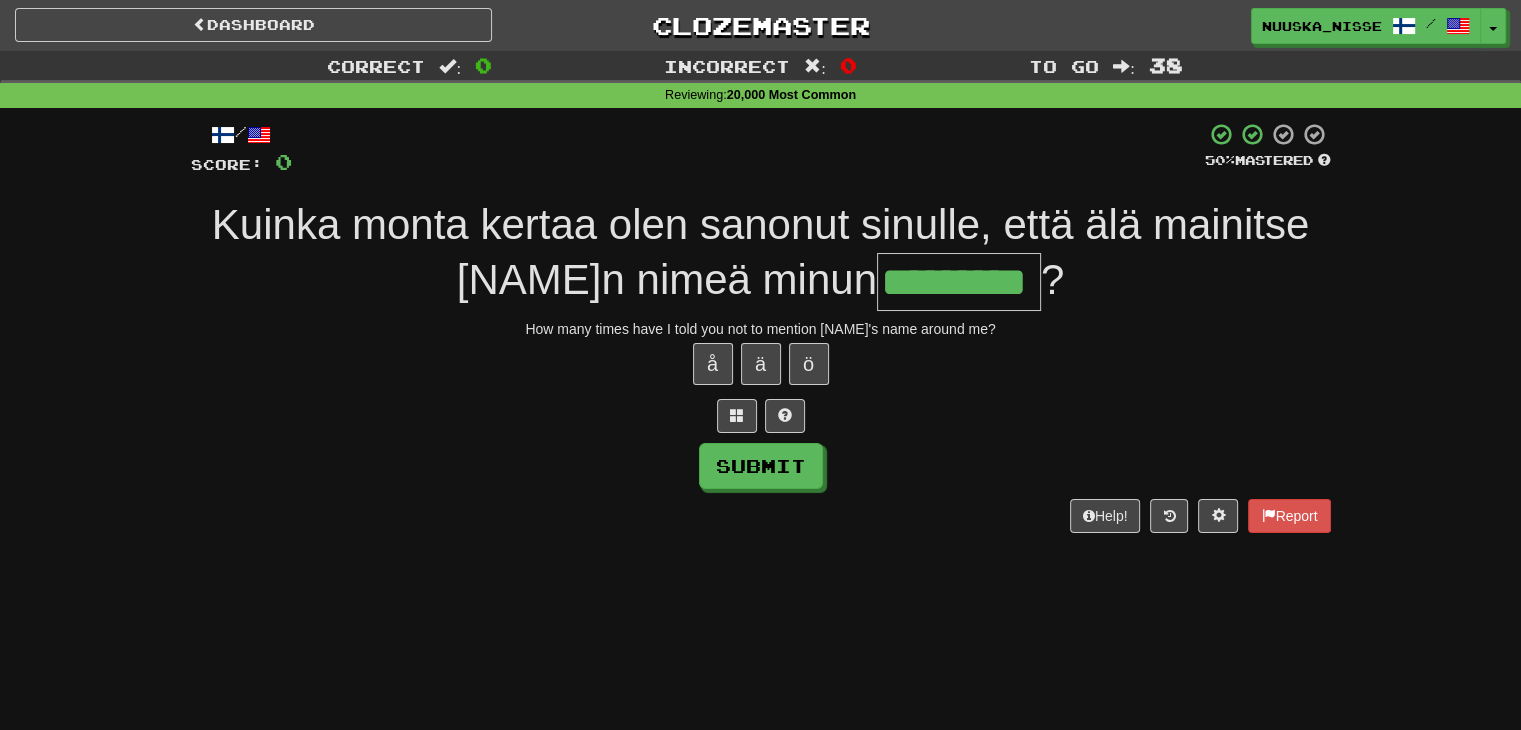 type on "*********" 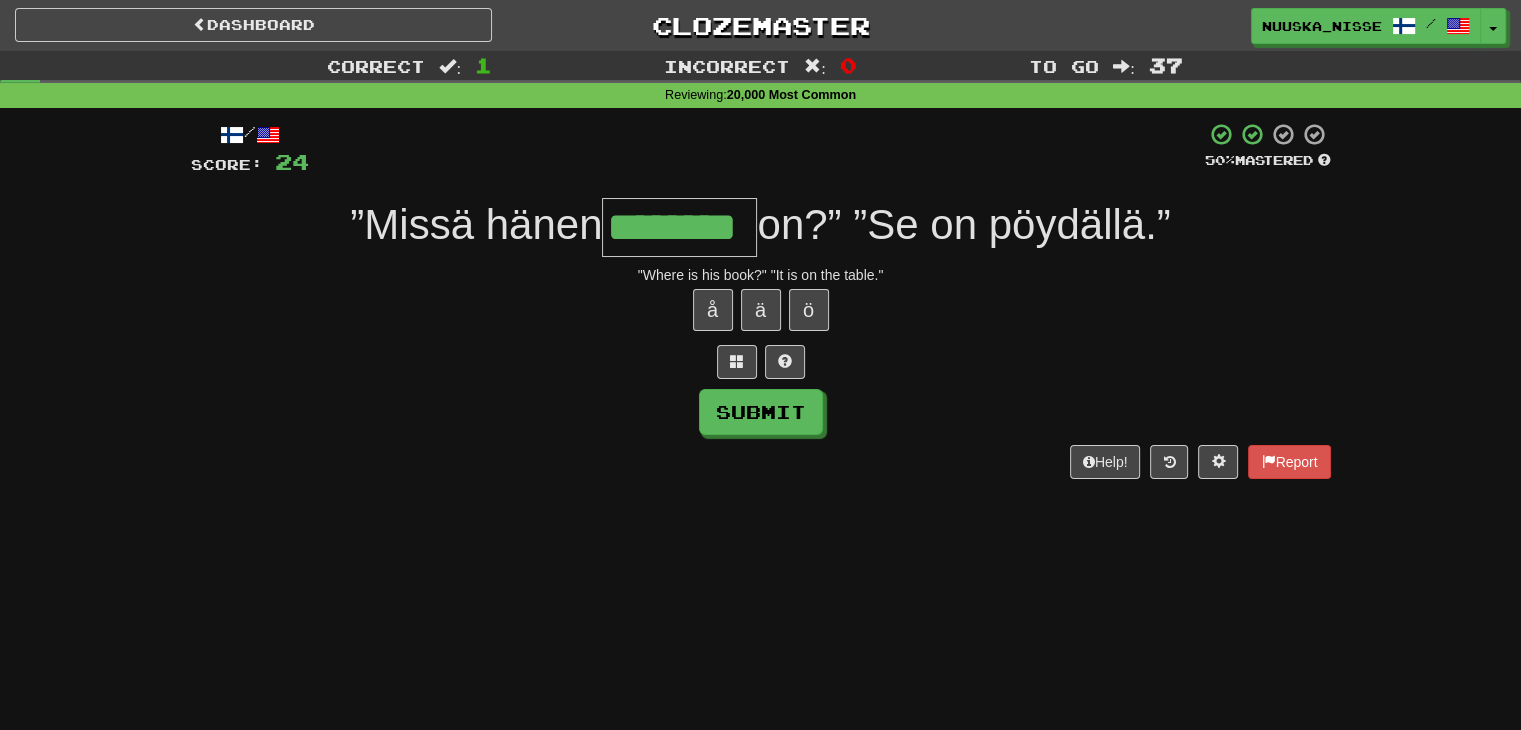 type on "********" 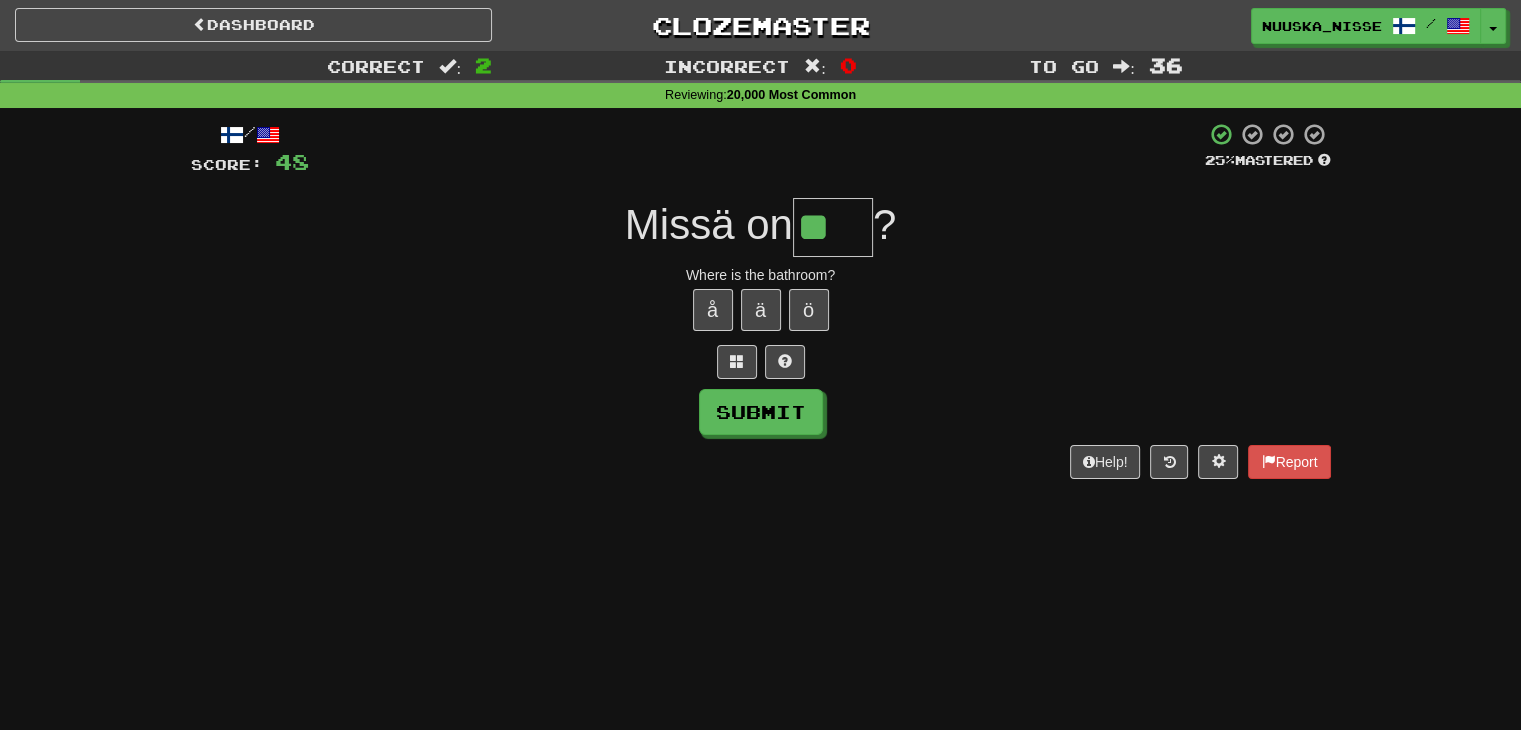 type on "**" 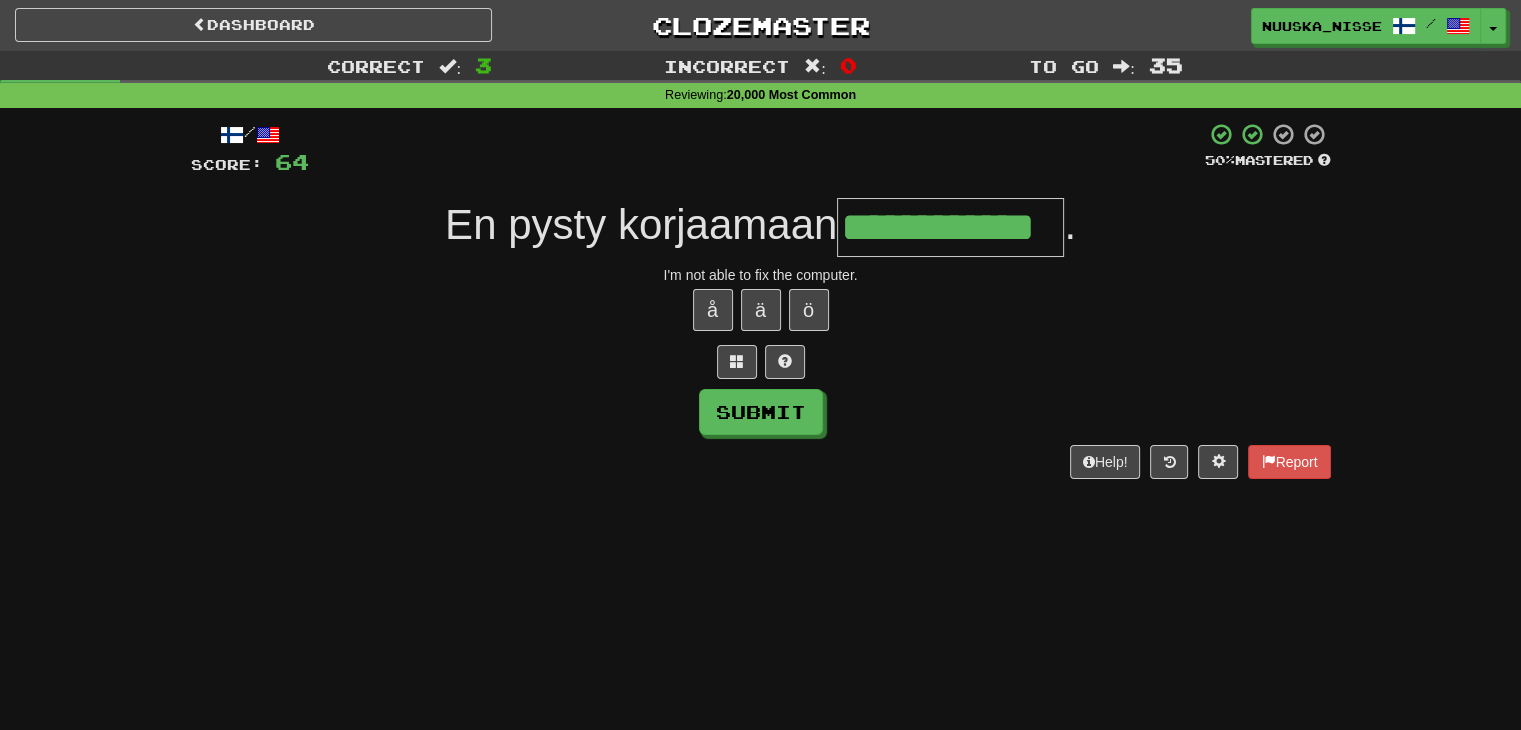 type on "**********" 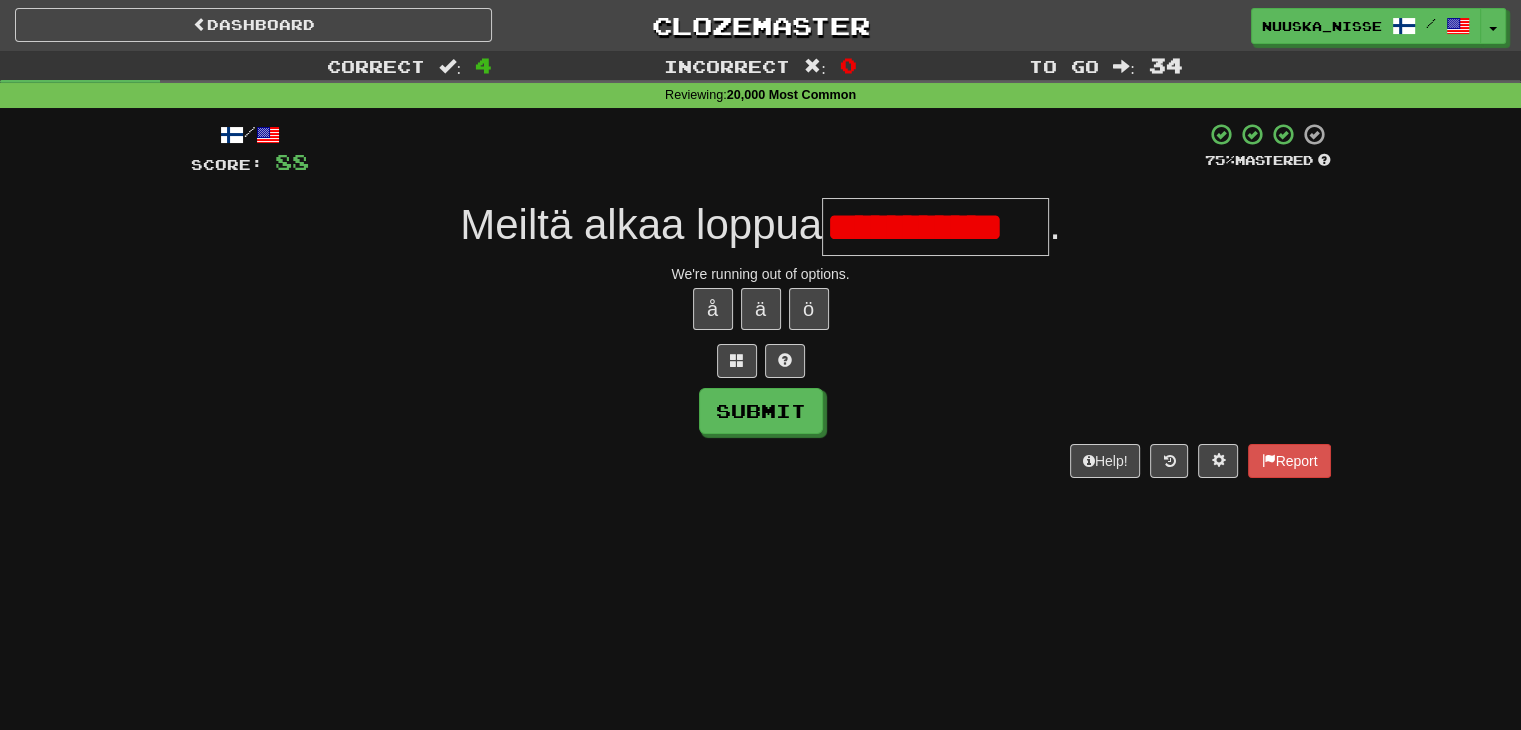 scroll, scrollTop: 0, scrollLeft: 0, axis: both 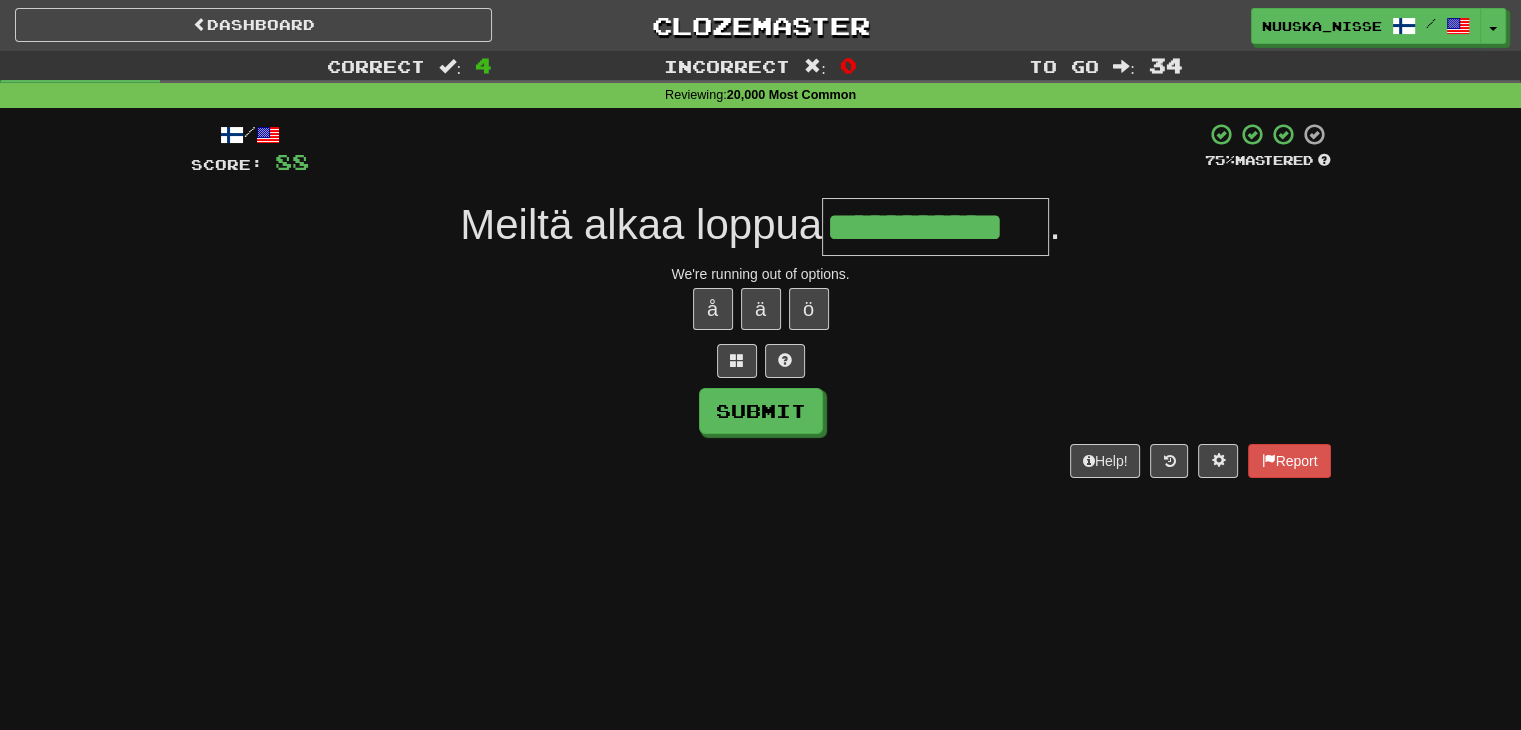 type on "**********" 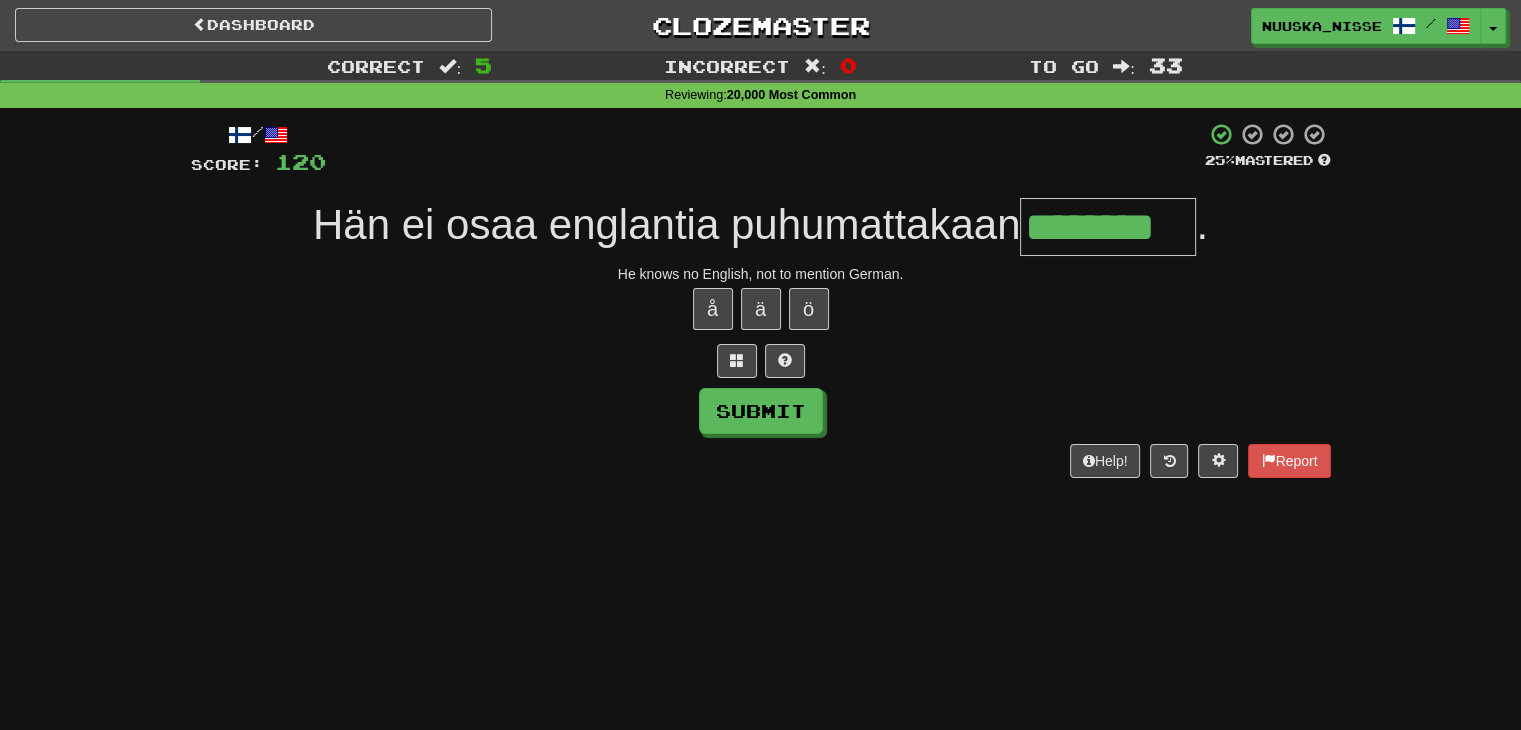 type on "********" 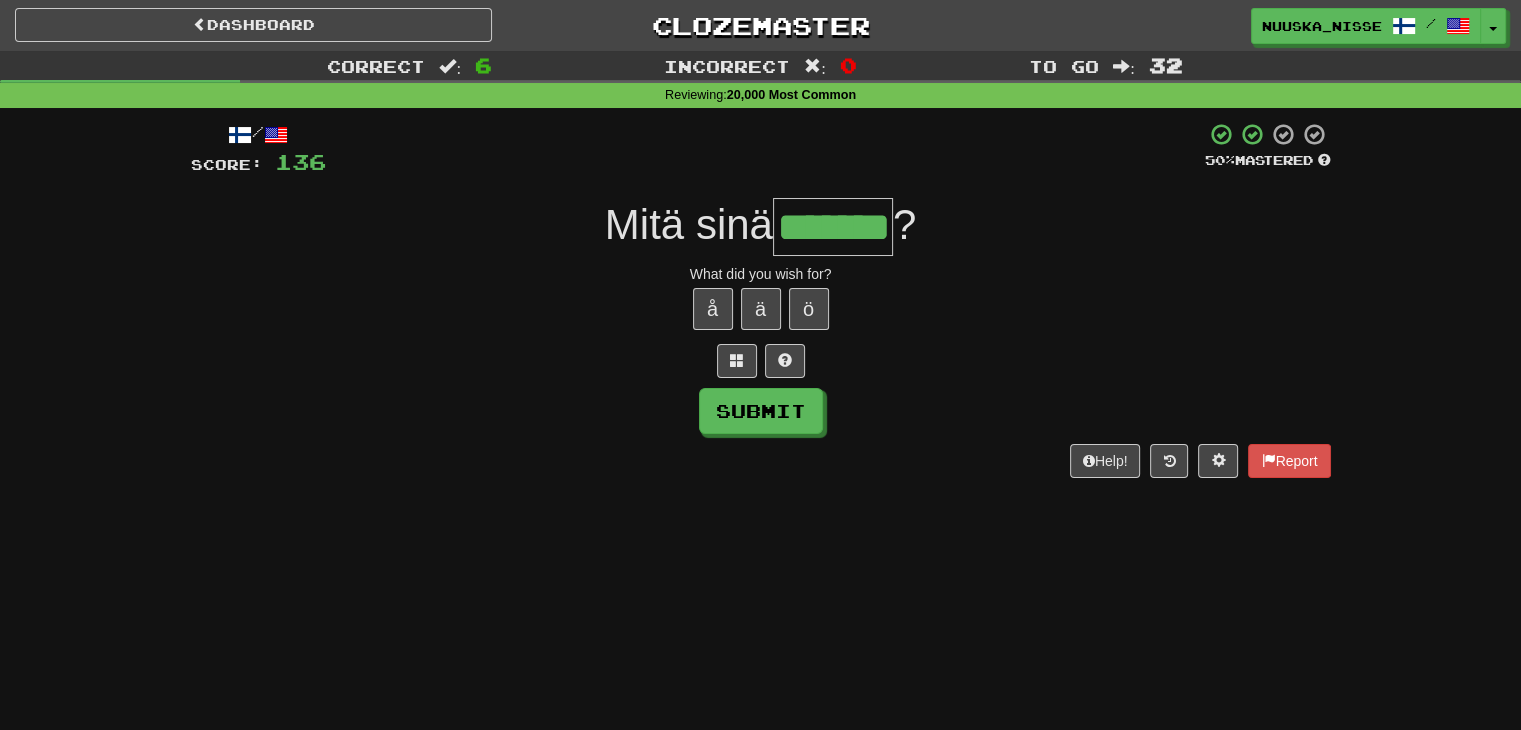type on "*******" 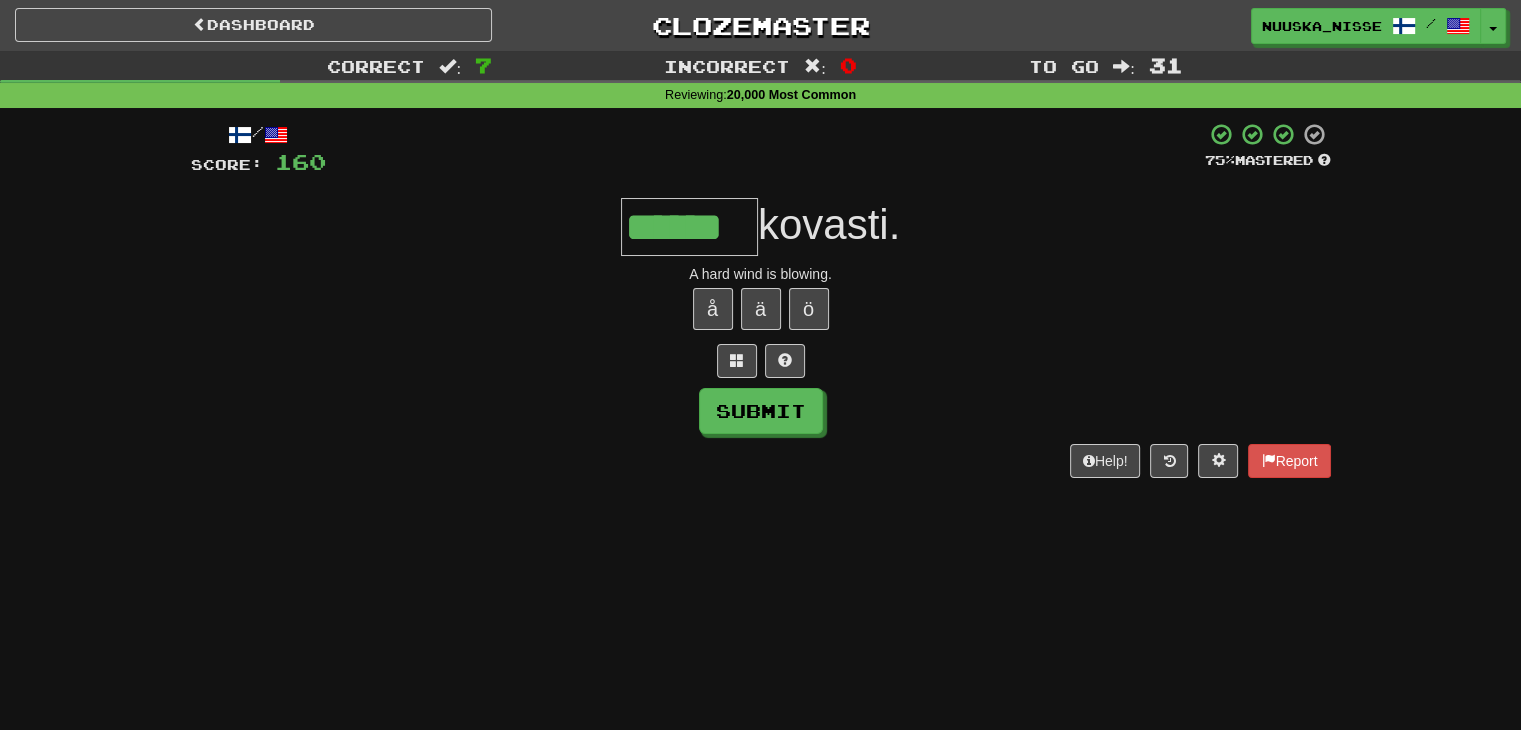 type on "******" 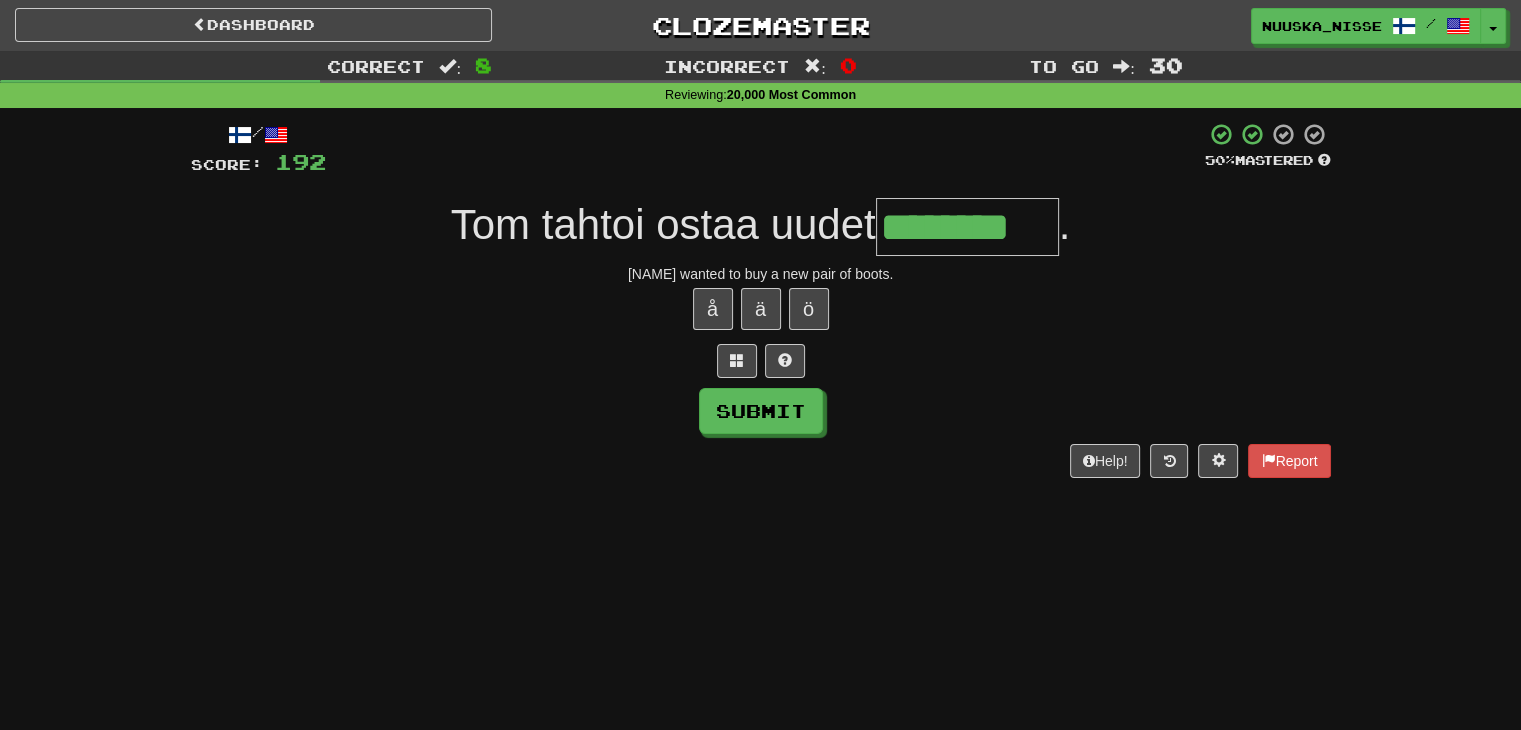 type on "********" 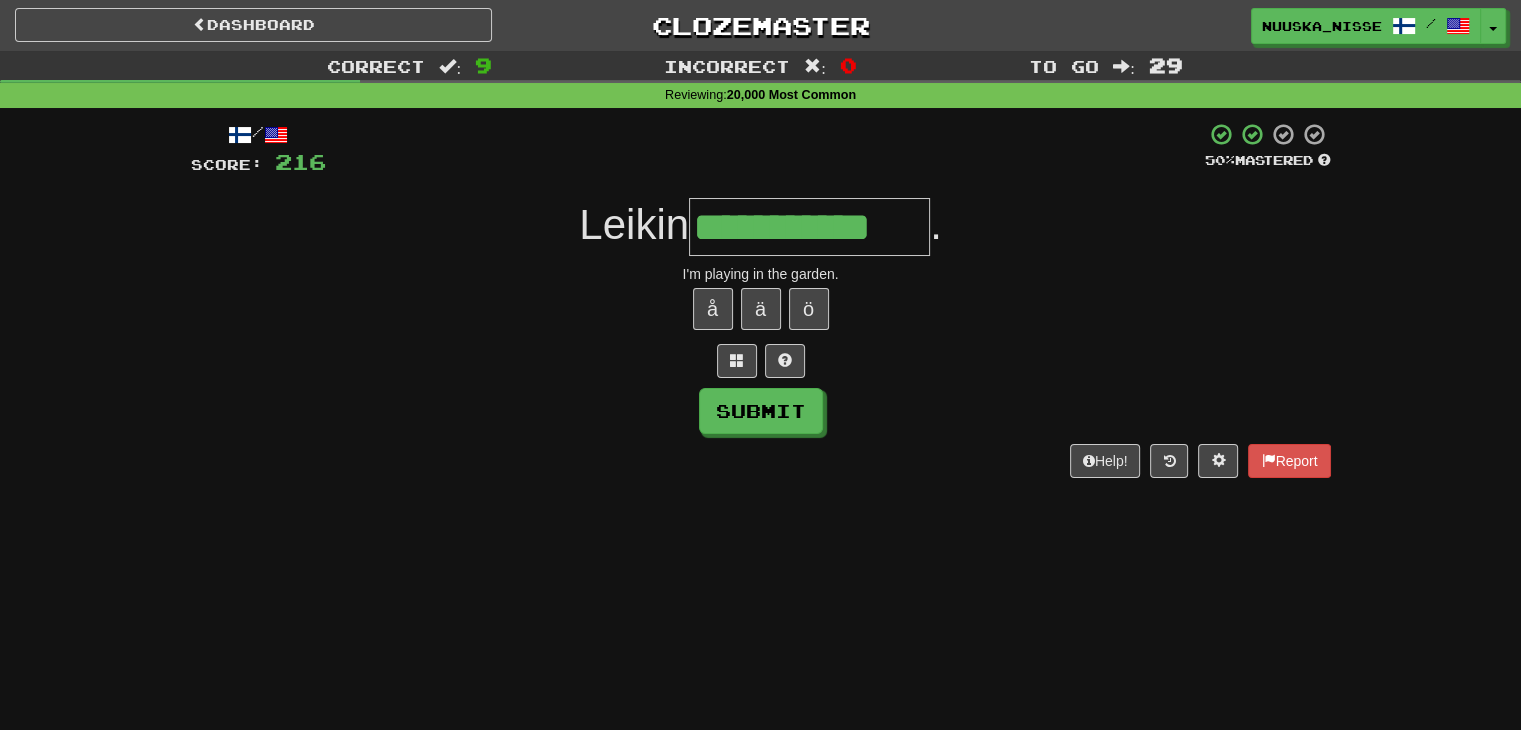 type on "**********" 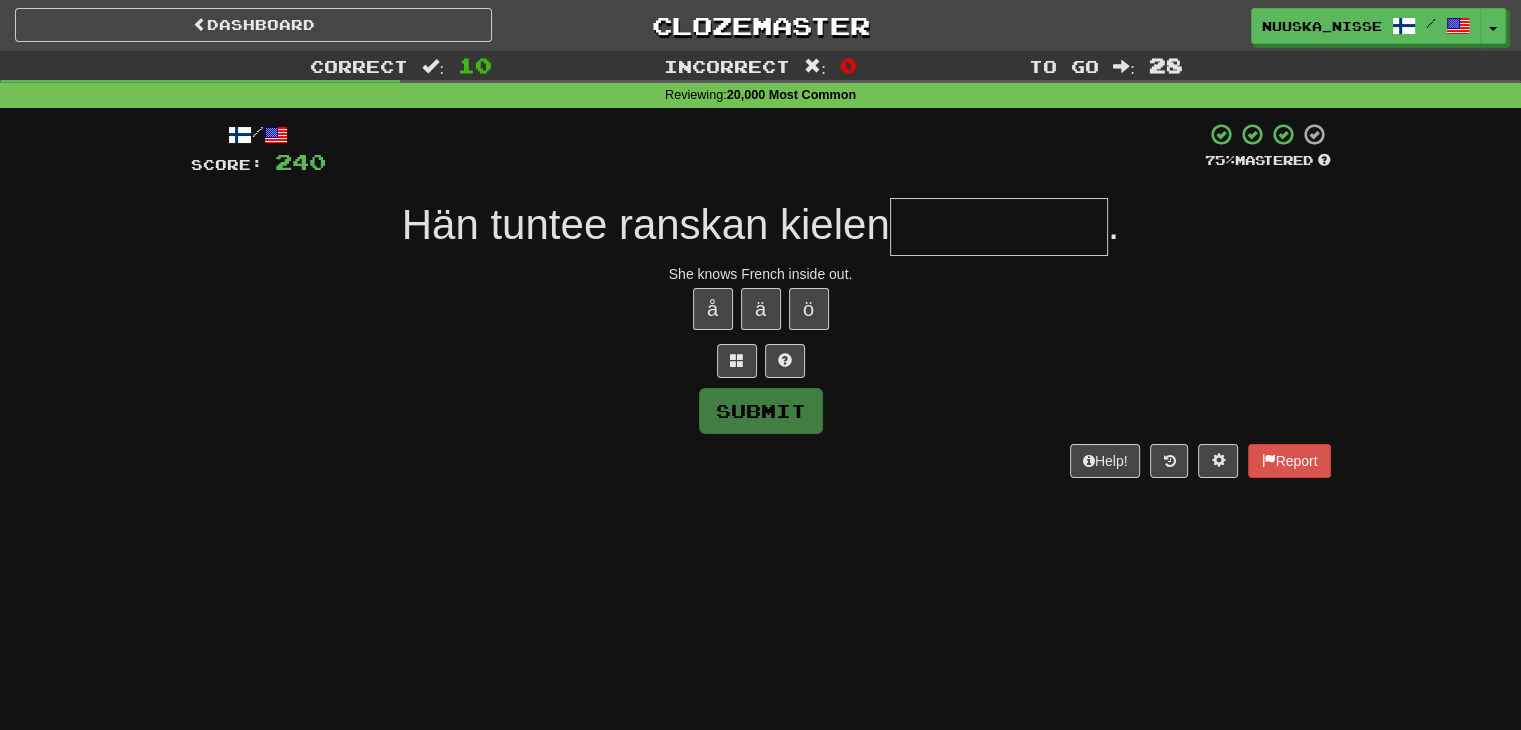 type on "*" 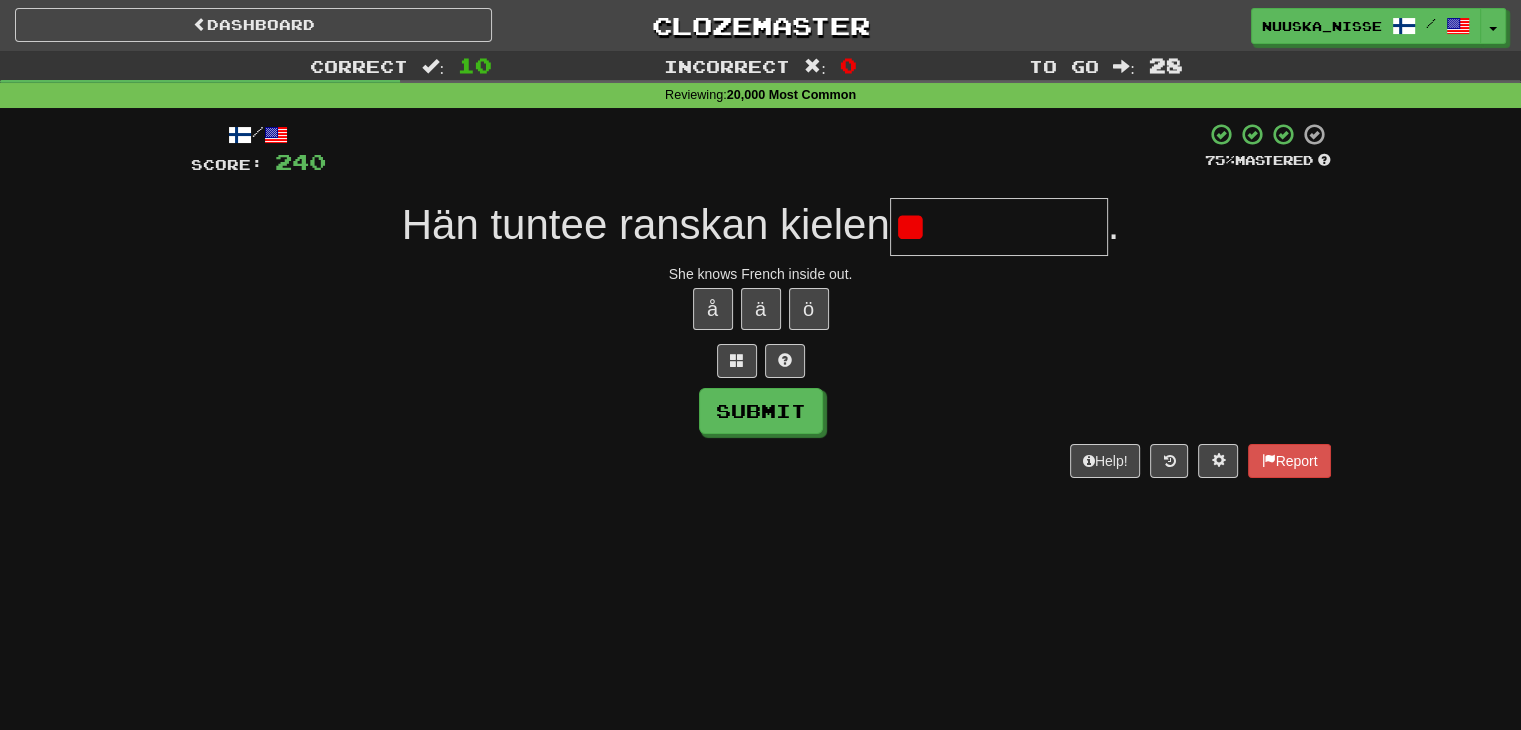 type on "*" 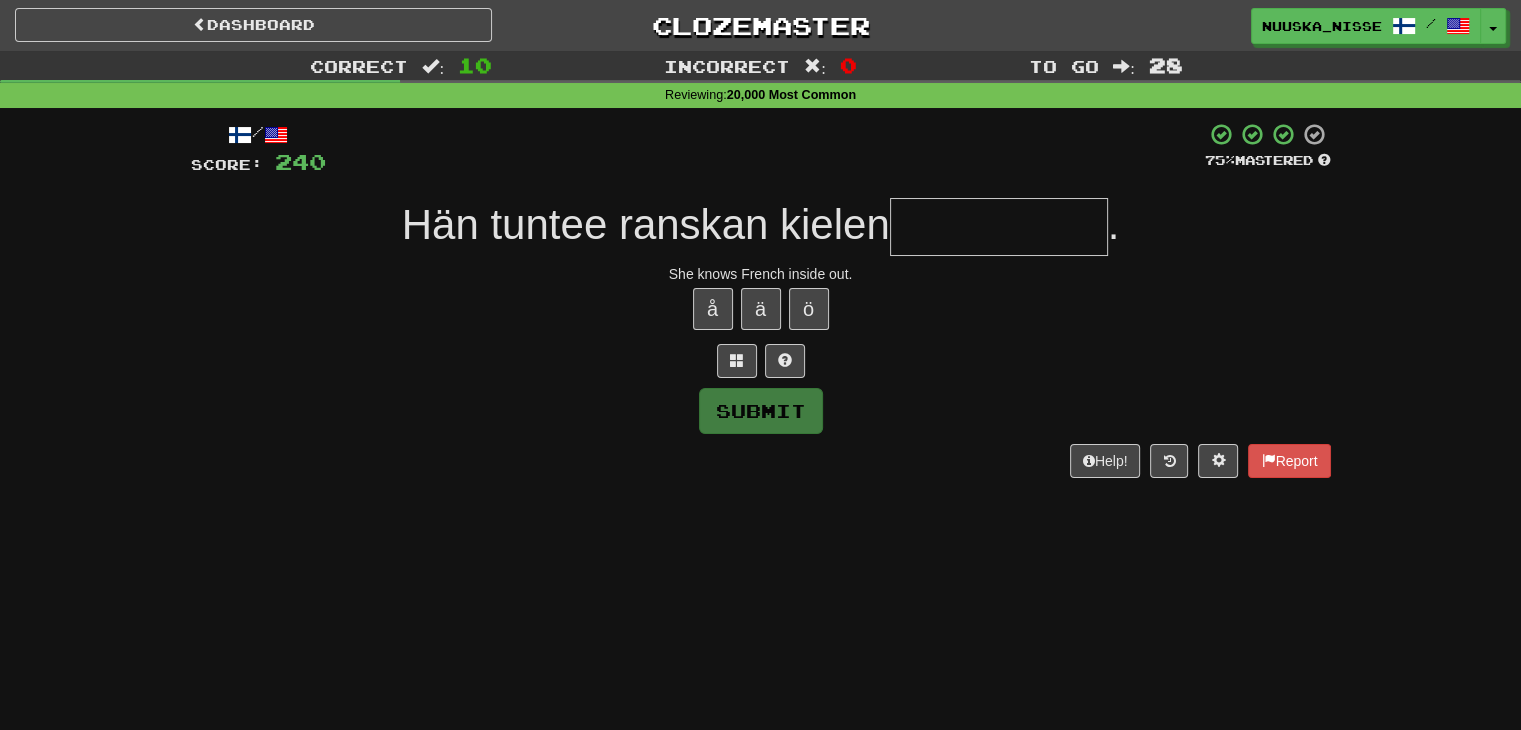 type on "*" 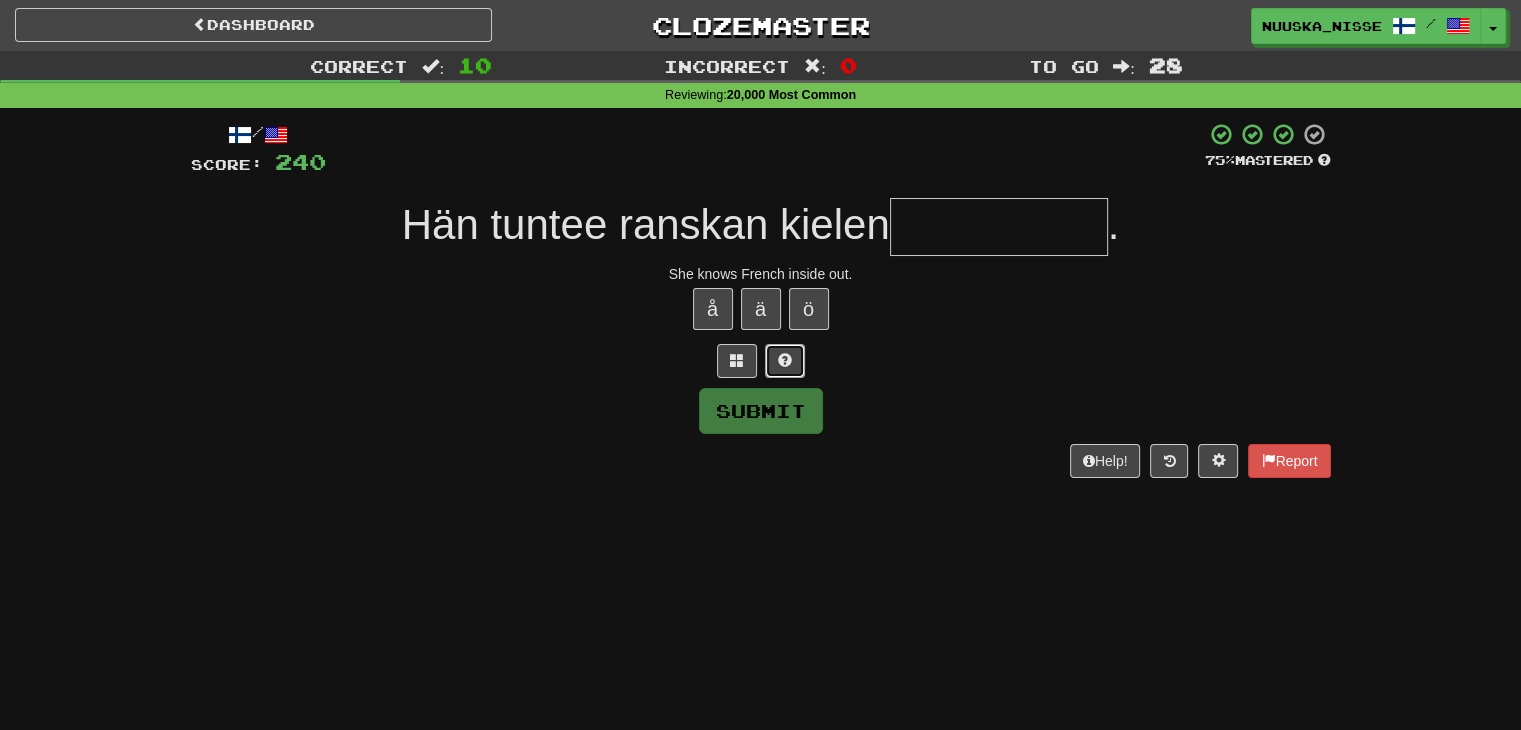 click at bounding box center (785, 361) 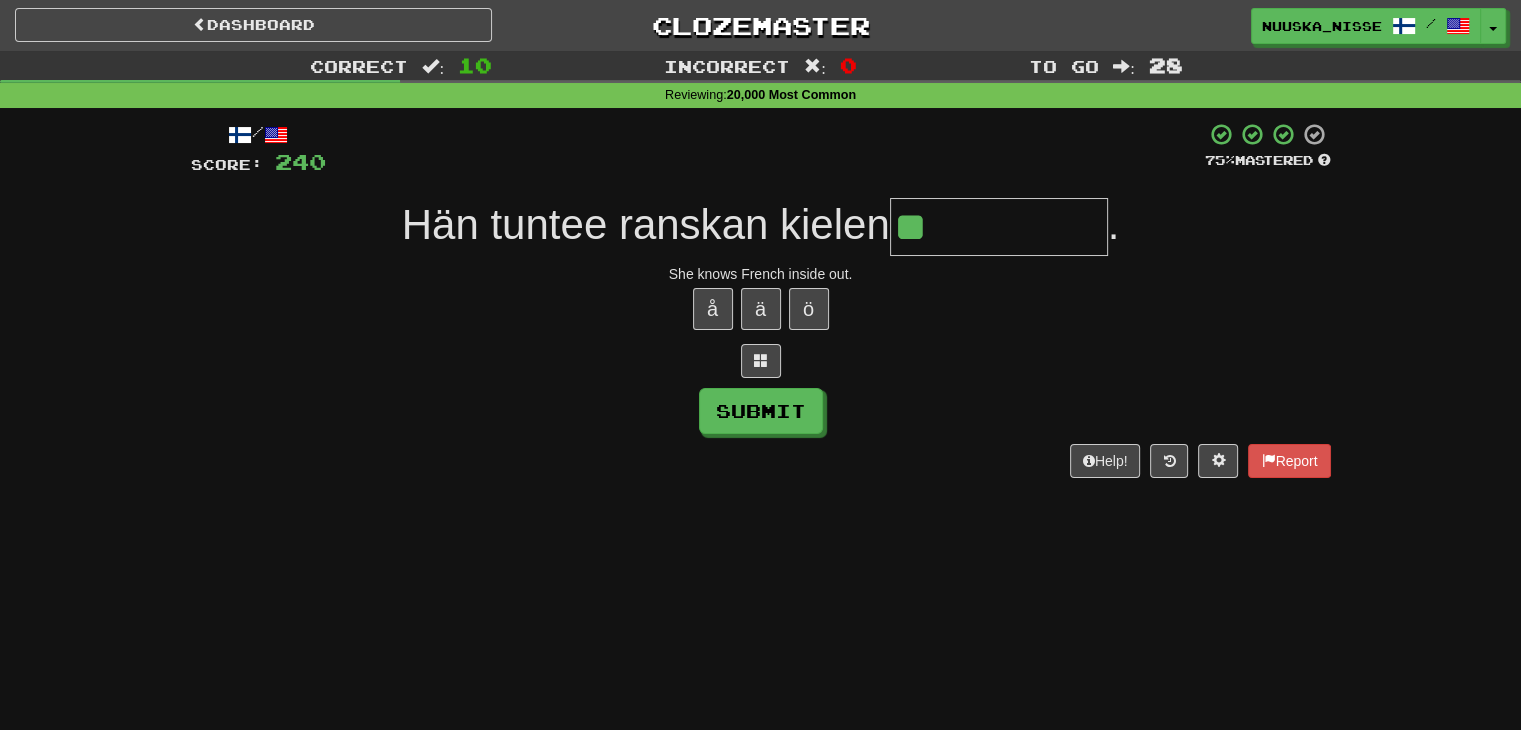 type on "**********" 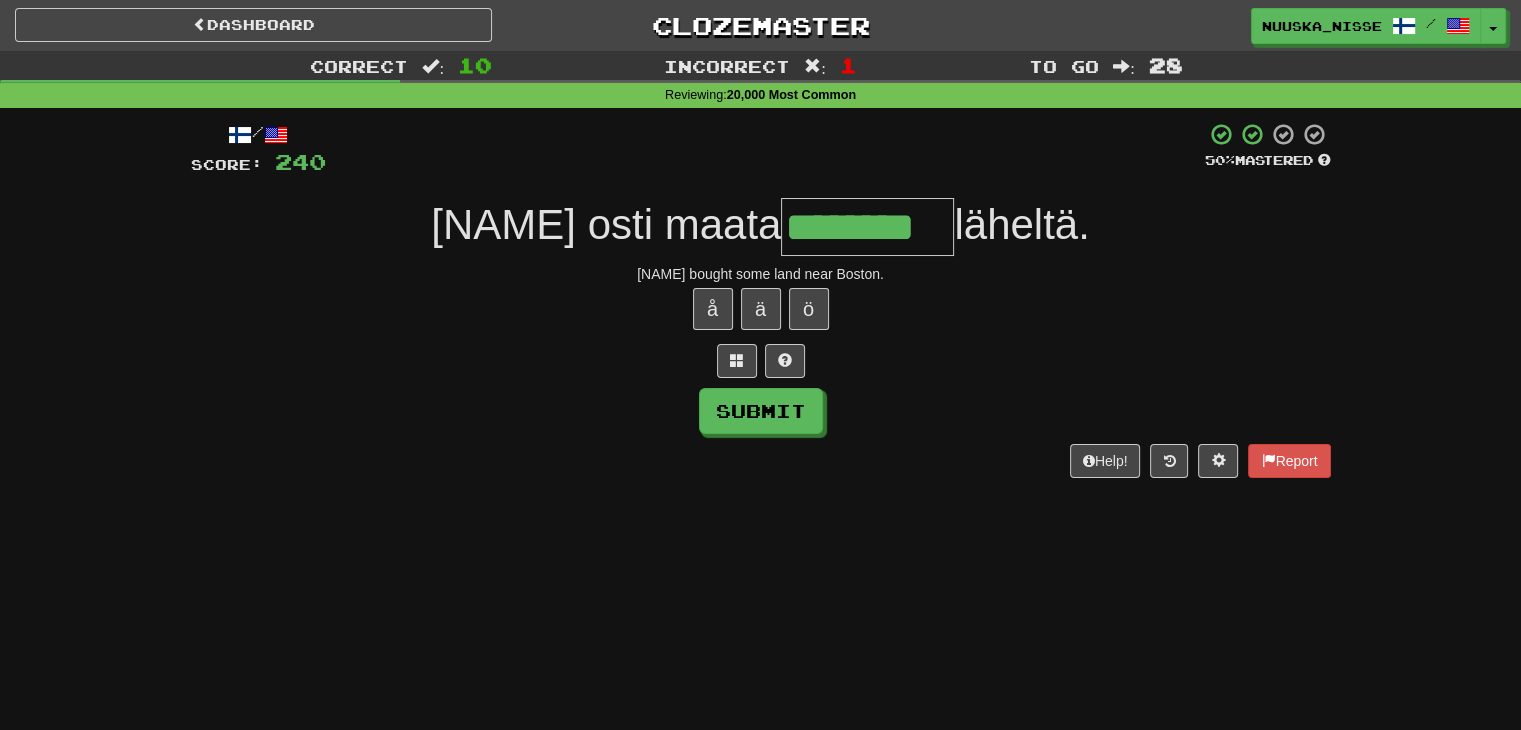 type on "********" 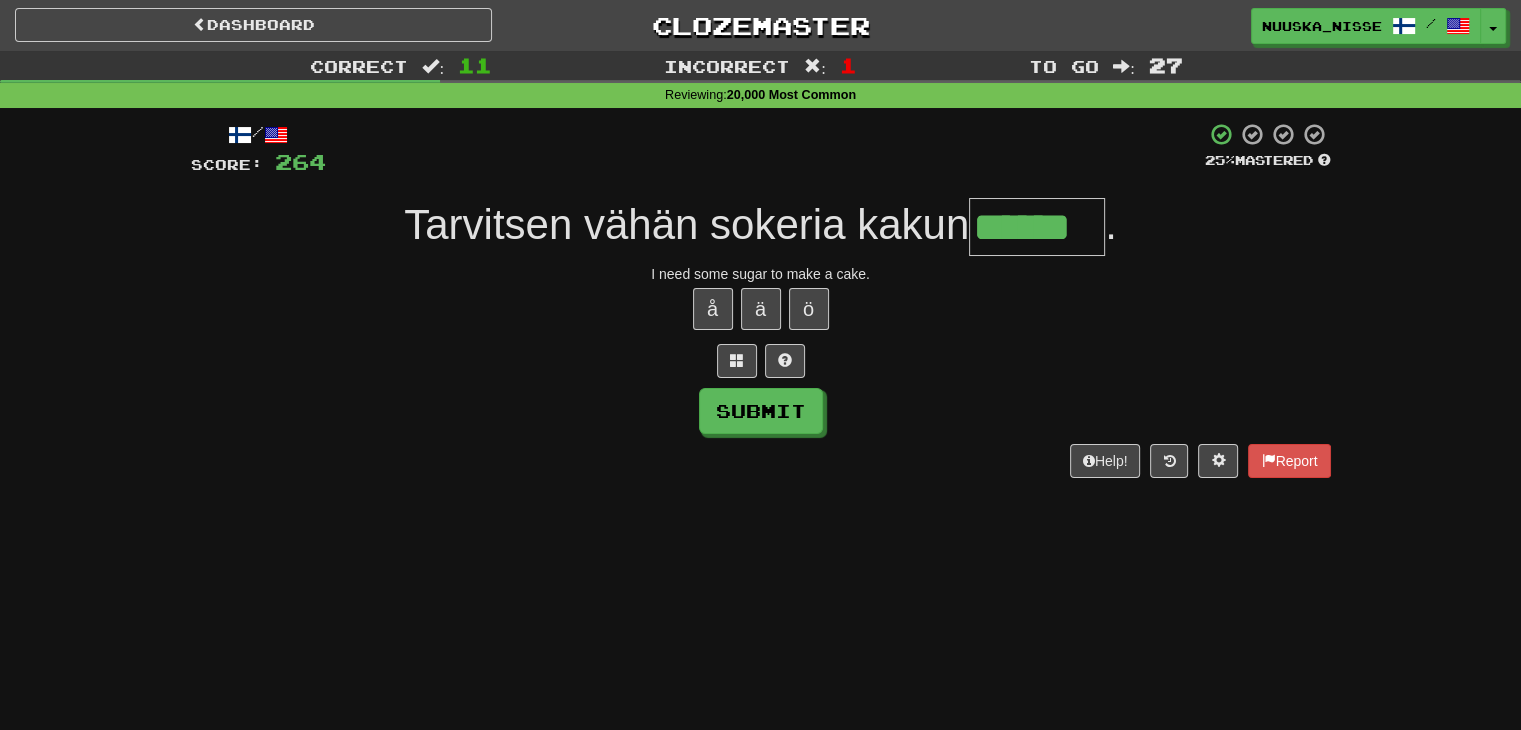 type on "******" 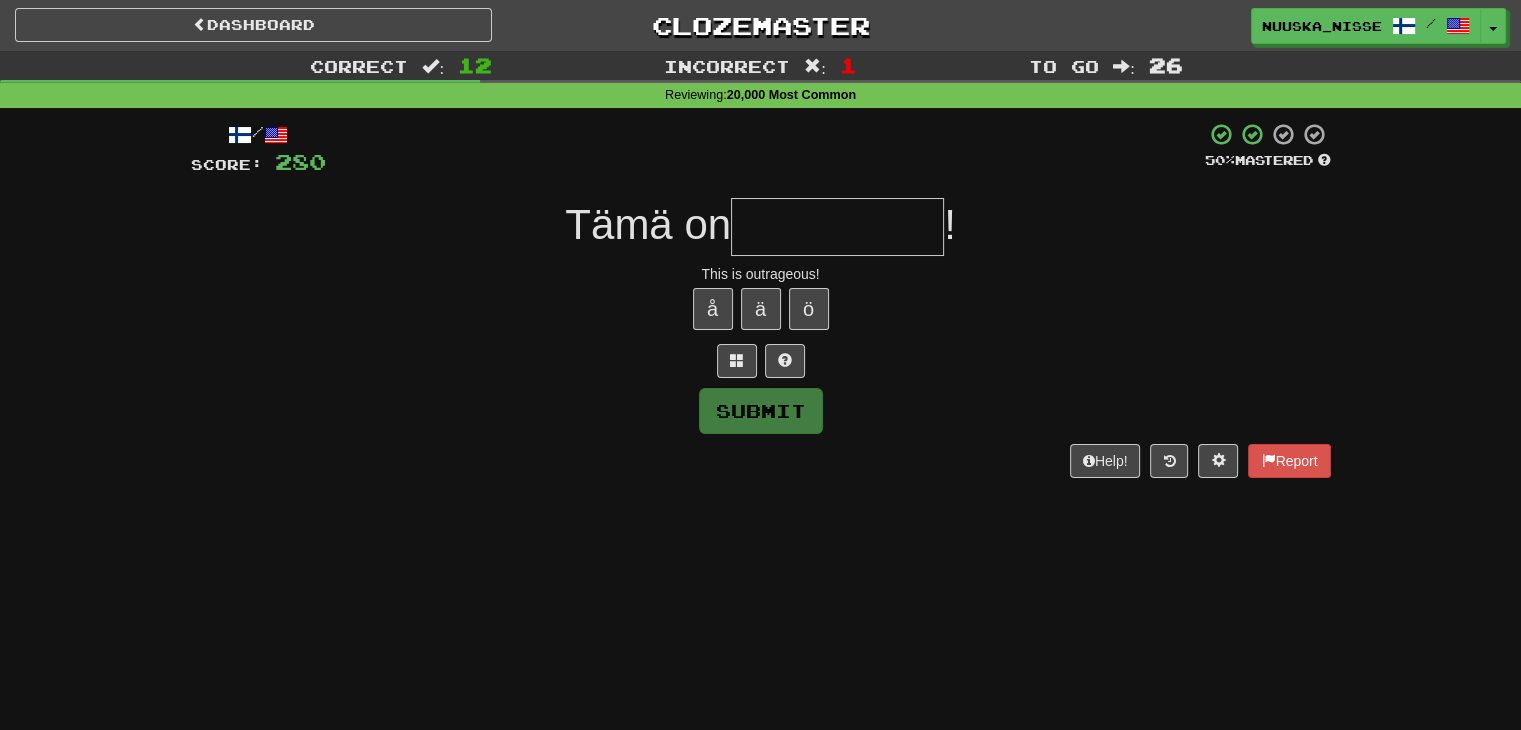type on "*" 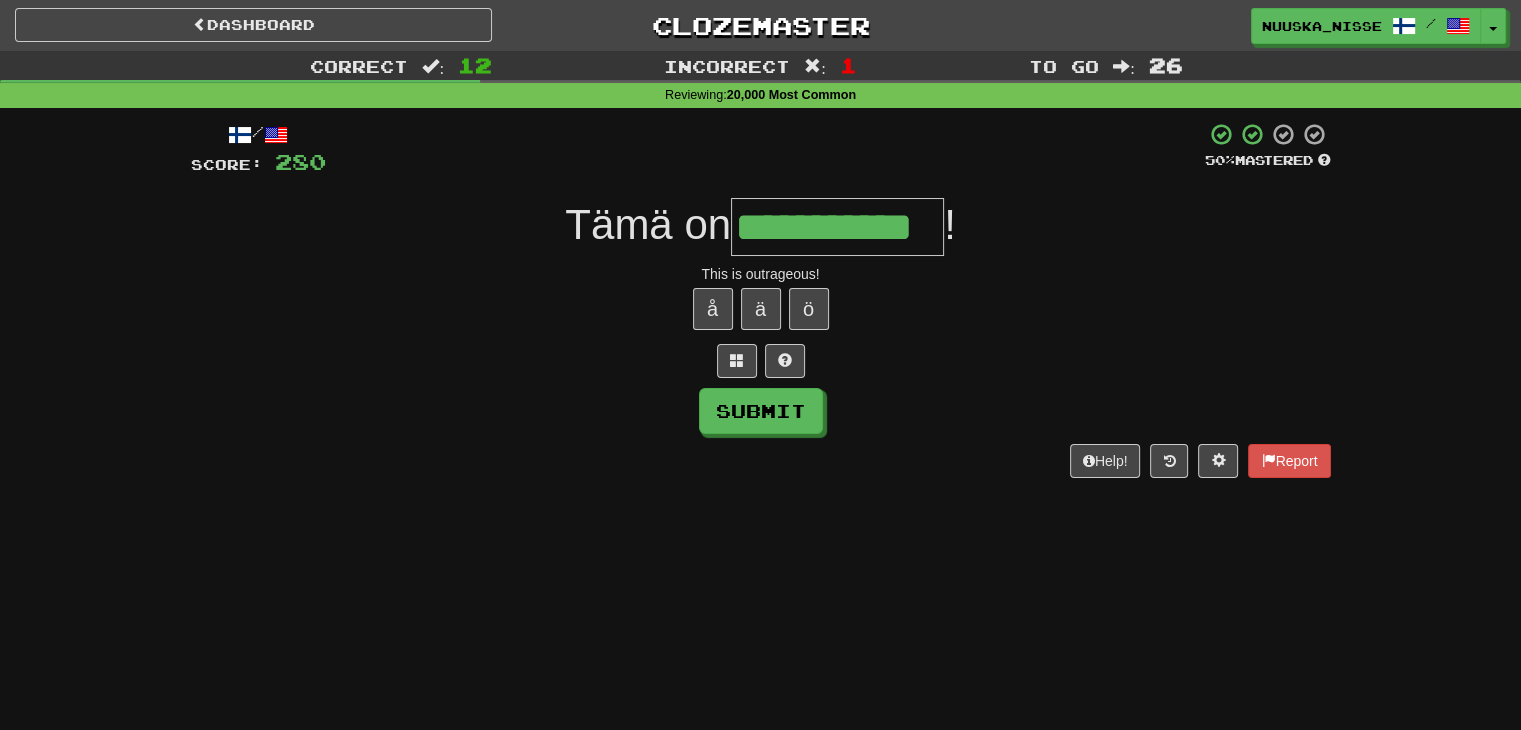 type on "**********" 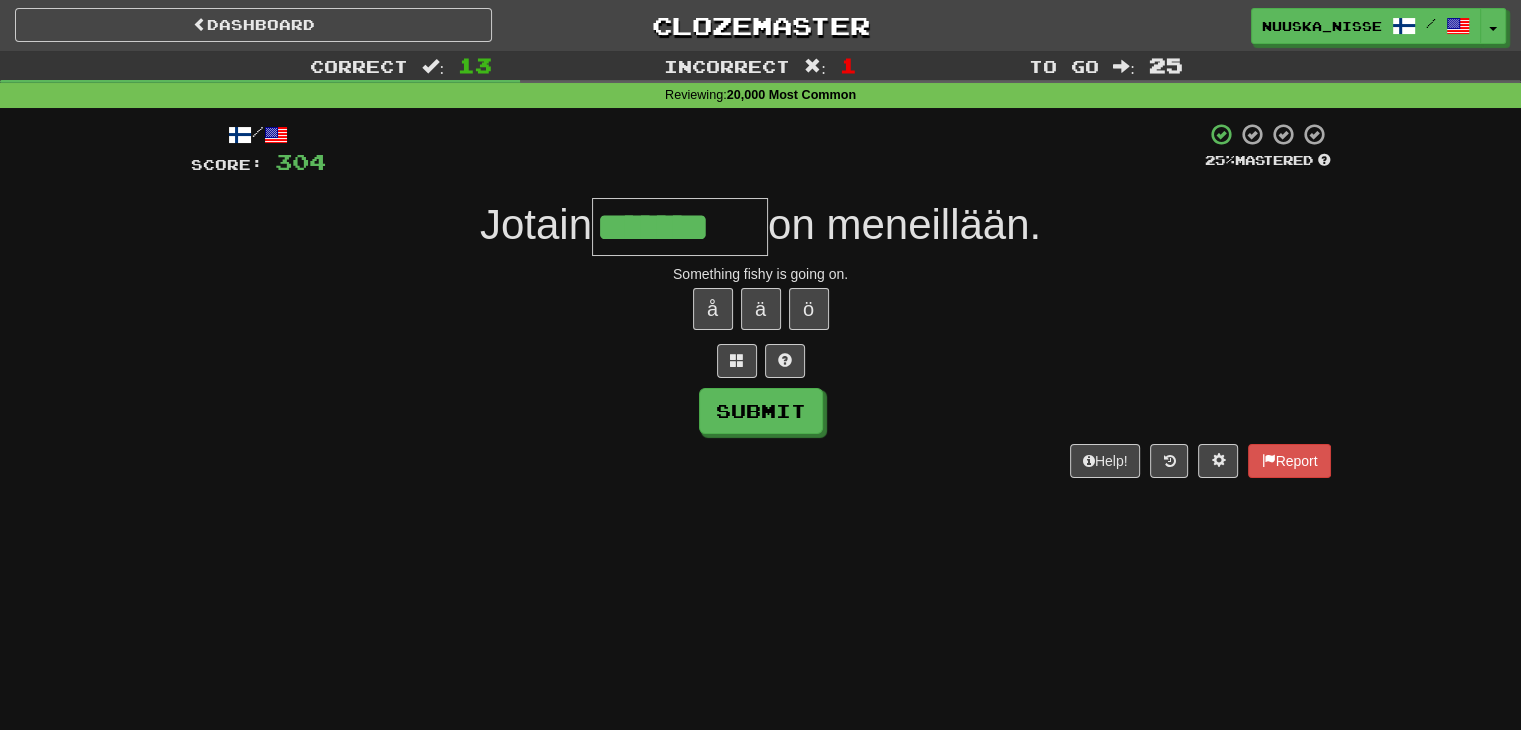 type on "*******" 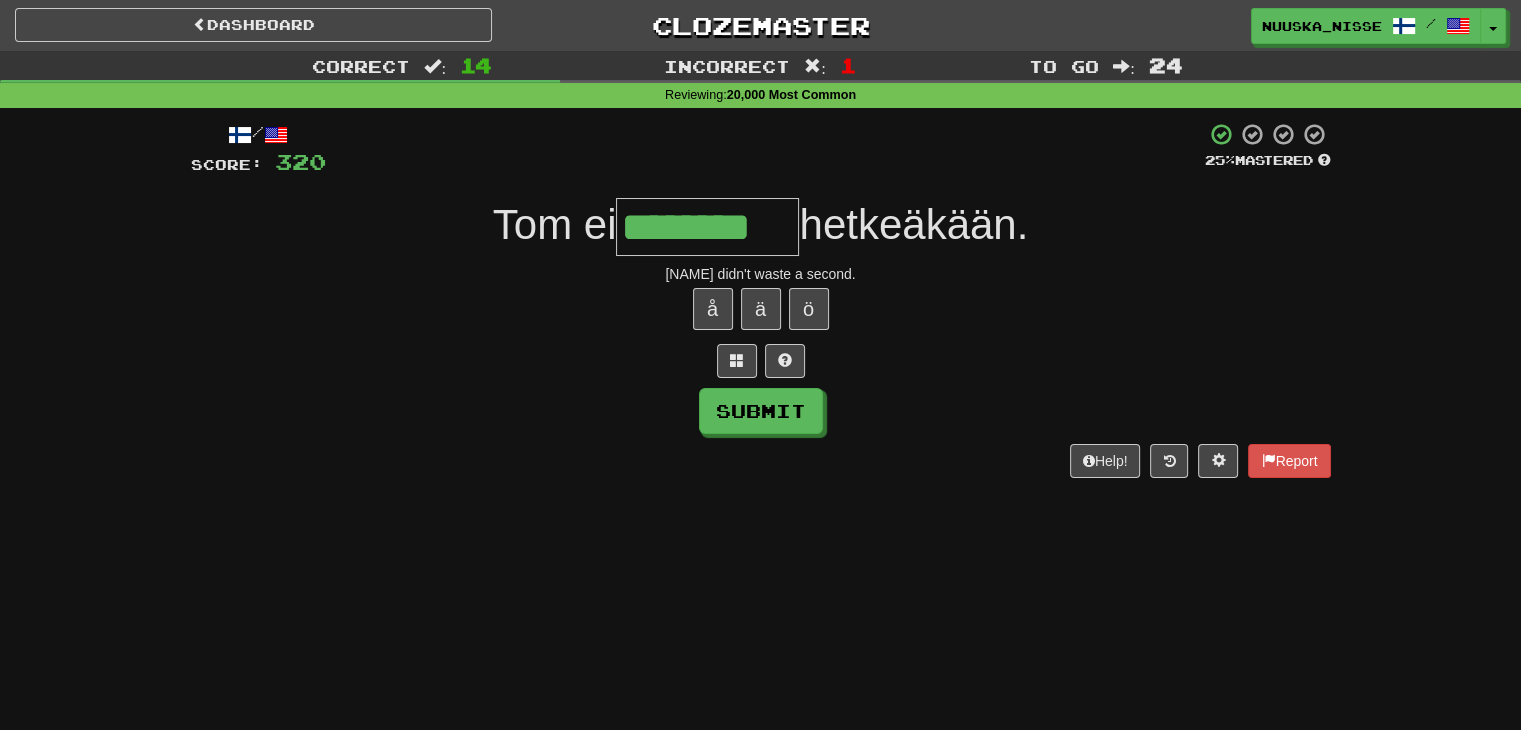 type on "********" 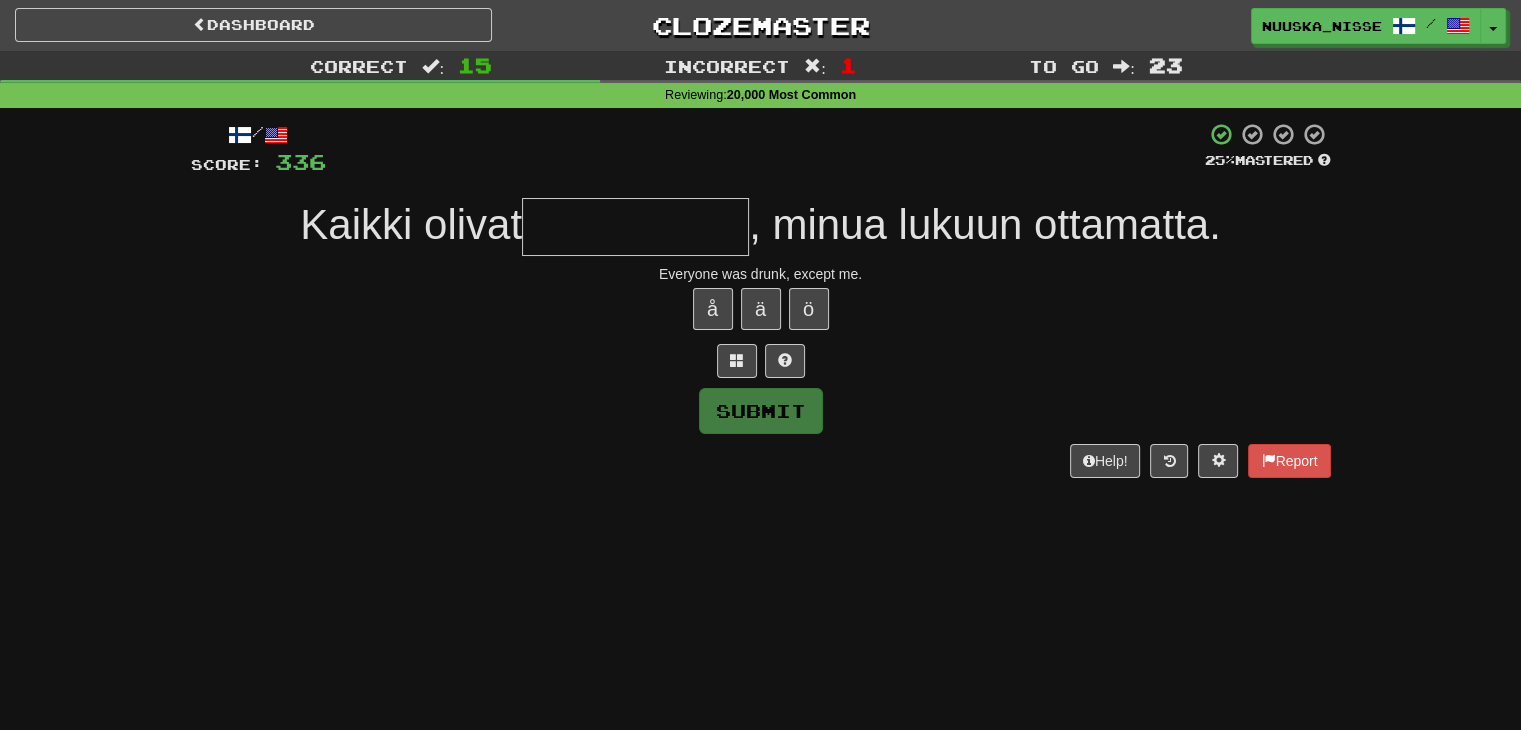 type on "*" 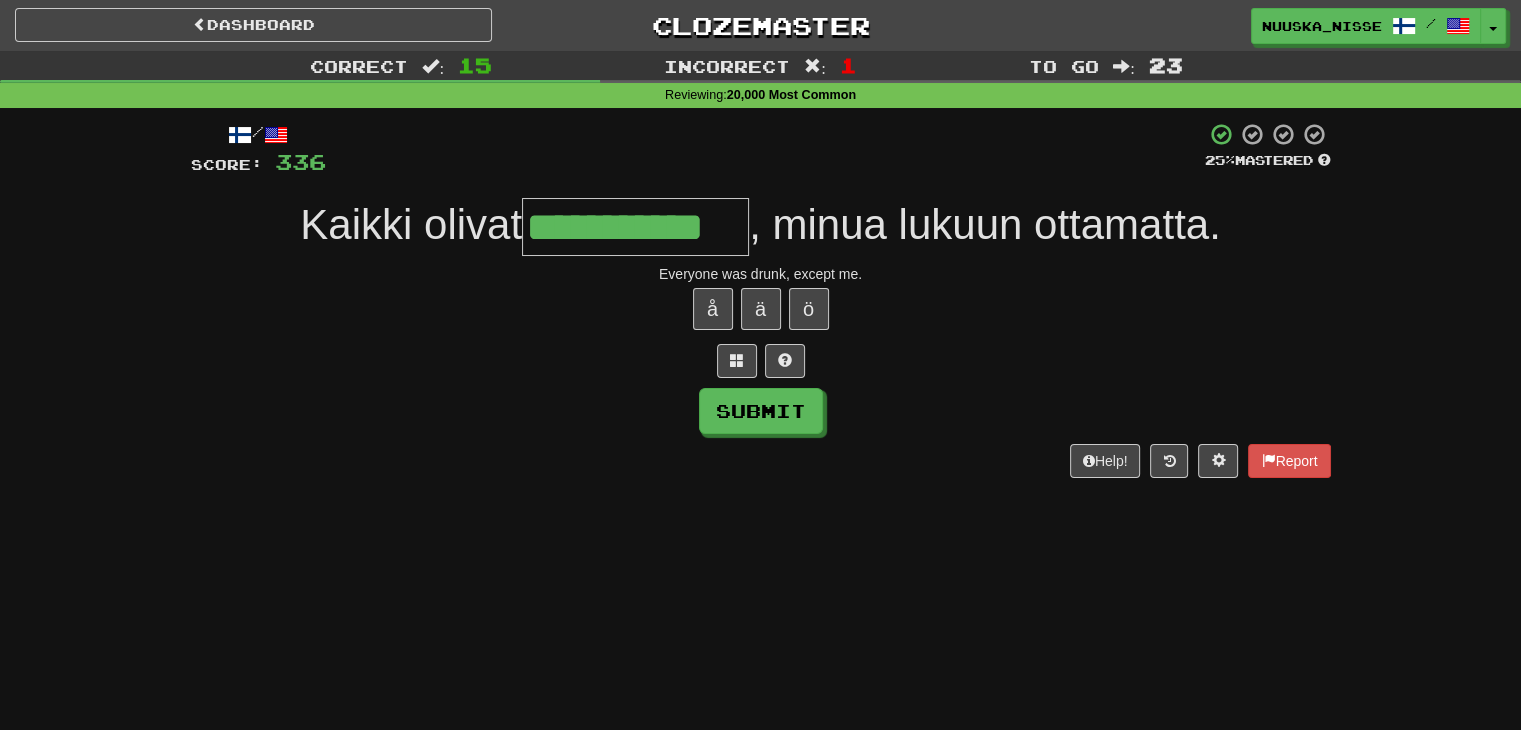 type on "**********" 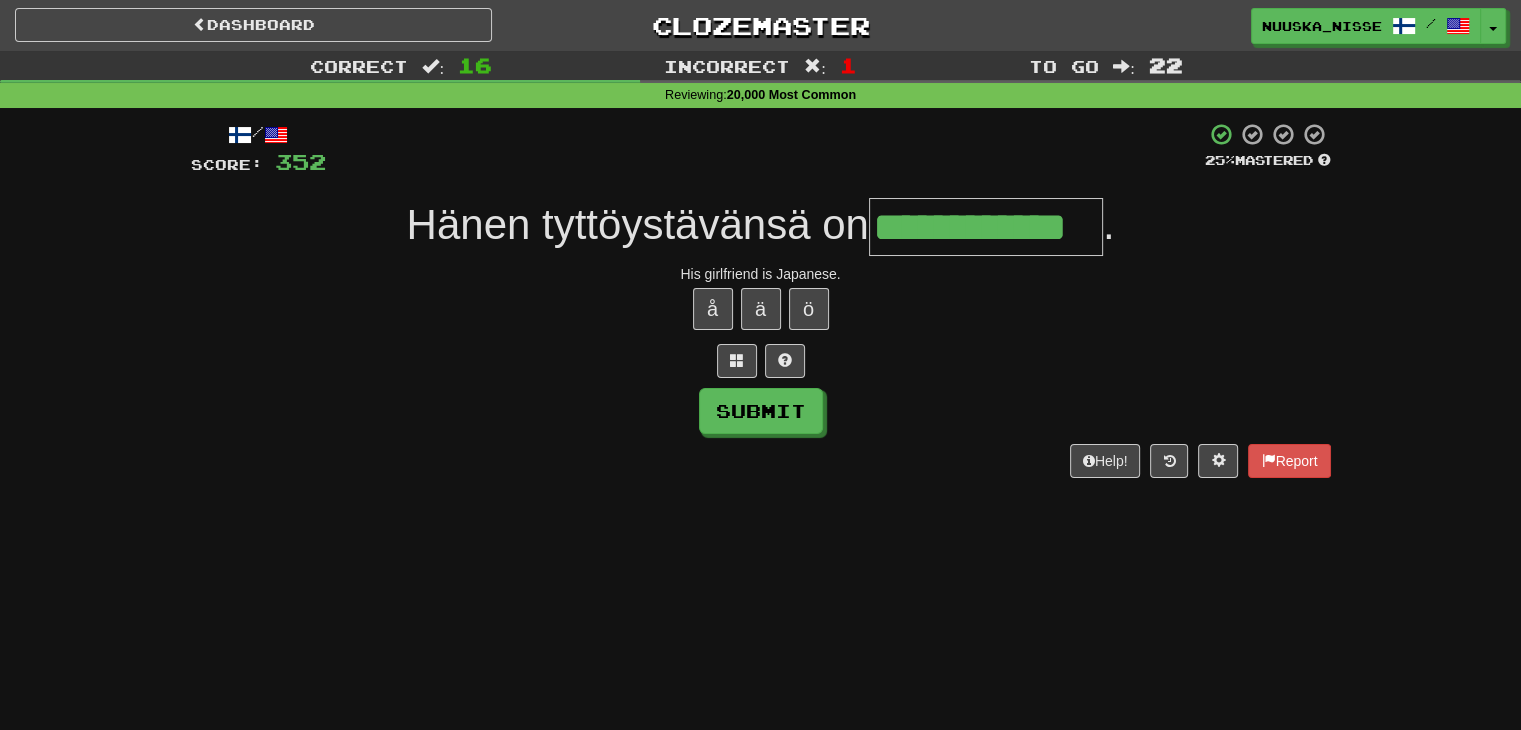 type on "**********" 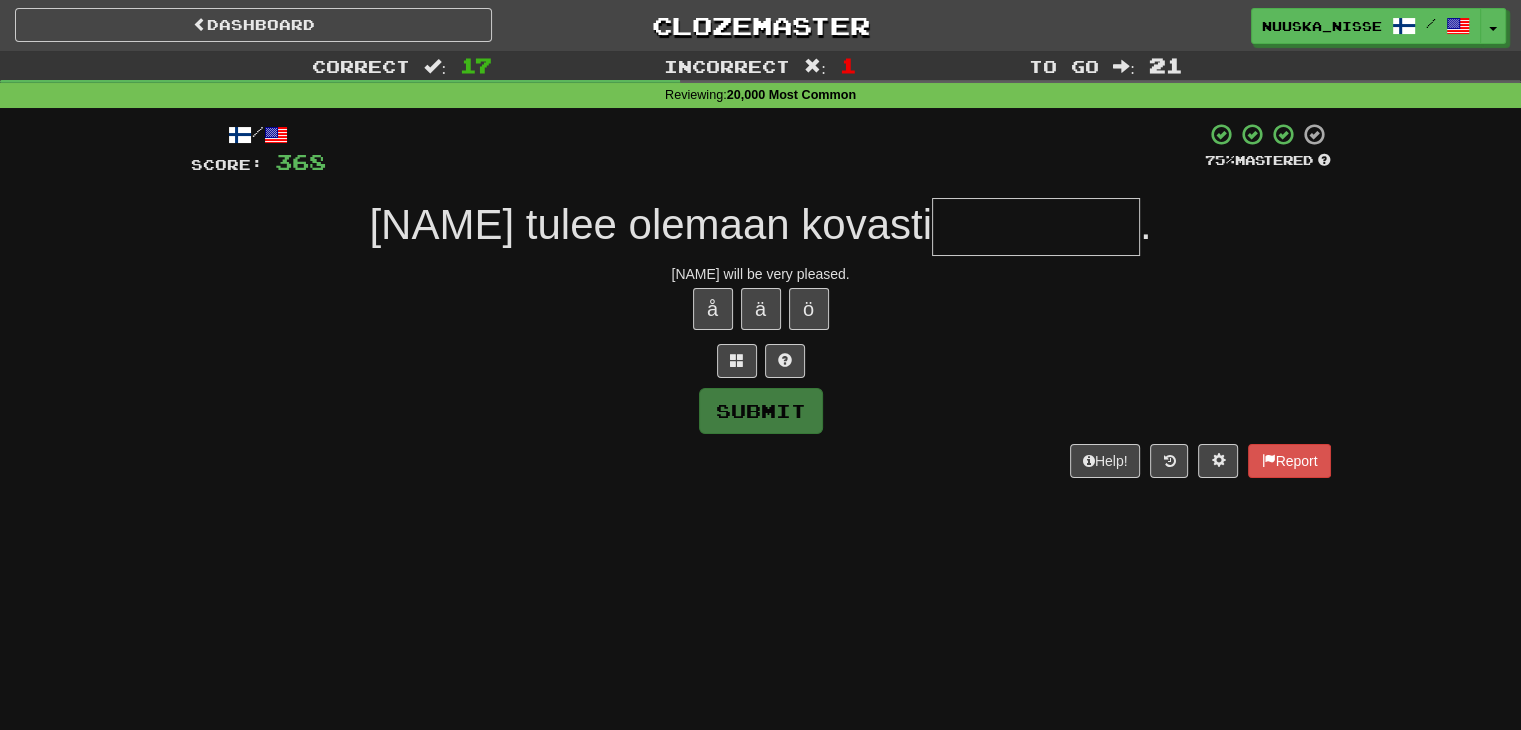 type on "*" 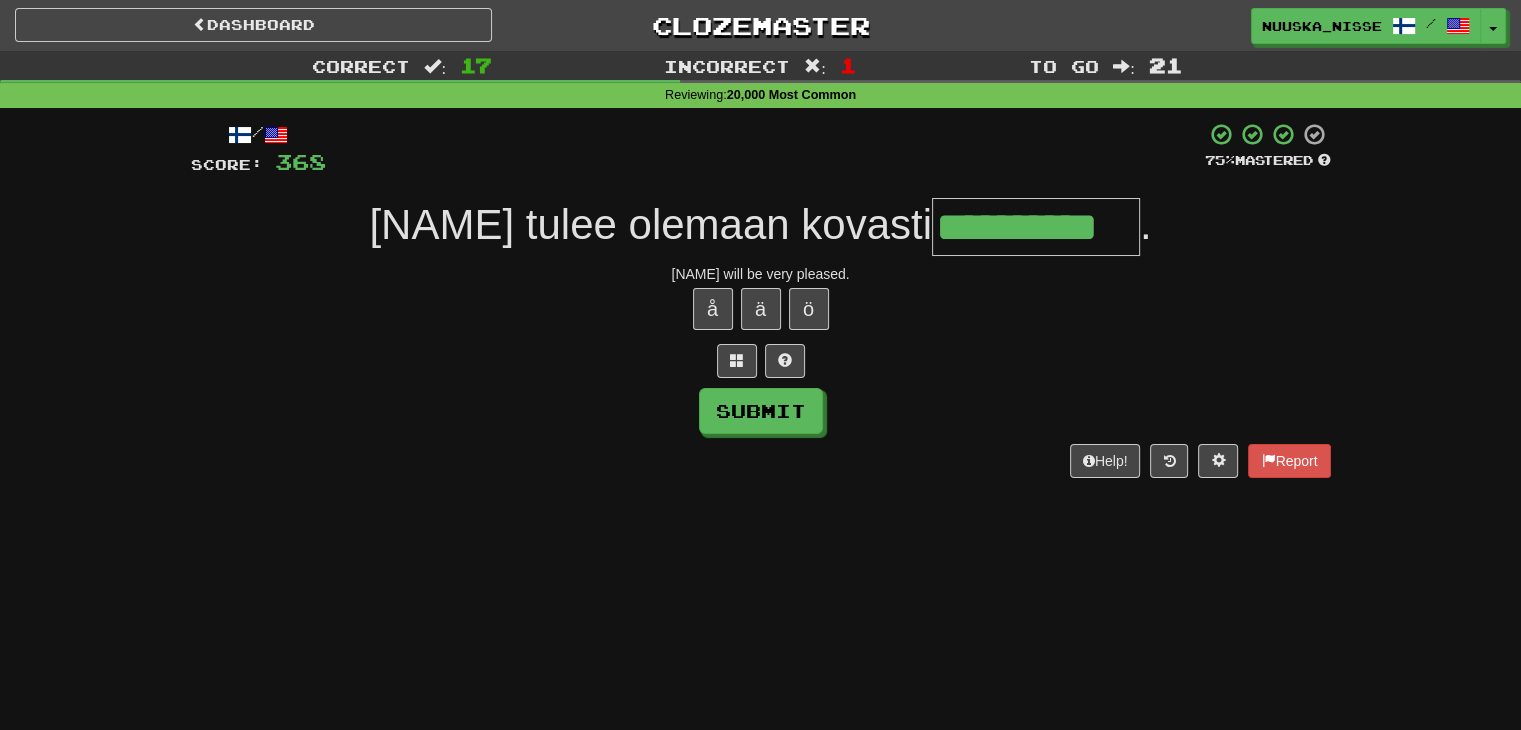 type on "**********" 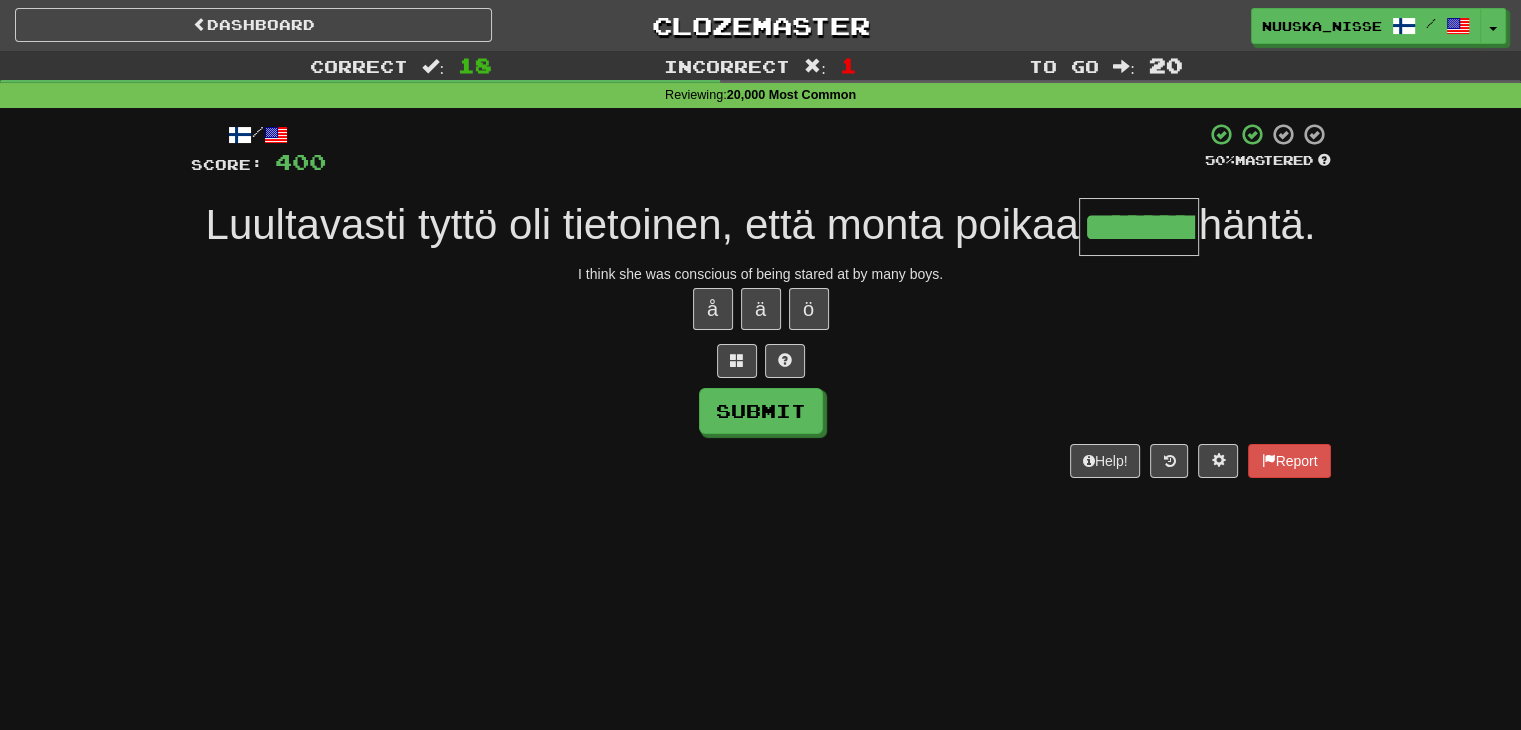 type on "********" 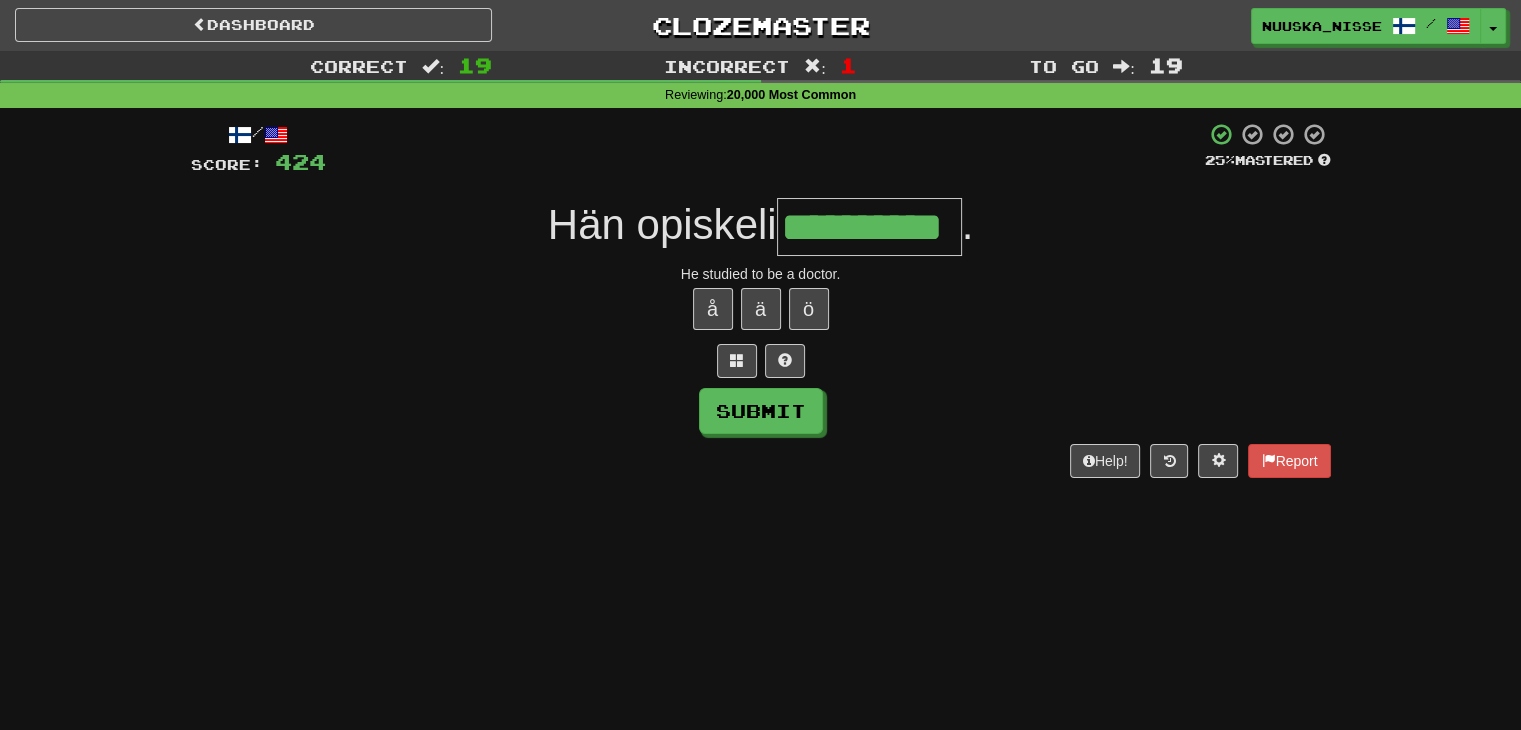 type on "**********" 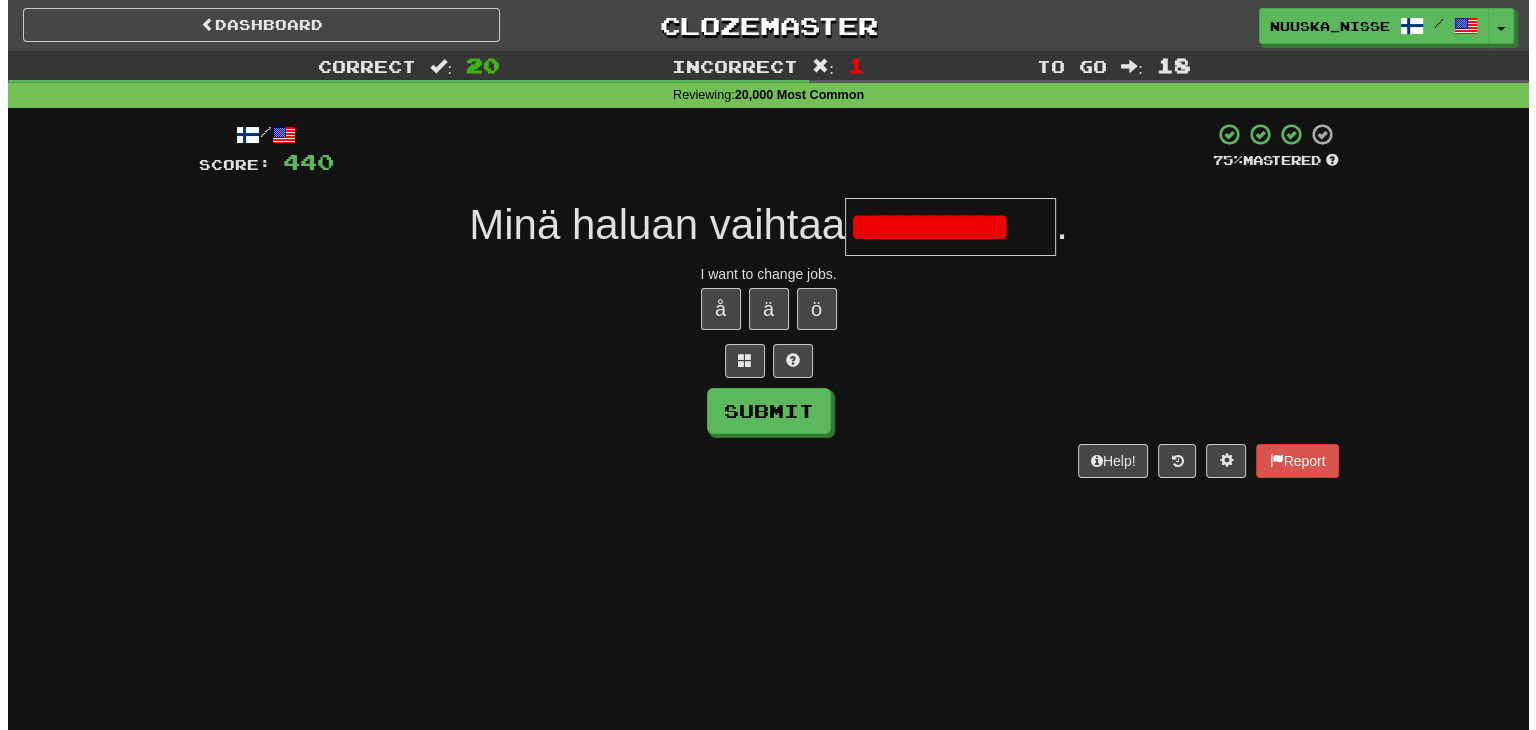 scroll, scrollTop: 0, scrollLeft: 0, axis: both 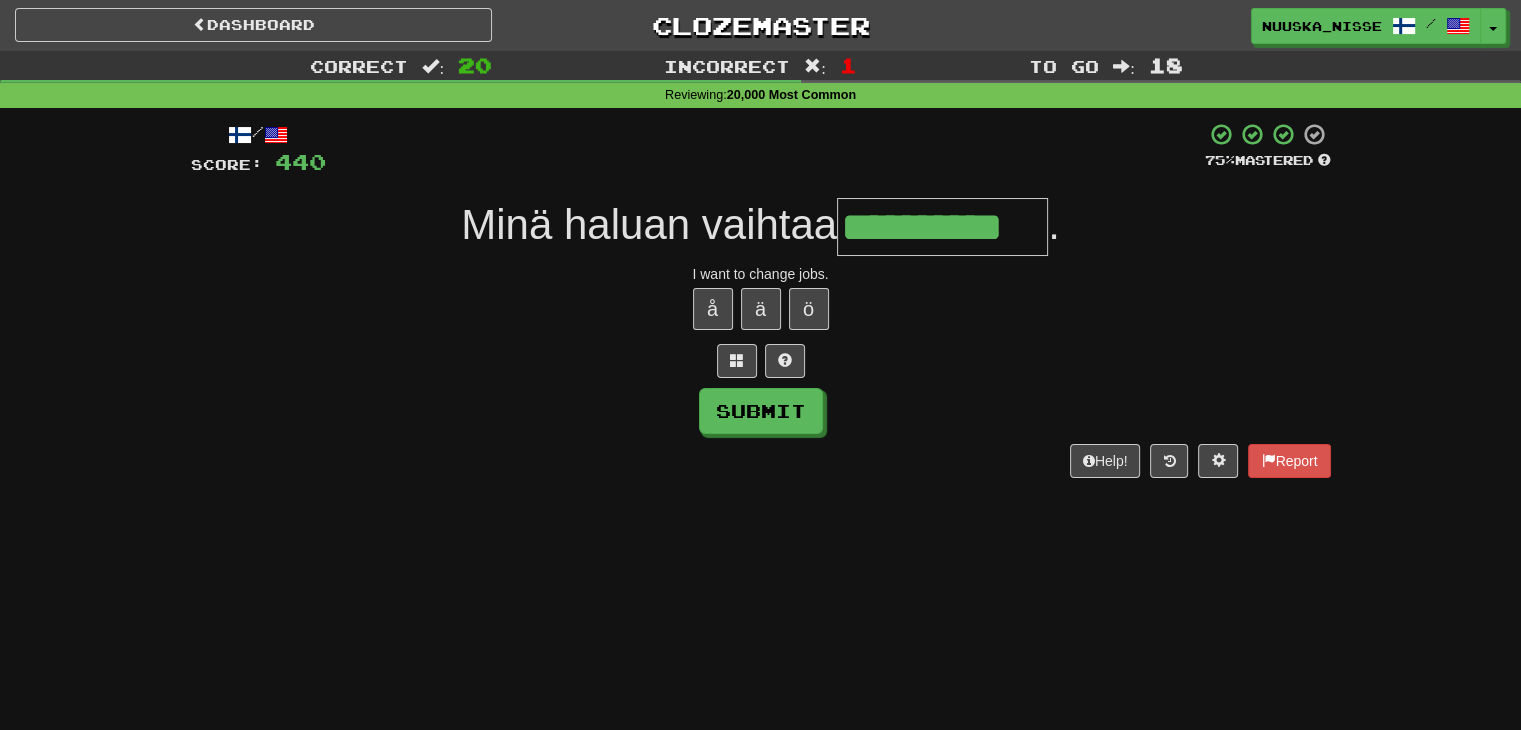 type on "**********" 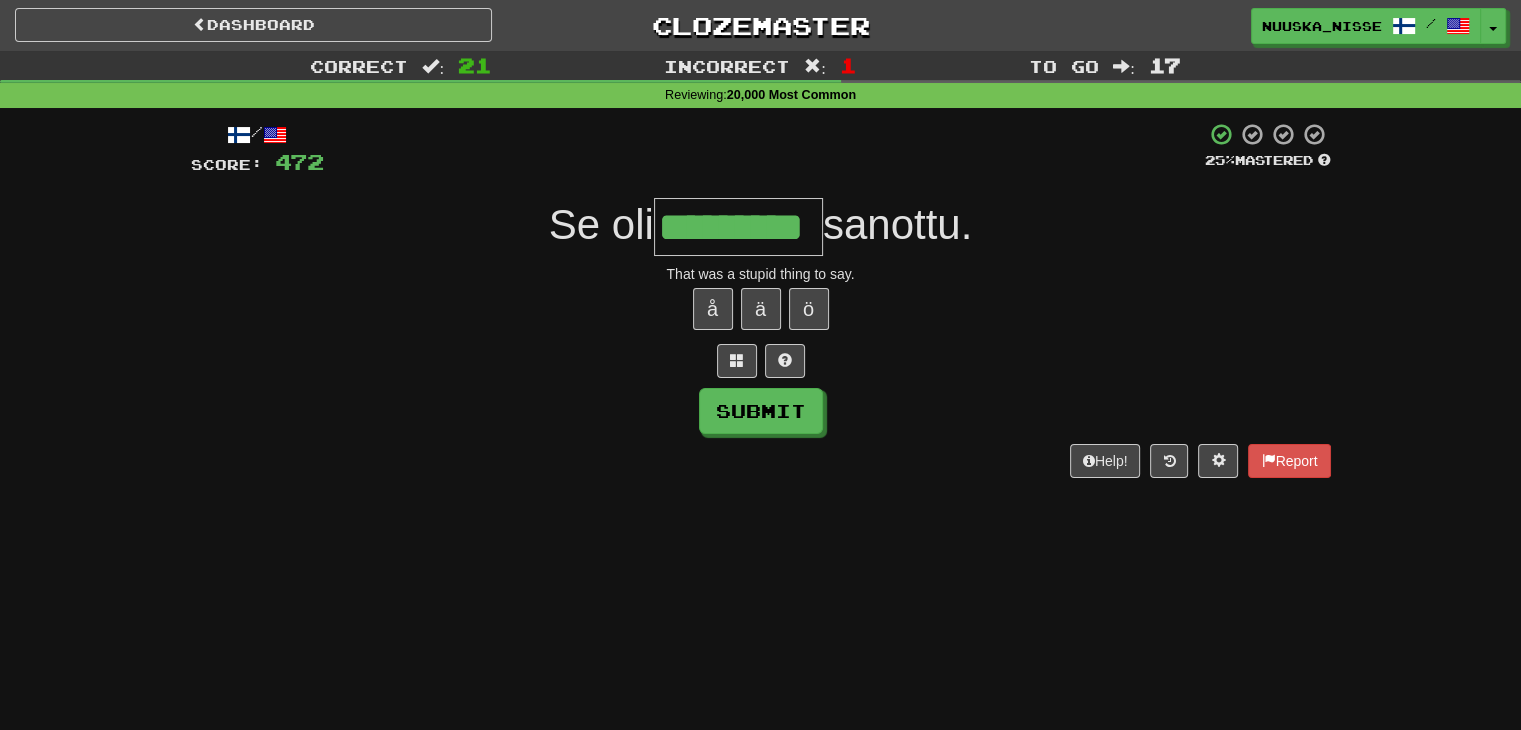 type on "*********" 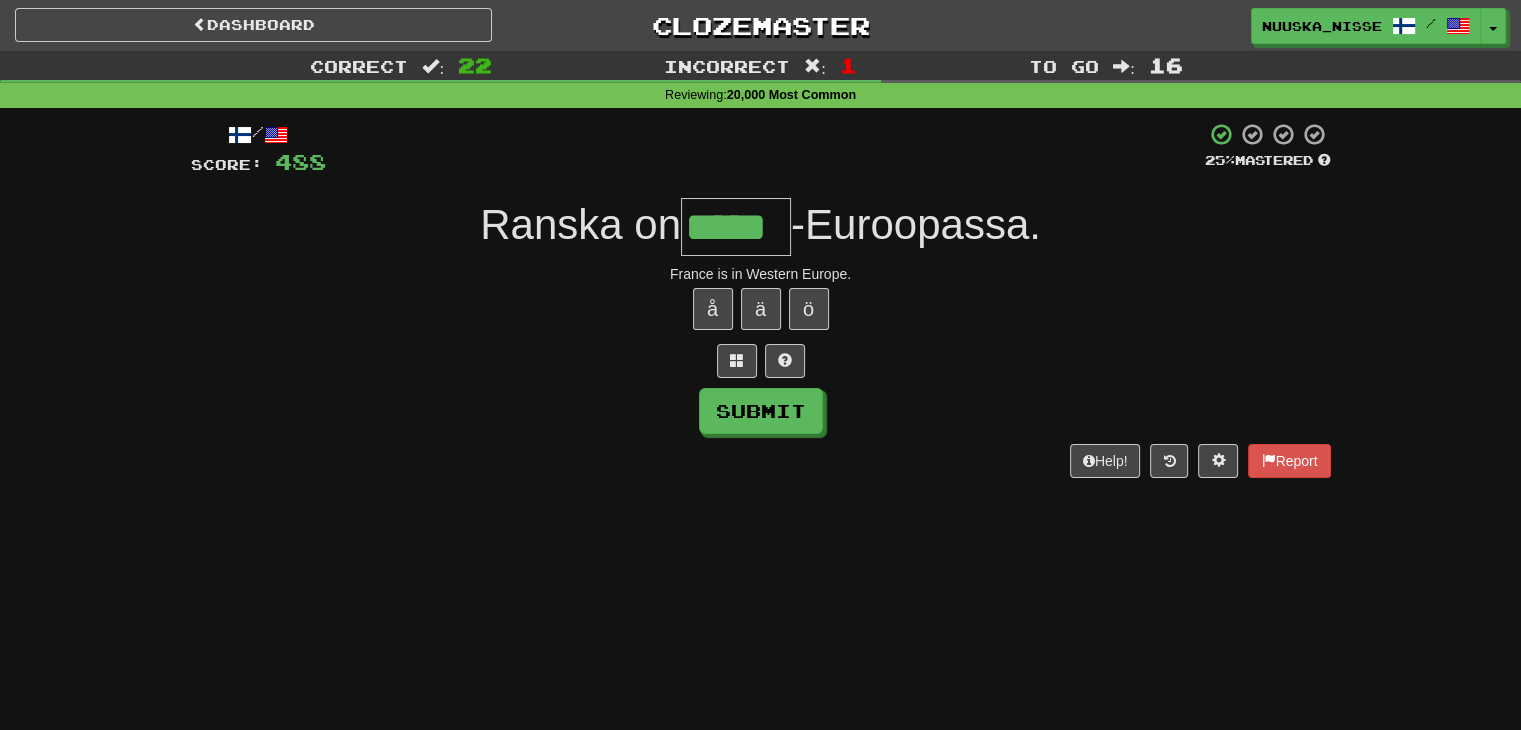 type on "*****" 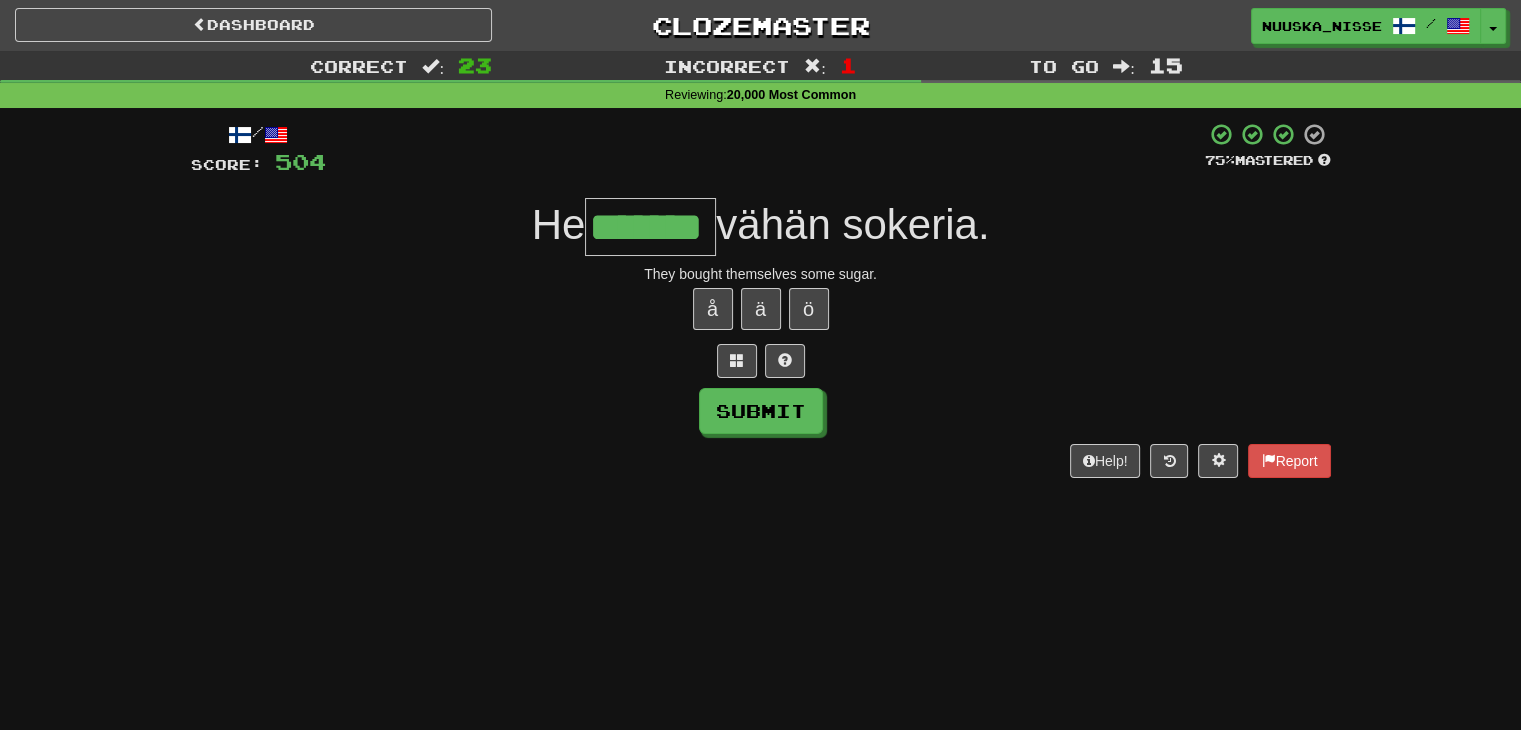 type on "*******" 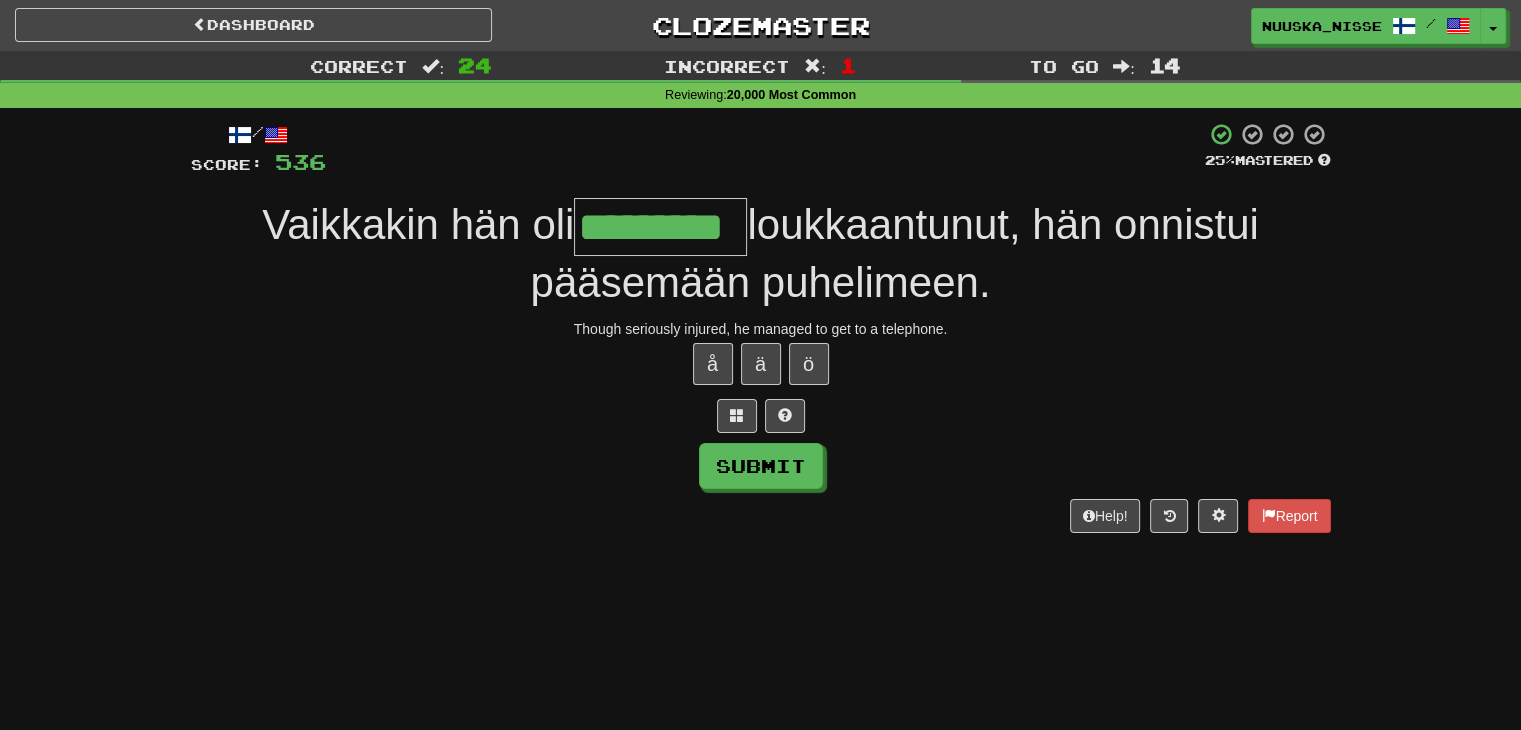 type on "*********" 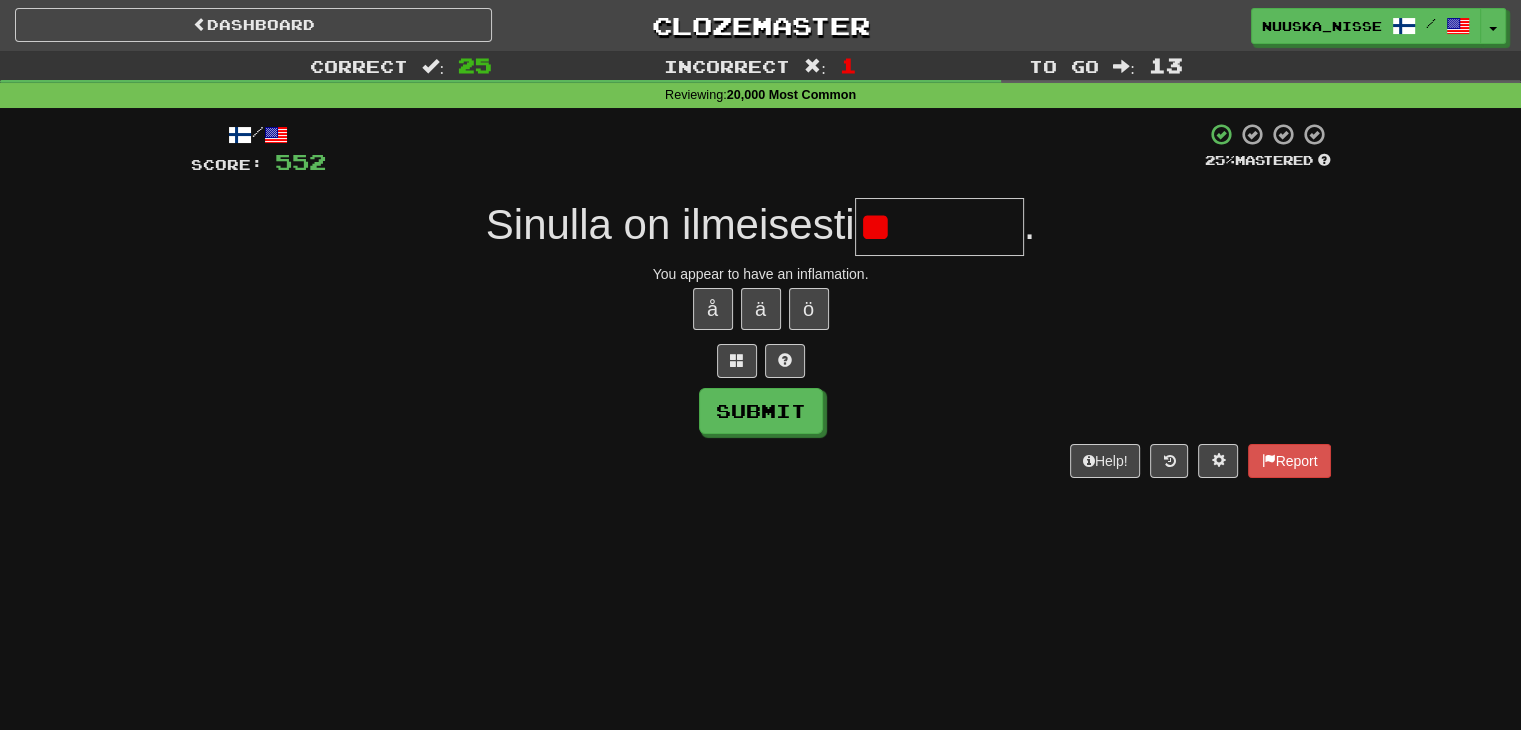 type on "*" 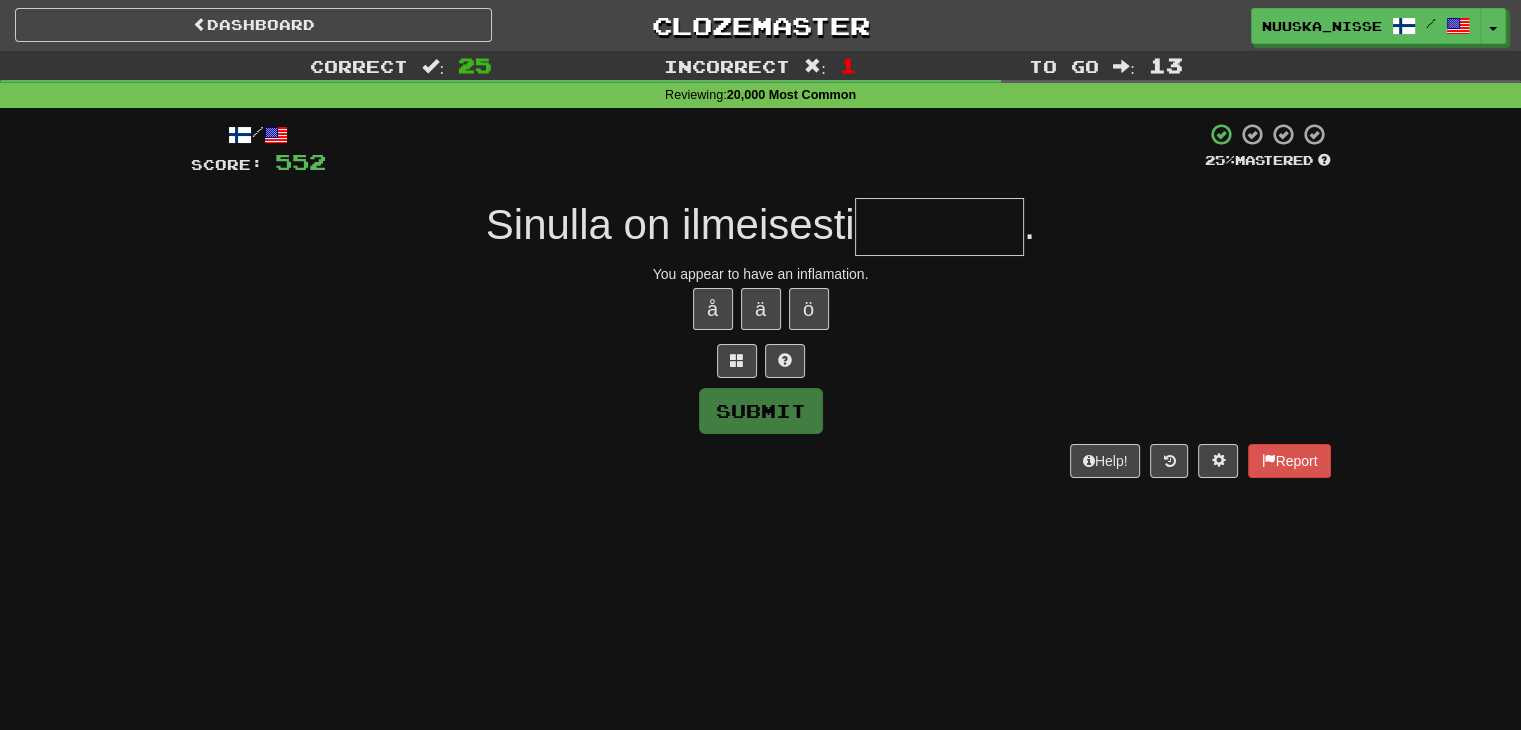type on "*" 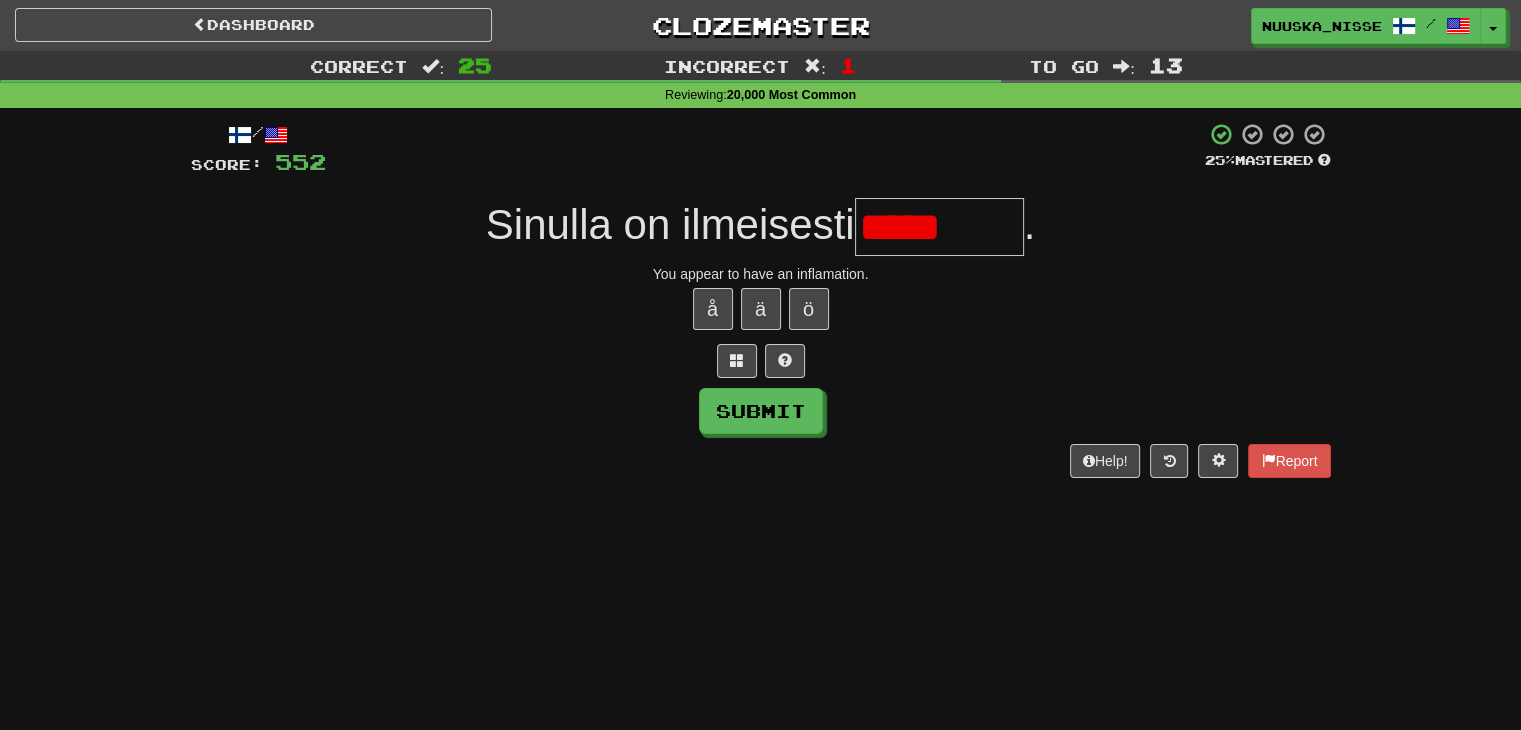 type on "********" 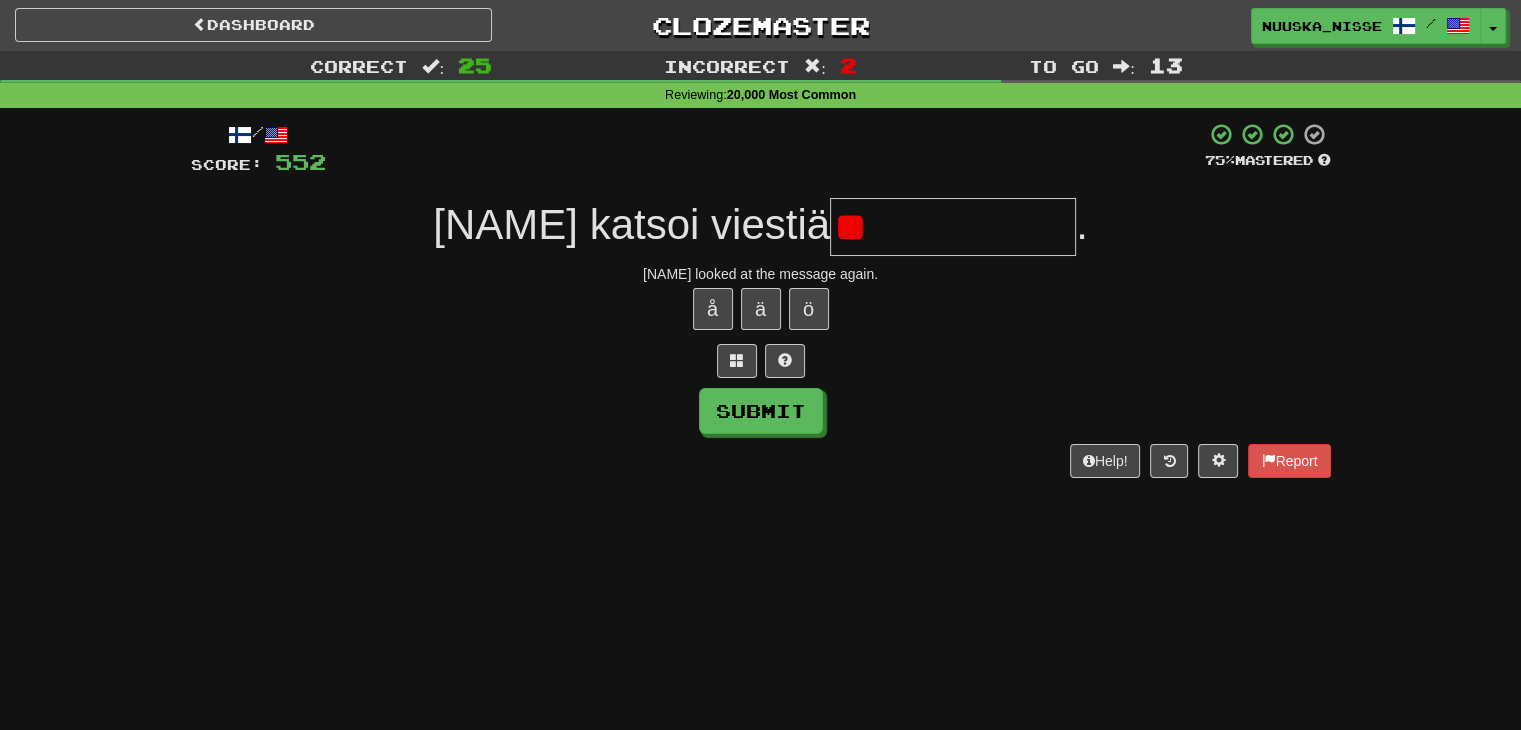type on "*" 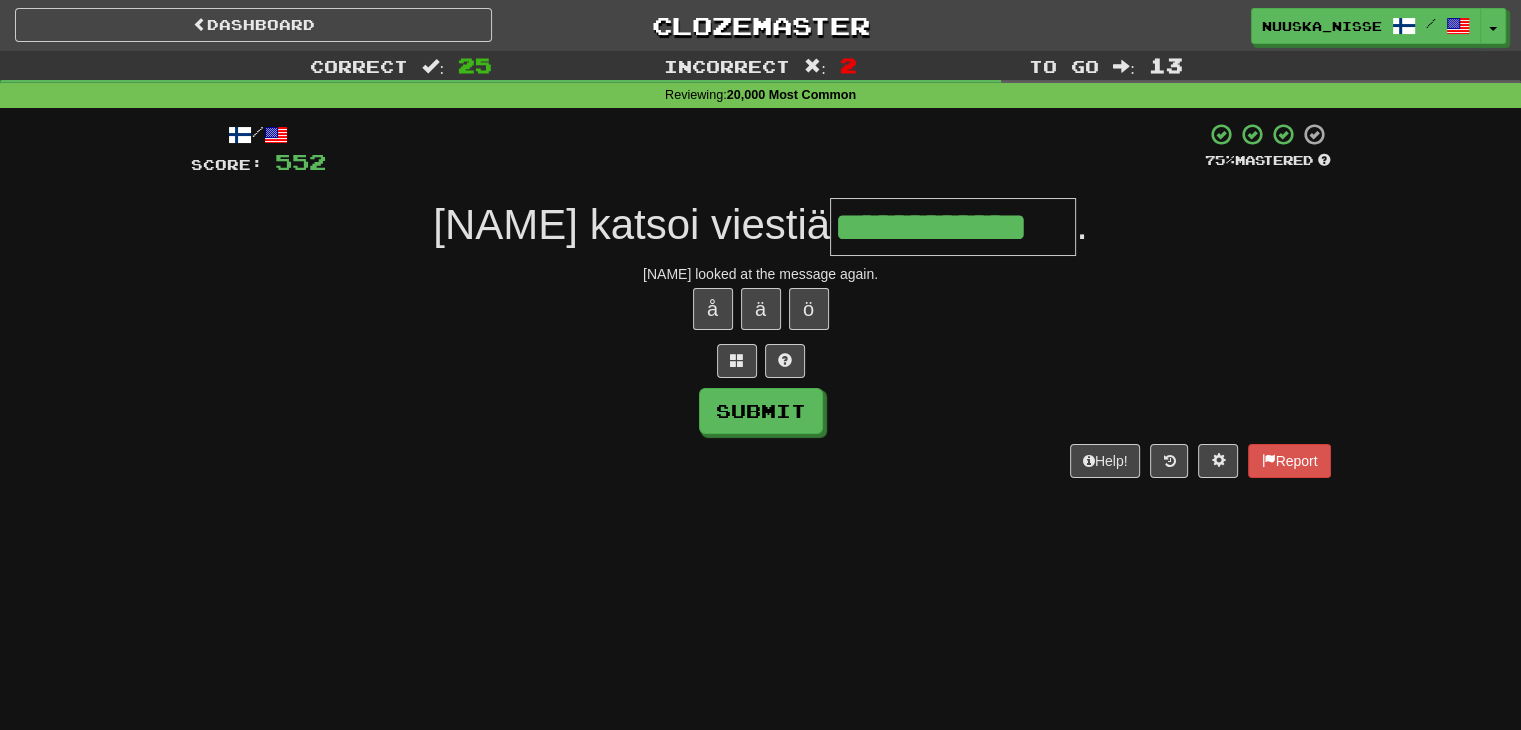 type on "**********" 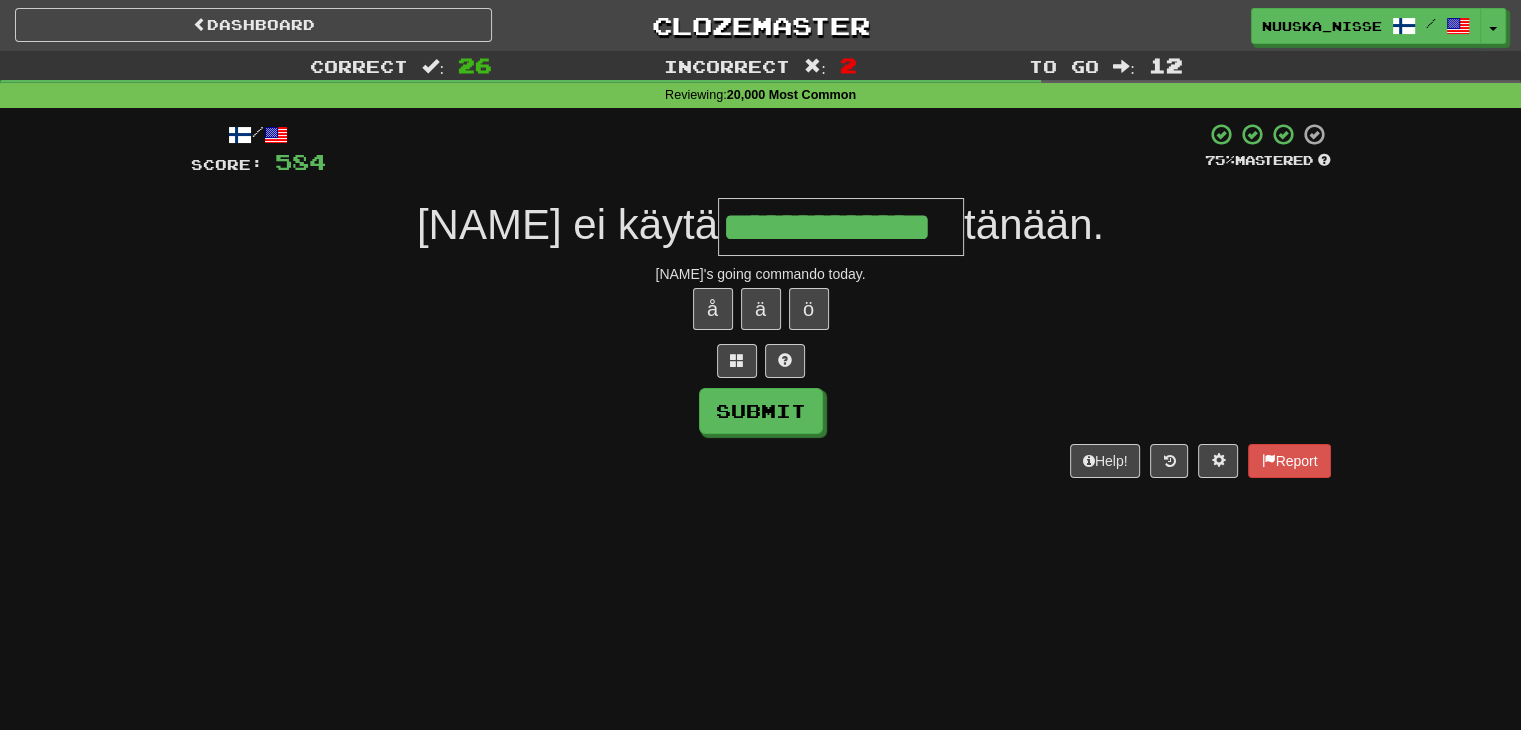type on "**********" 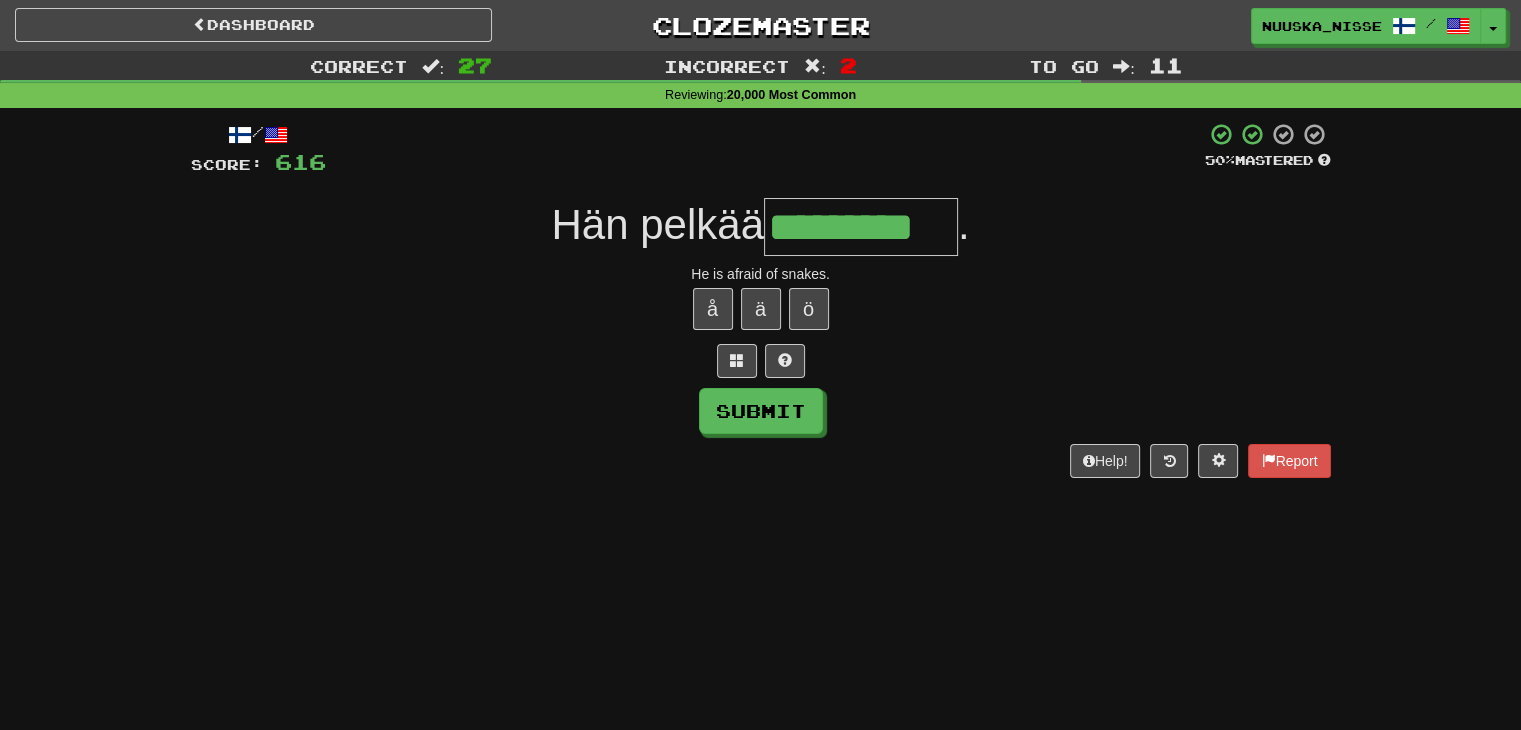 type on "*********" 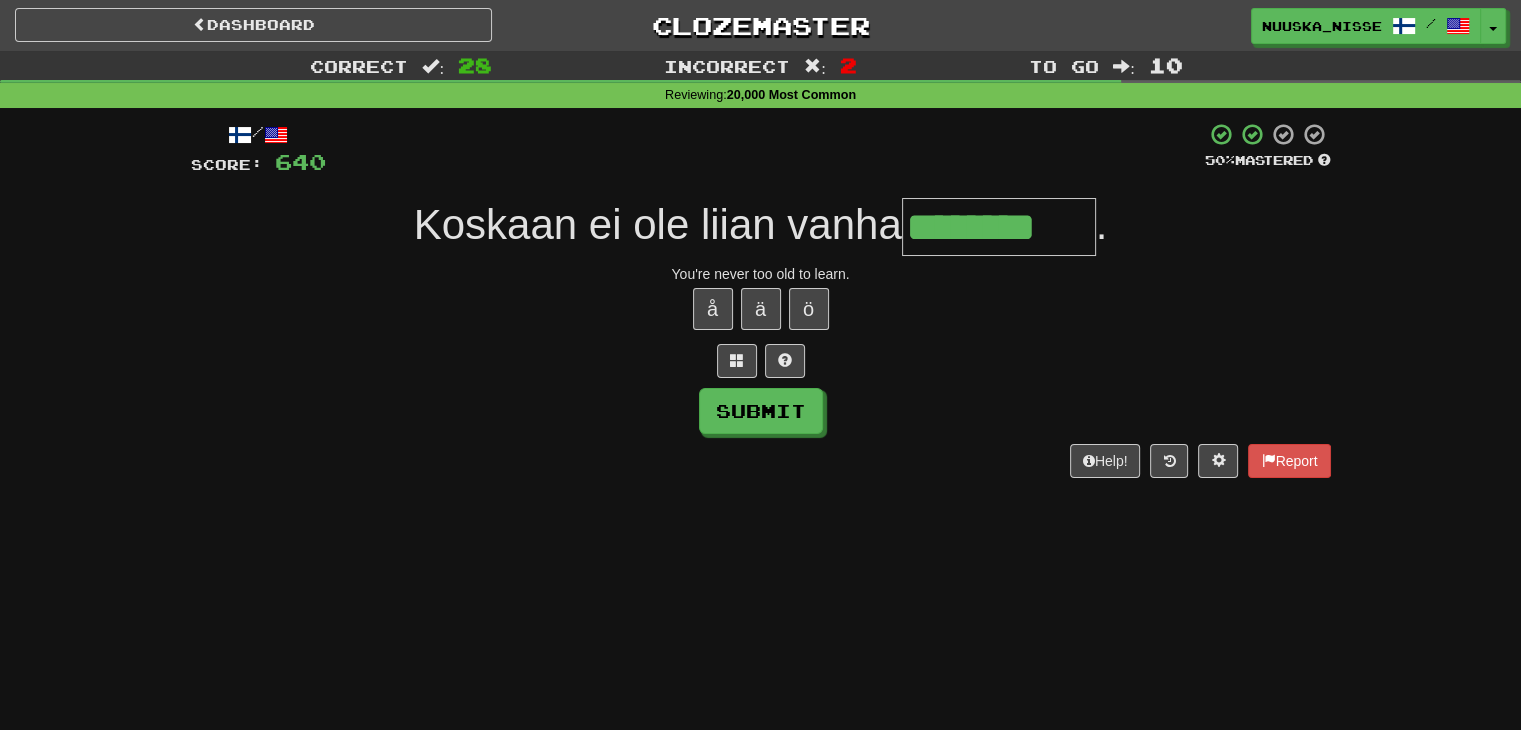 type on "********" 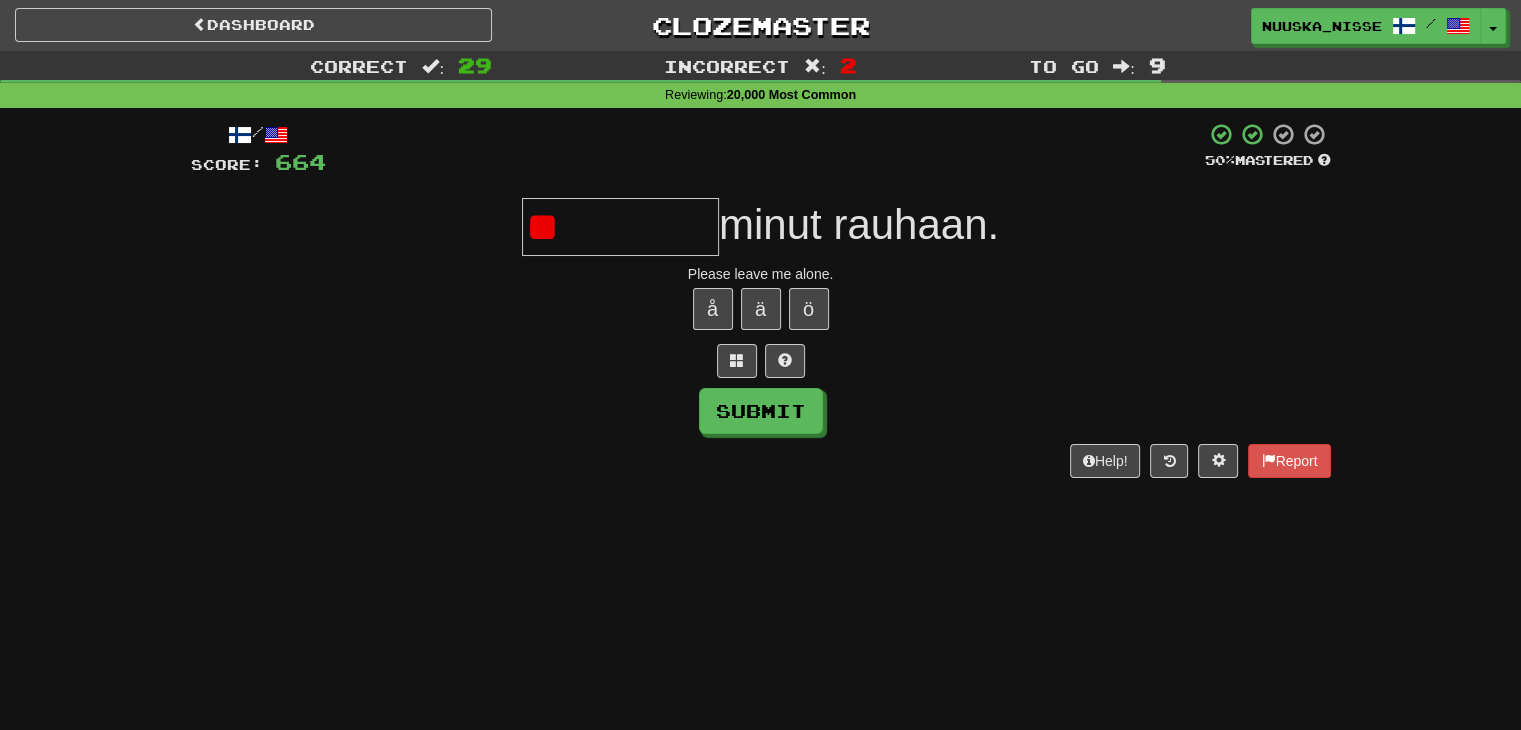 type on "*" 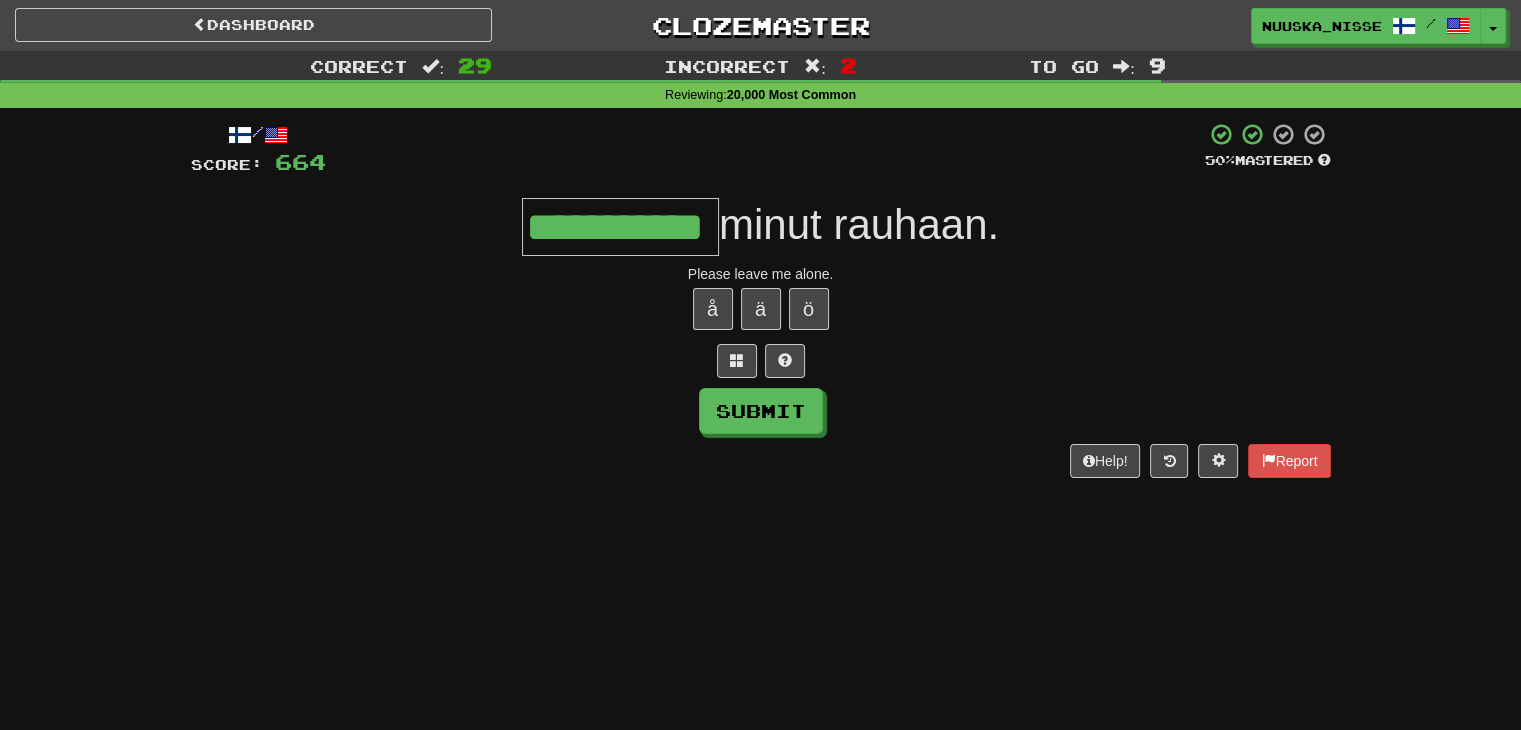 type on "**********" 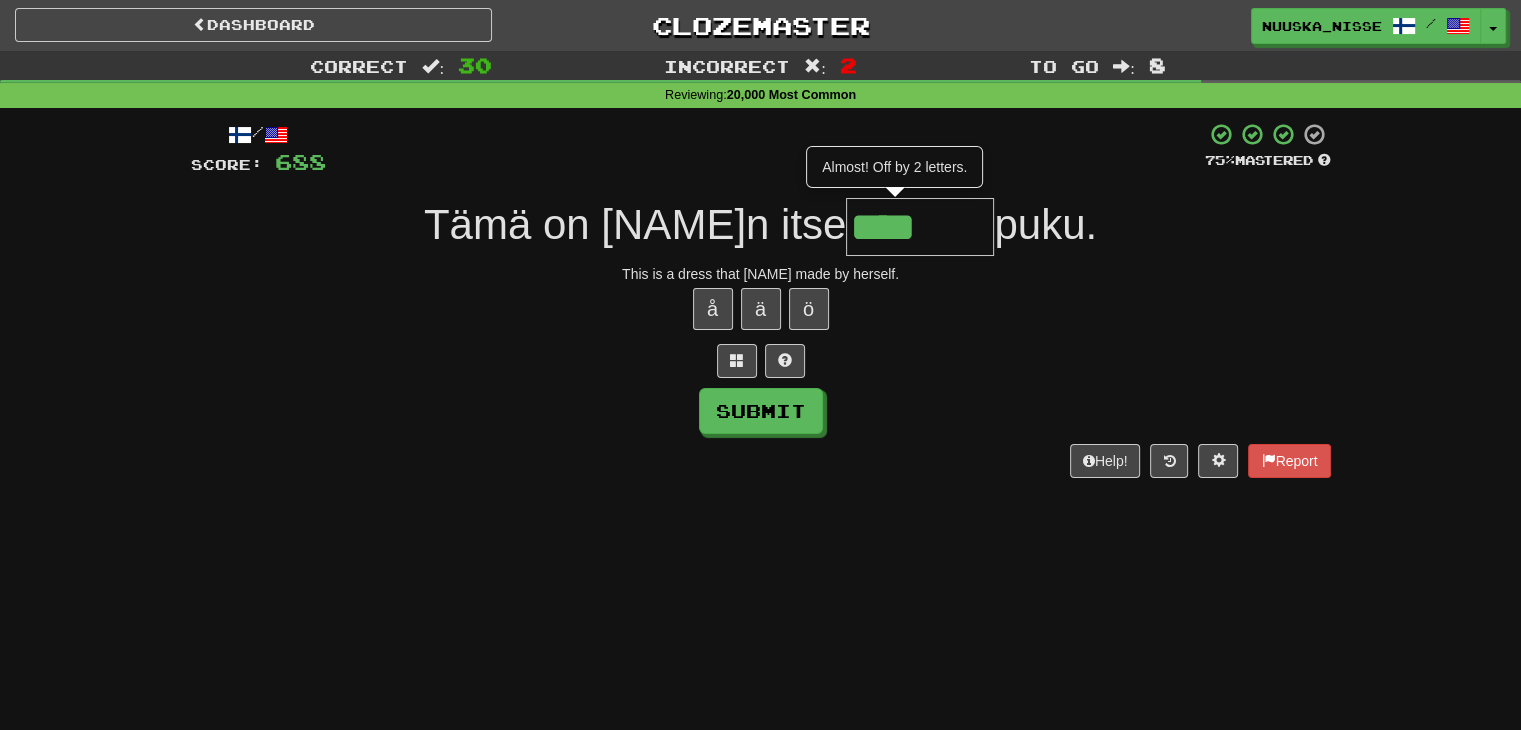 type on "******" 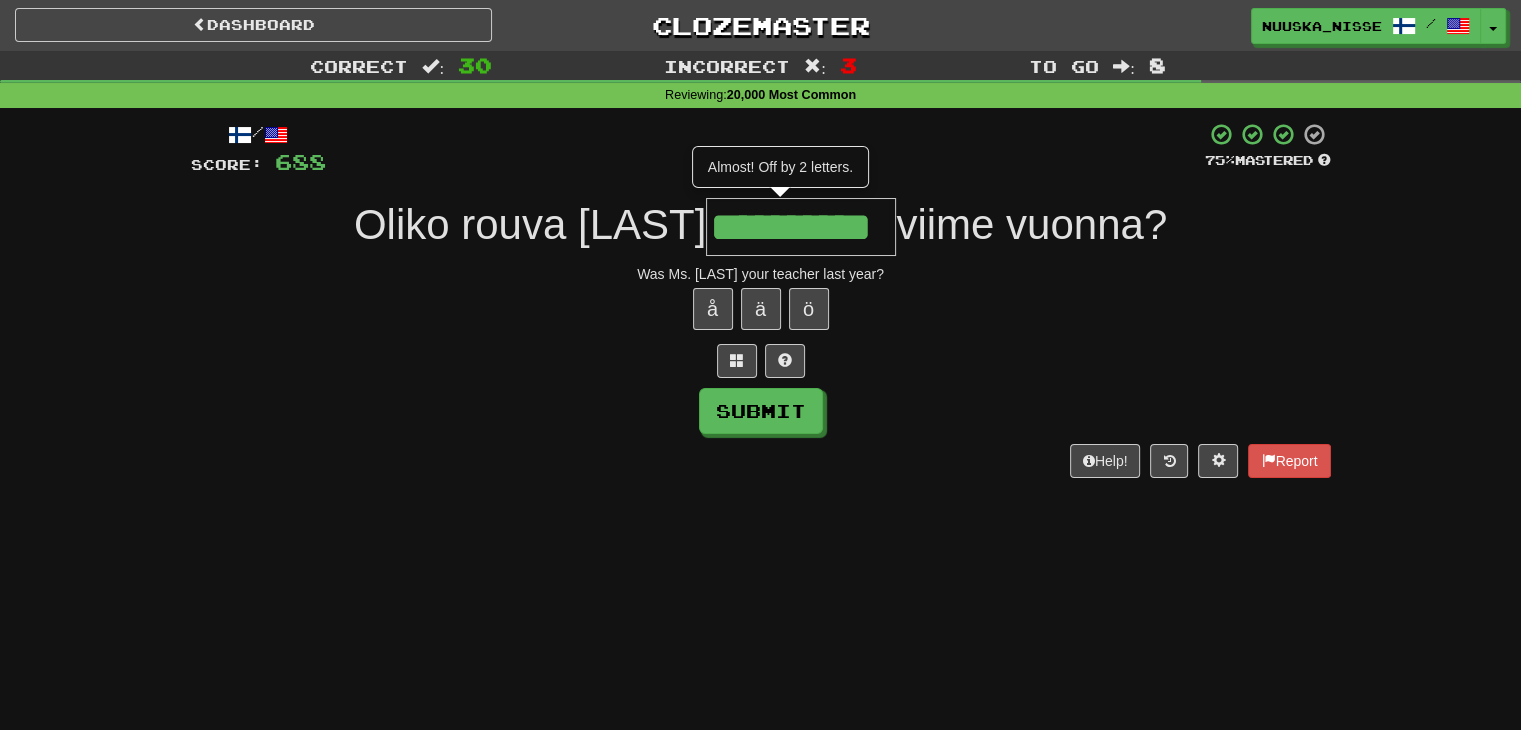 type on "**********" 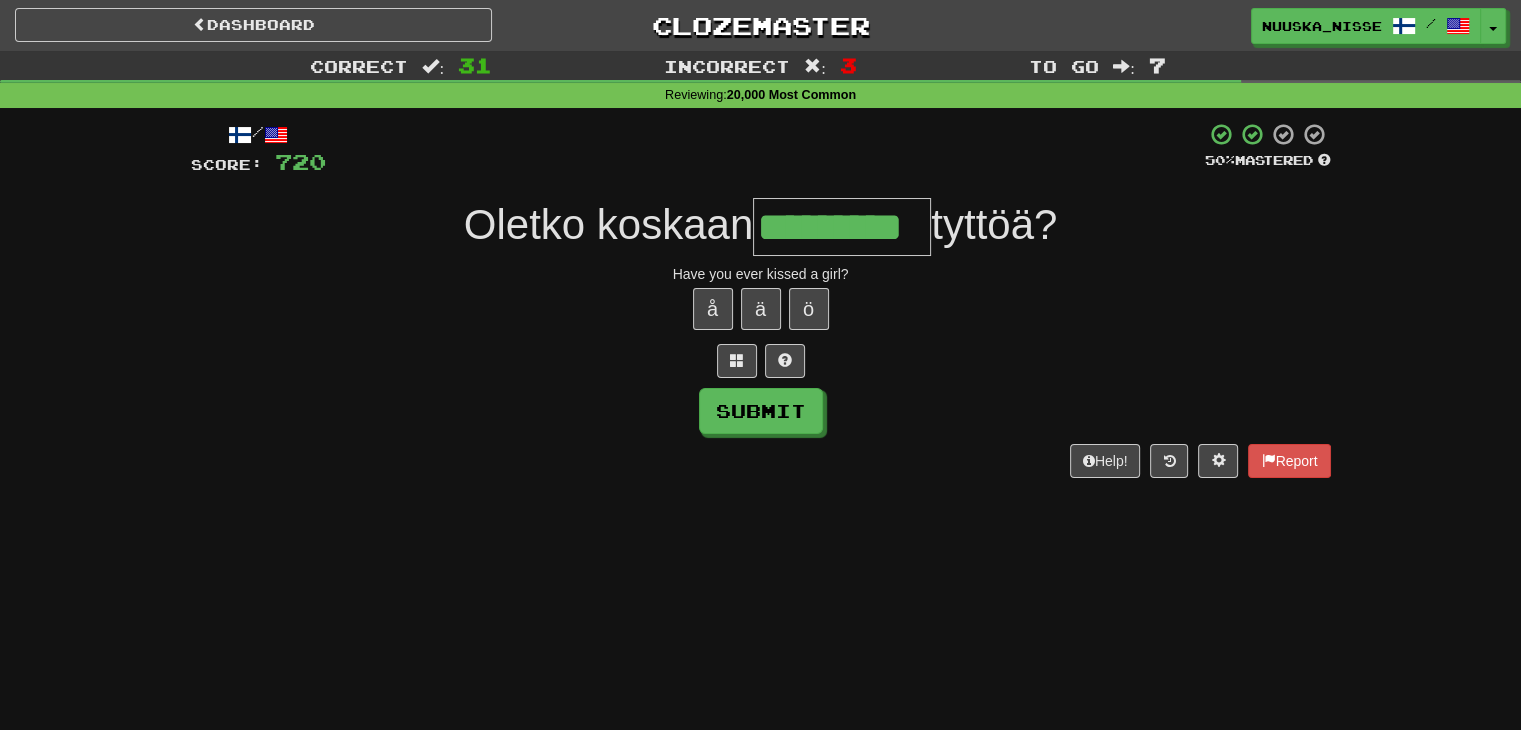 type on "*********" 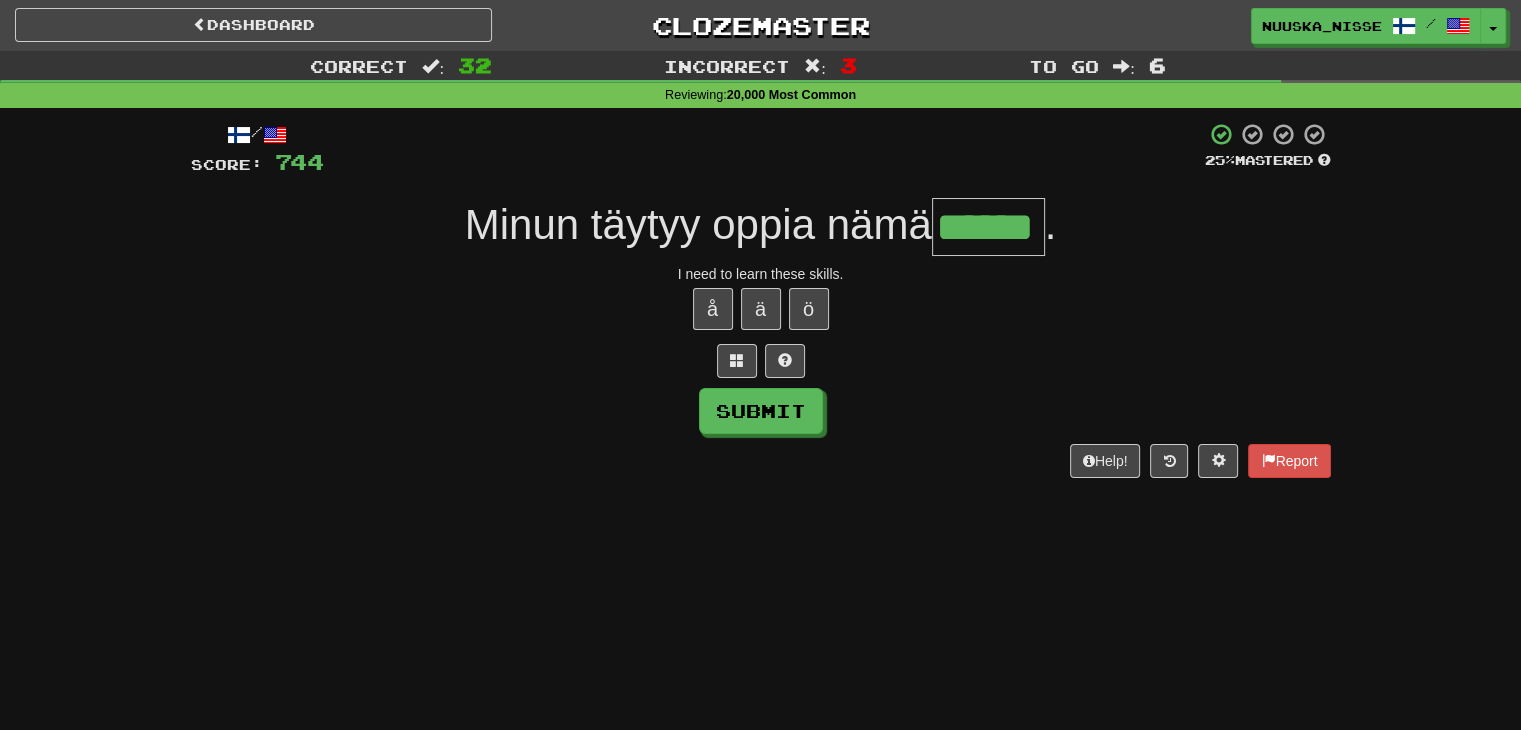 type on "******" 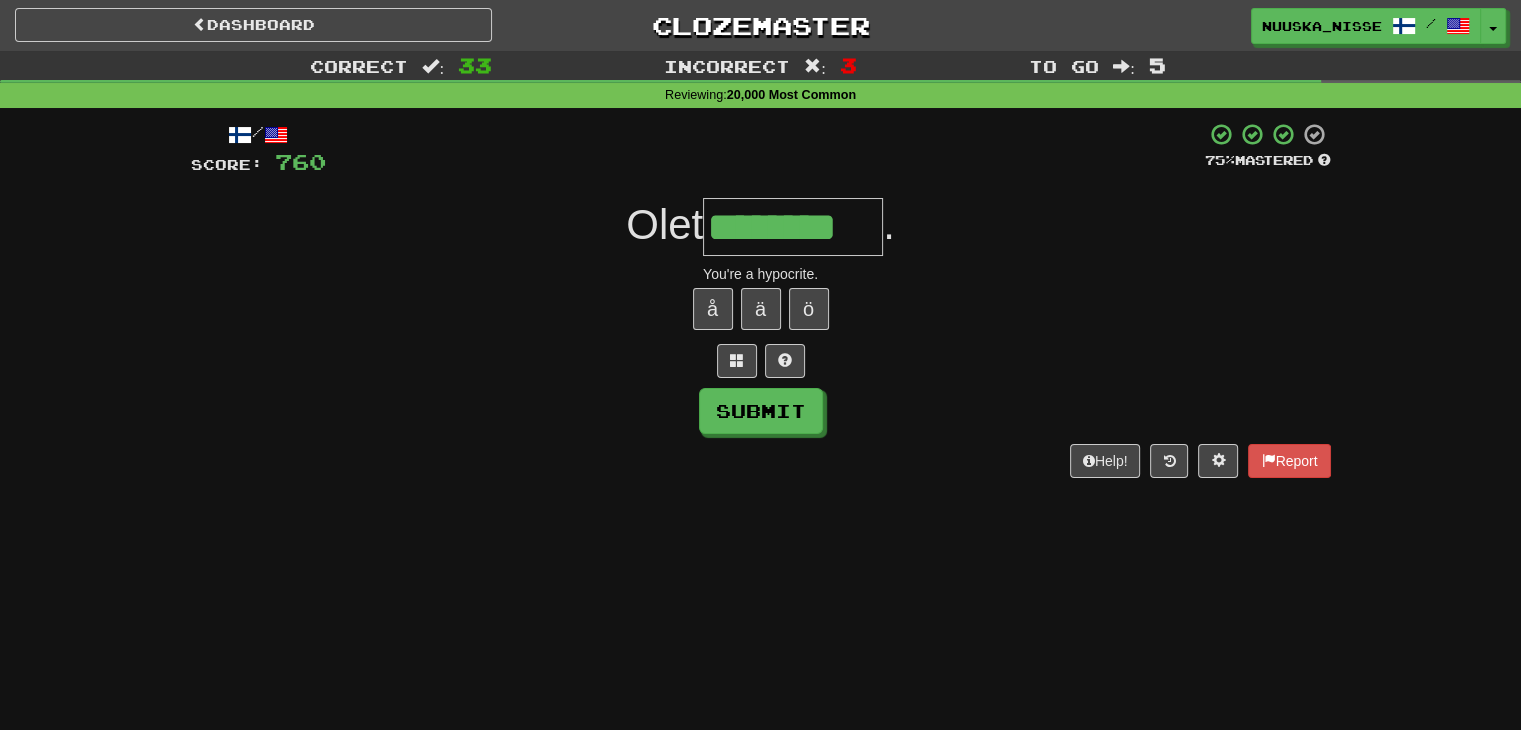 type on "********" 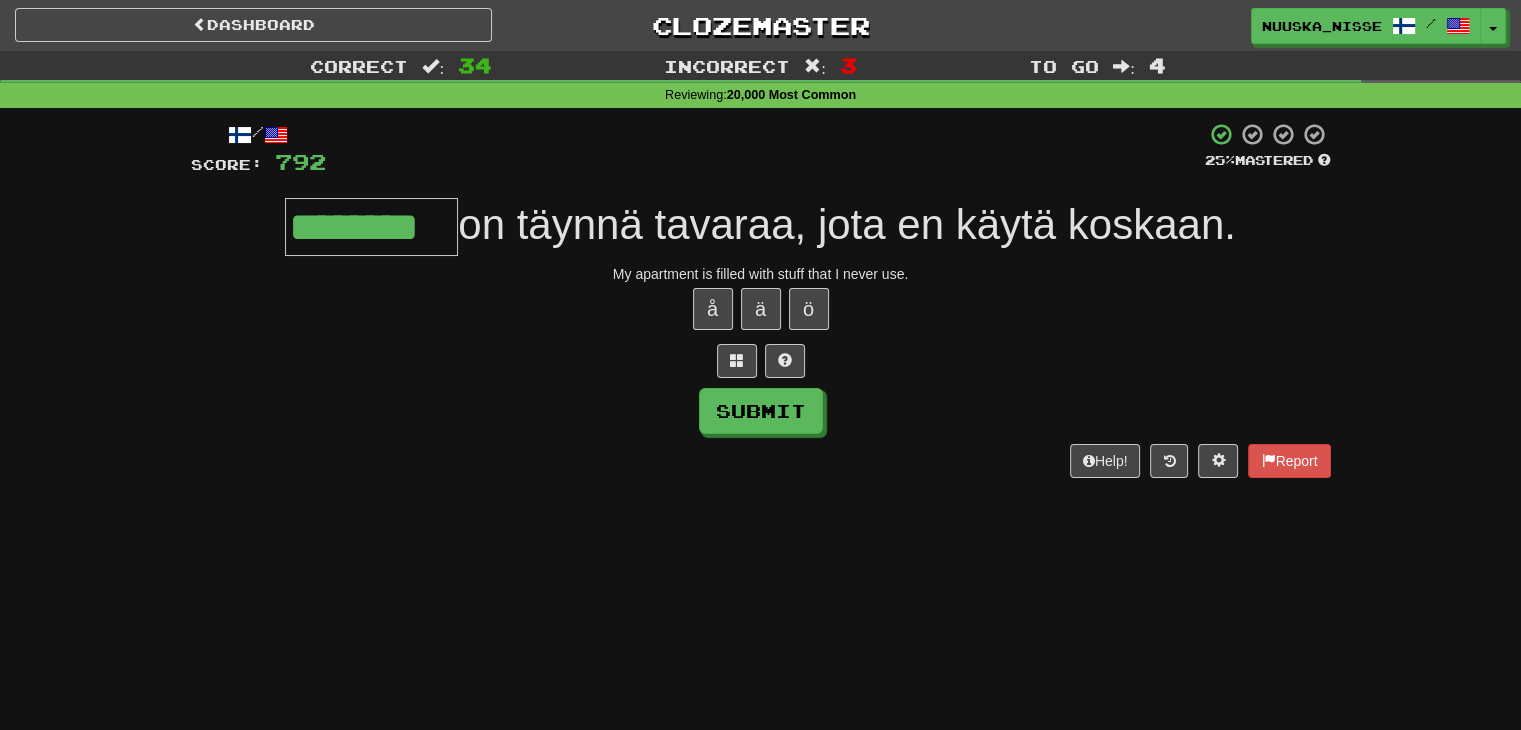 type on "********" 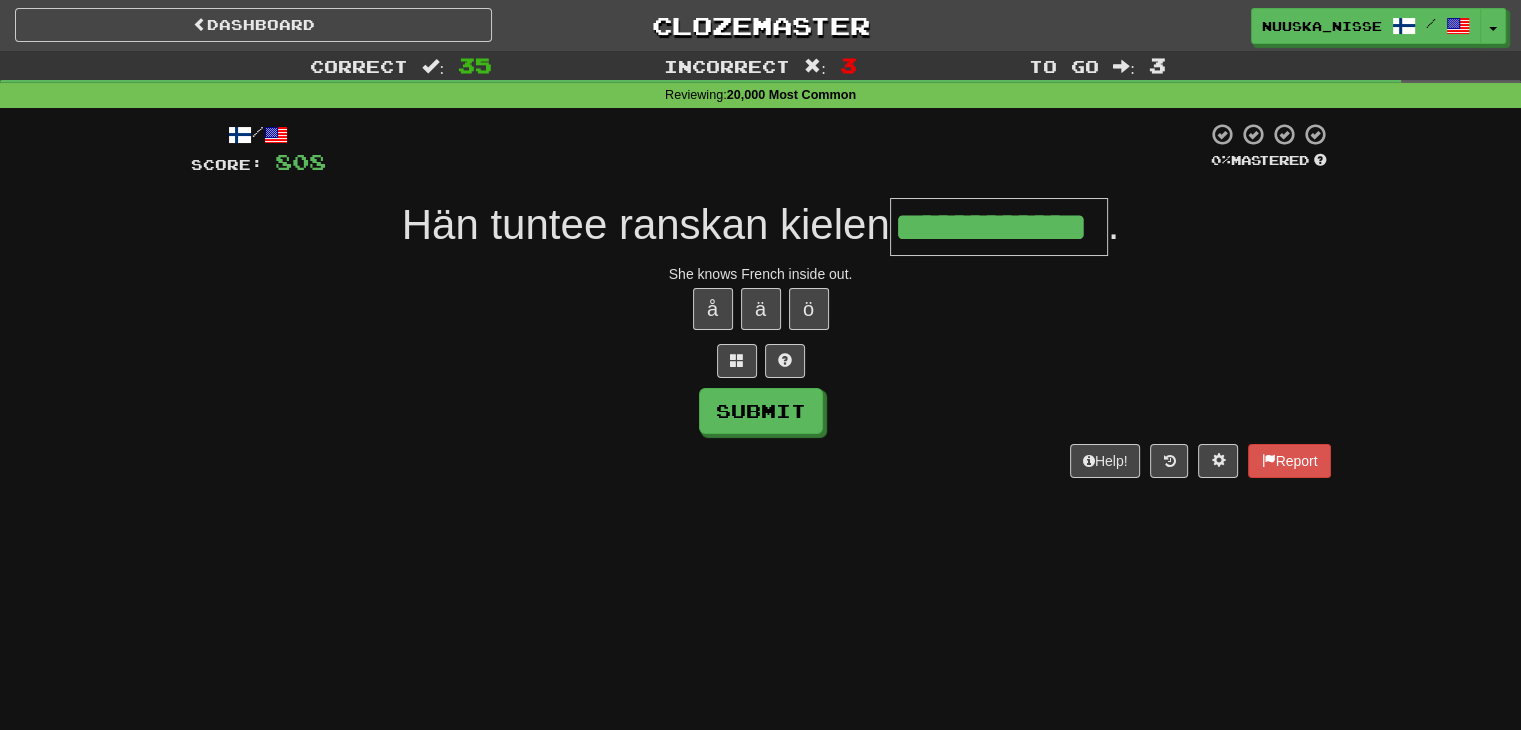 type on "**********" 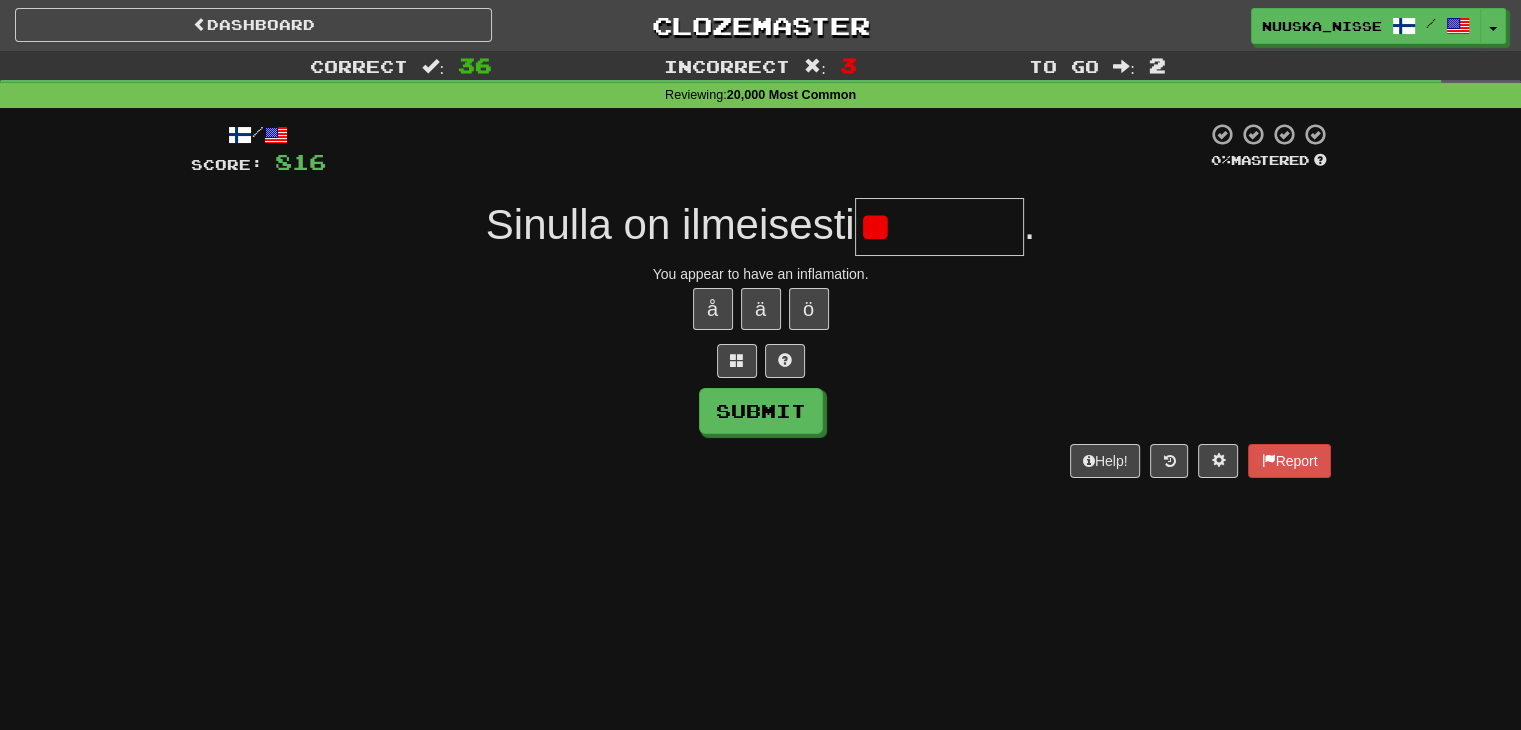 type on "*" 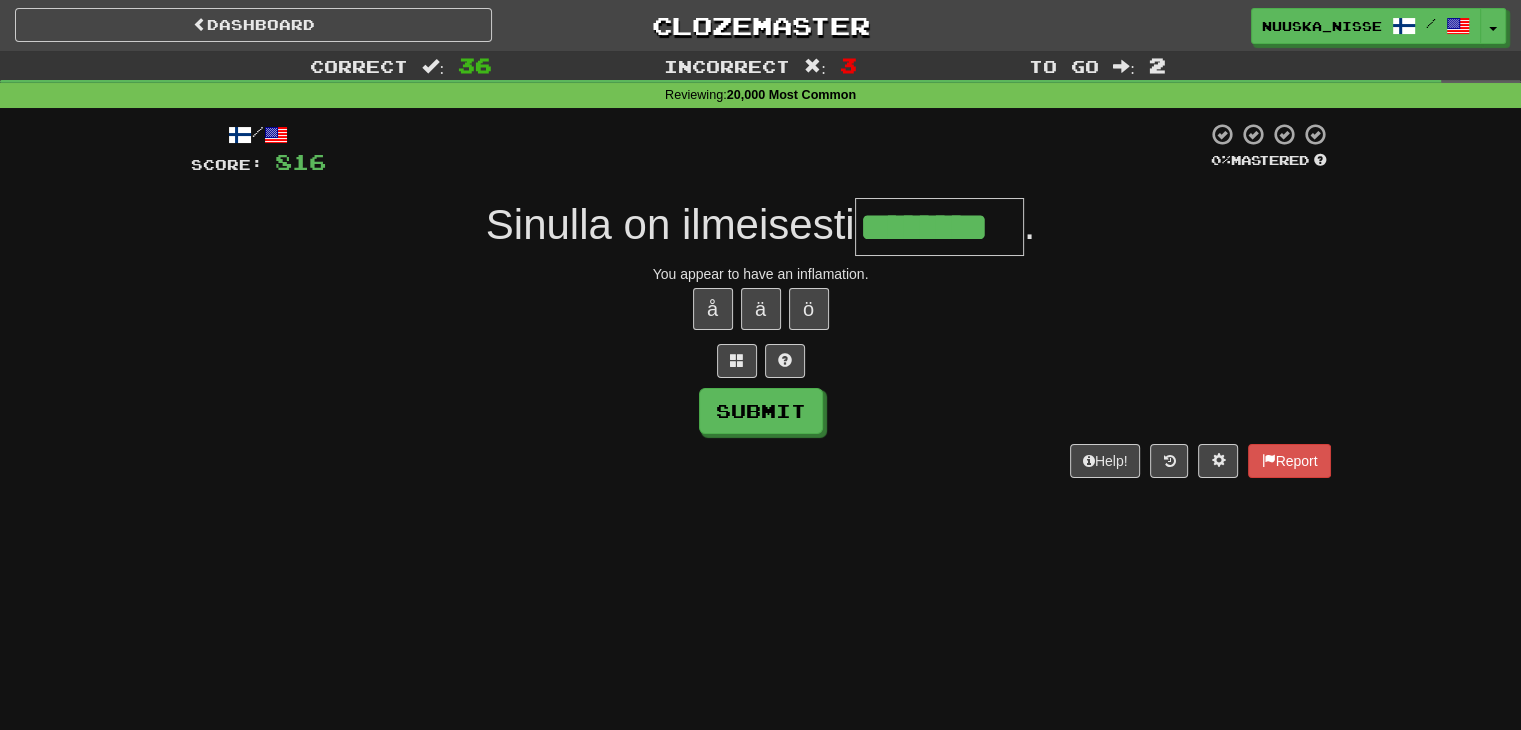 type on "********" 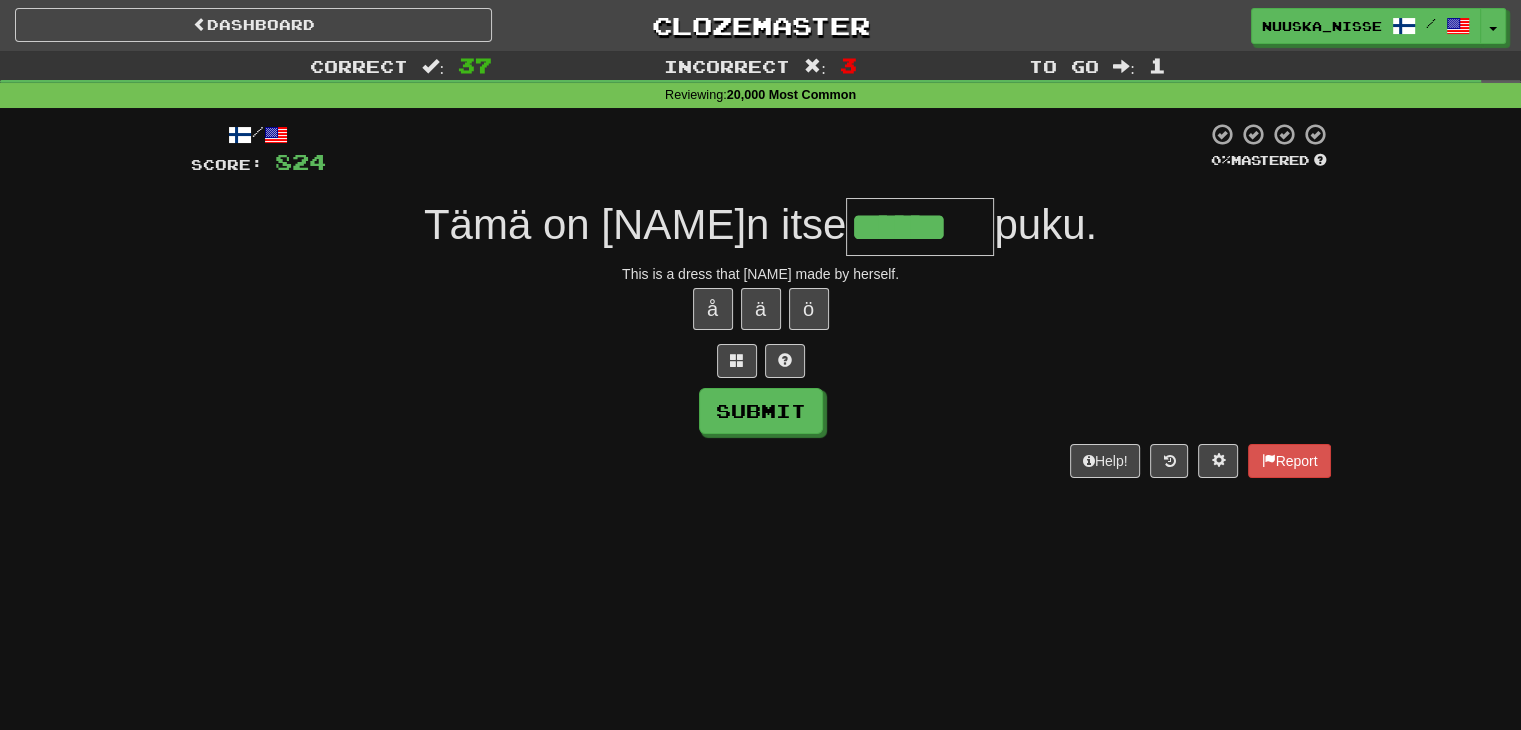 type on "******" 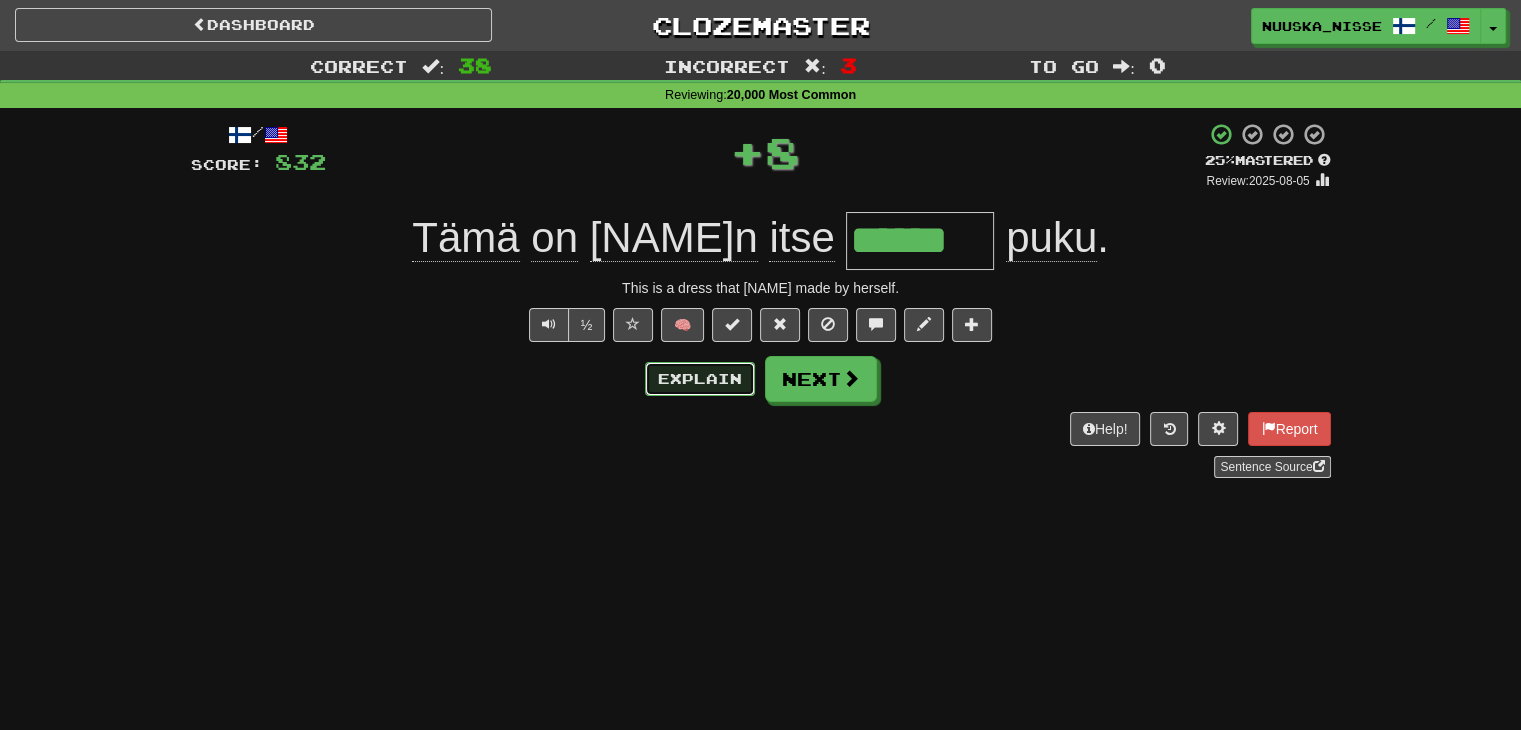 click on "Explain" at bounding box center (700, 379) 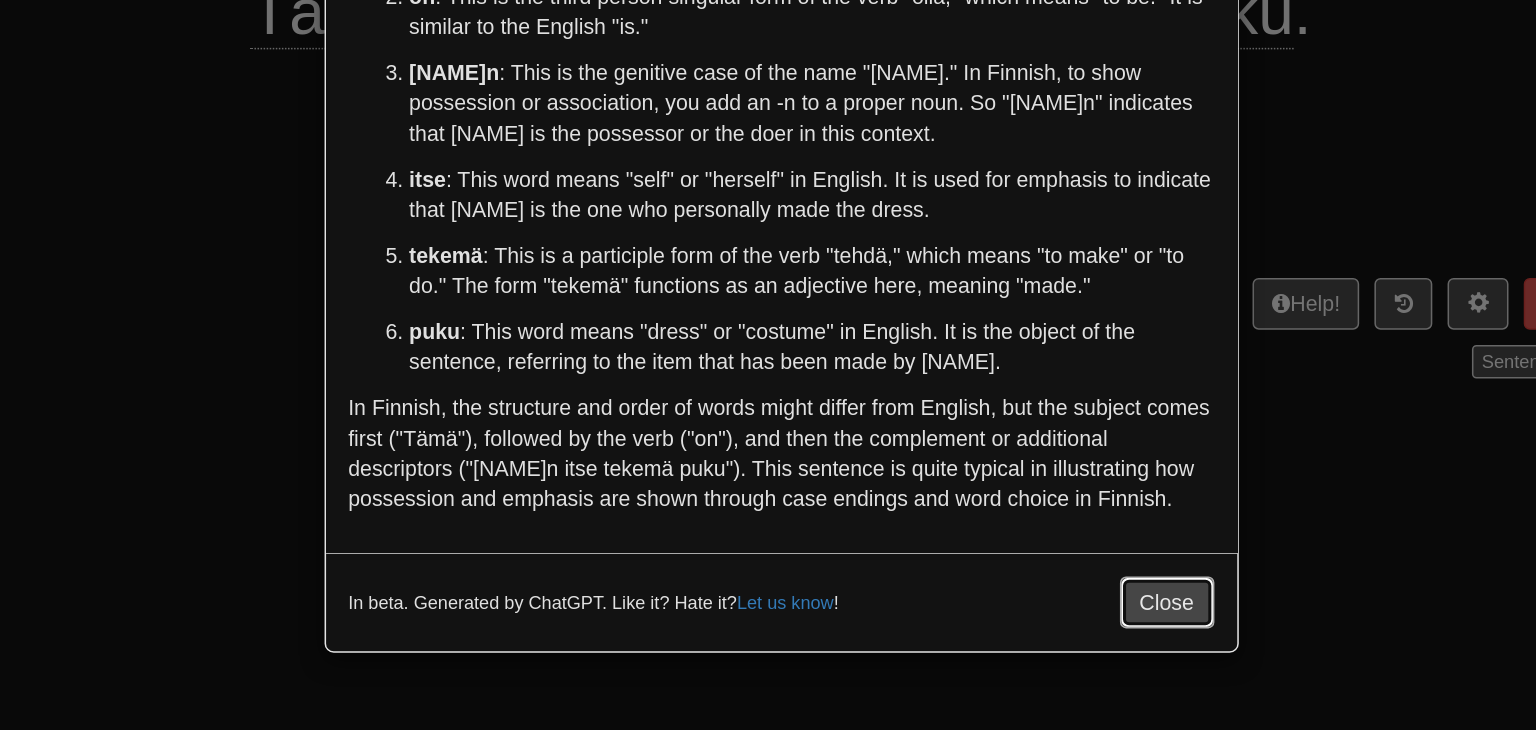 click on "Close" at bounding box center [1014, 625] 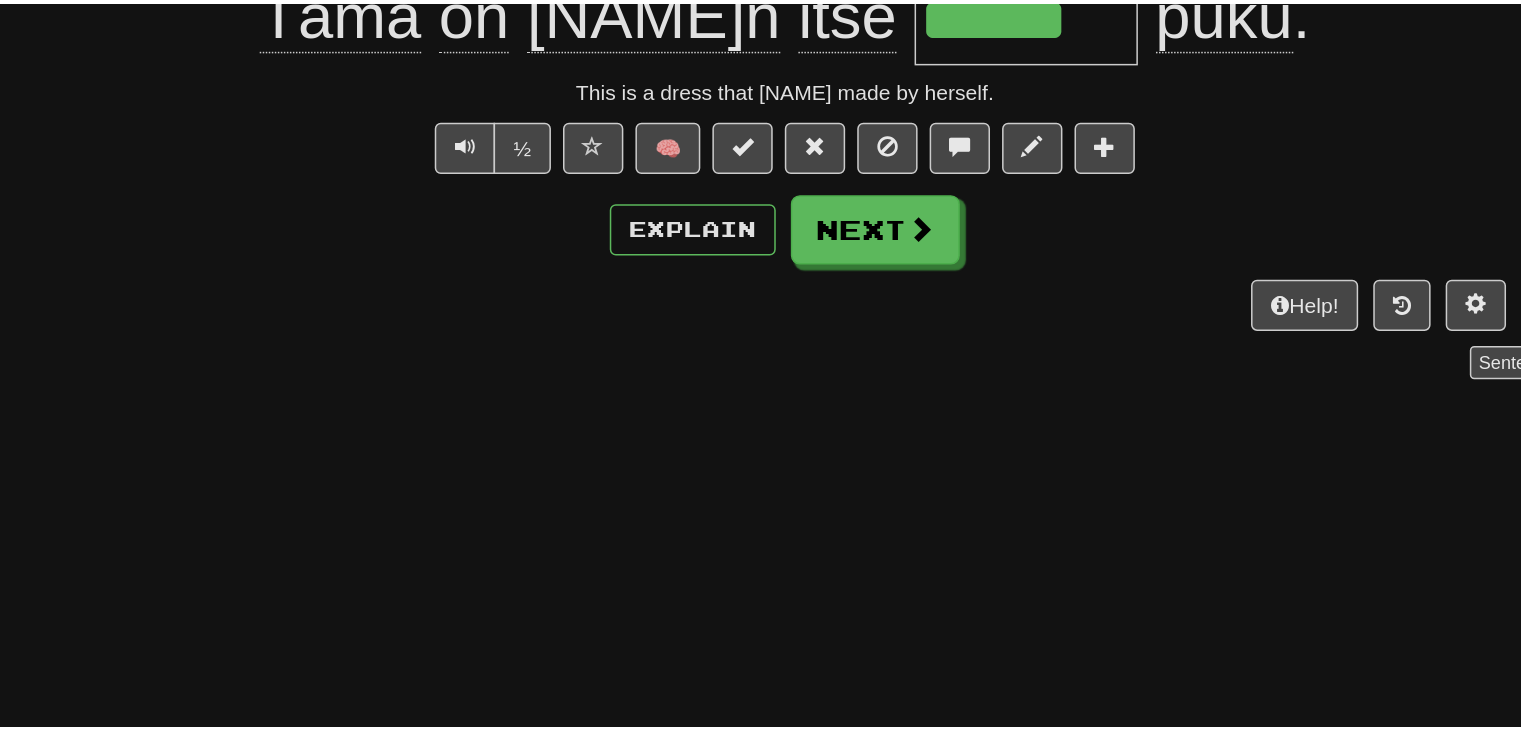 scroll, scrollTop: 0, scrollLeft: 0, axis: both 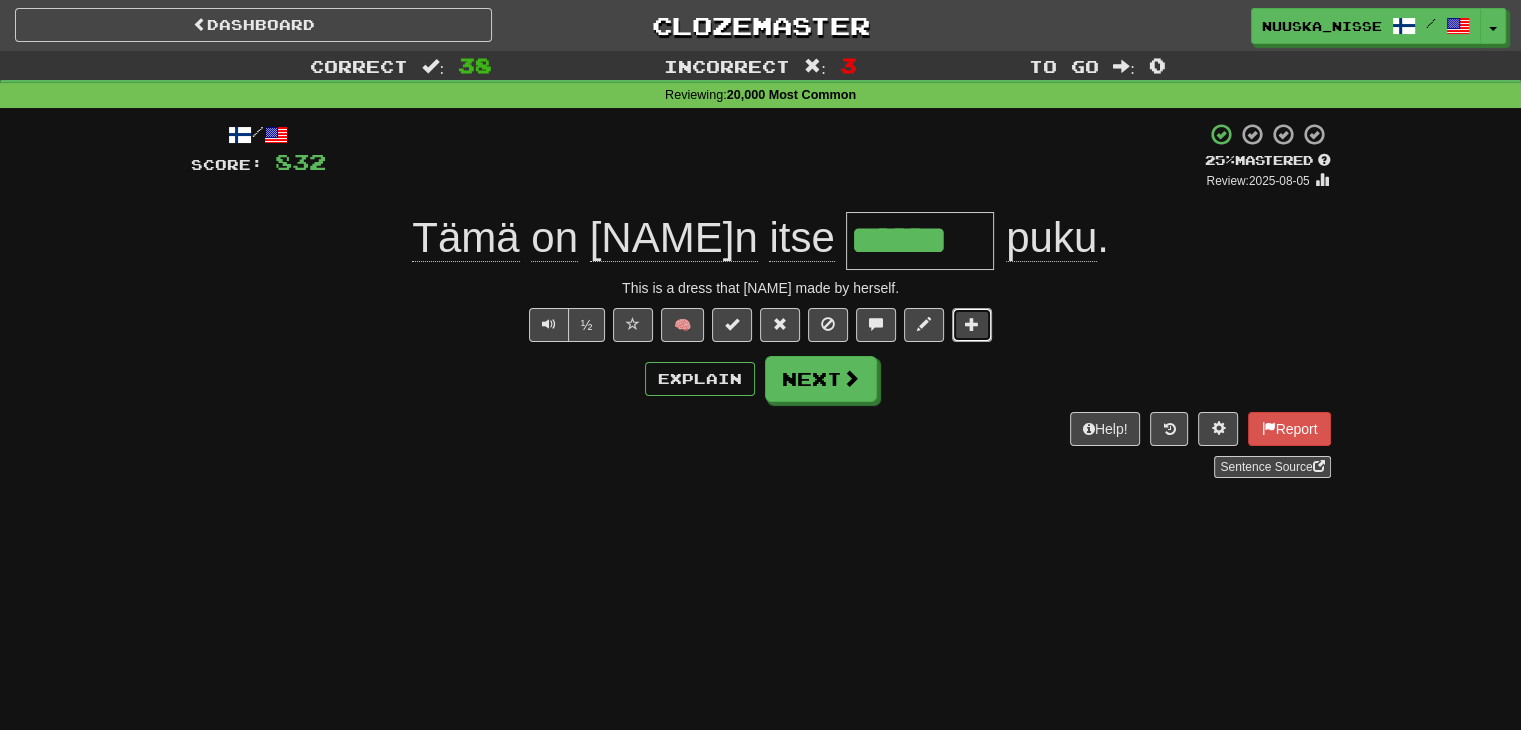 click at bounding box center [972, 325] 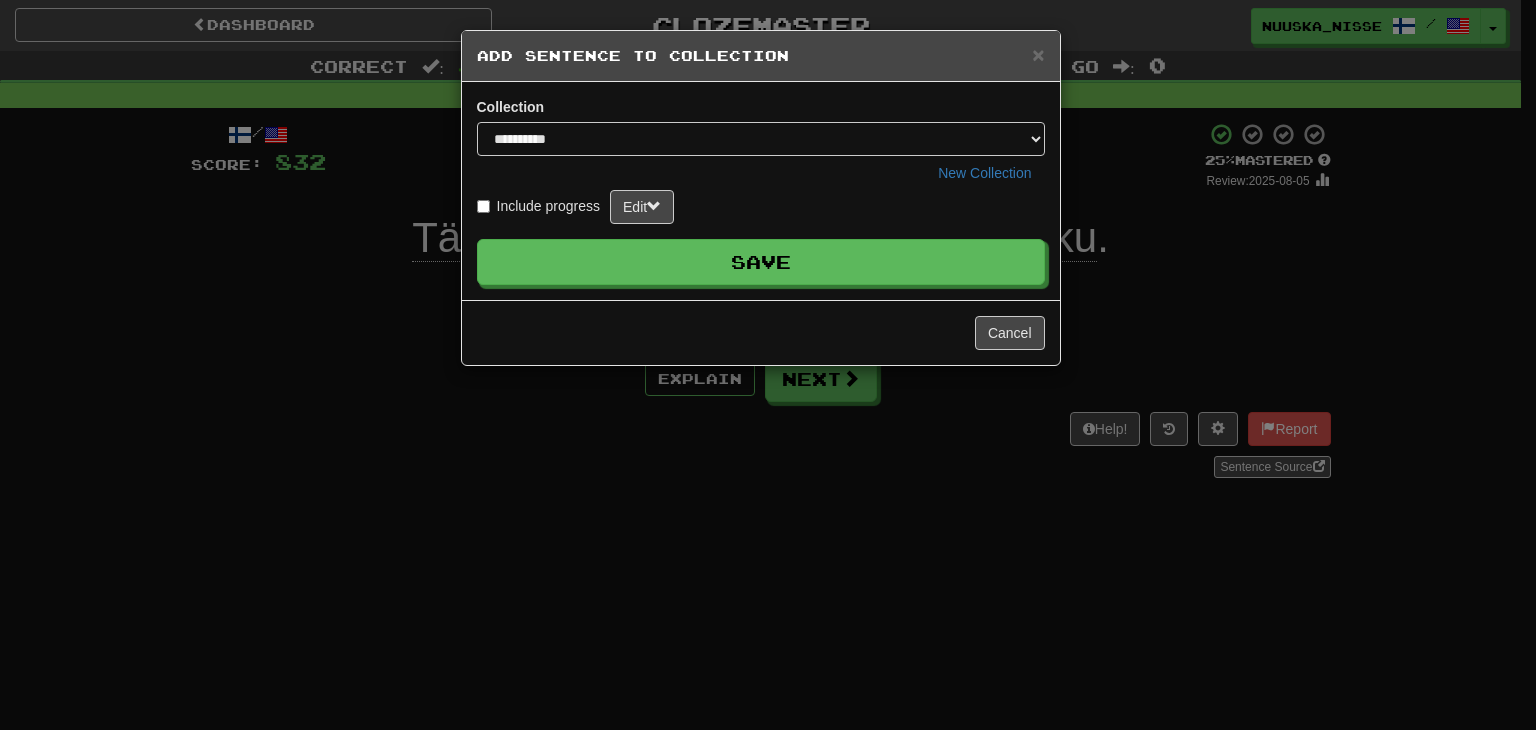 click on "New Collection" at bounding box center (761, 173) 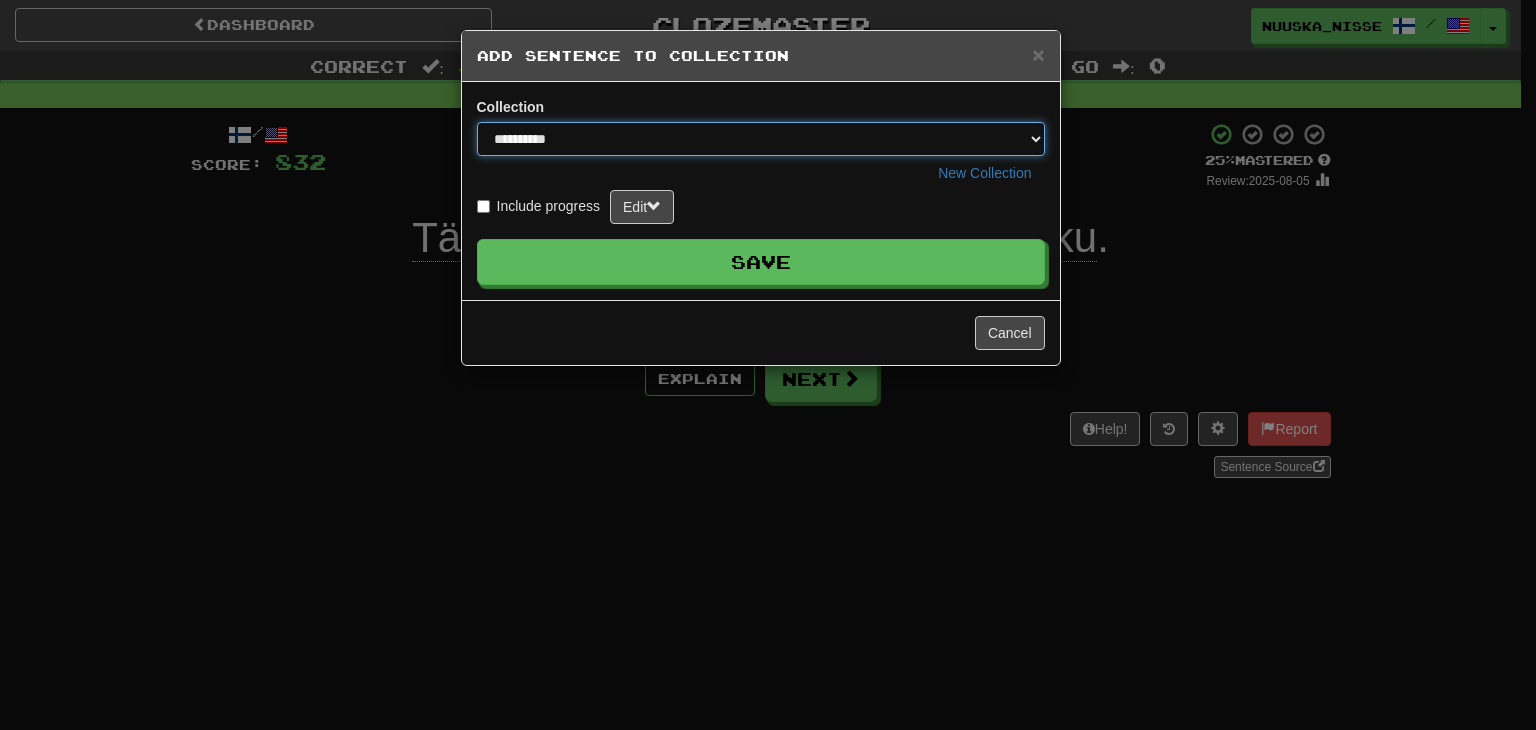 click on "**********" at bounding box center [761, 139] 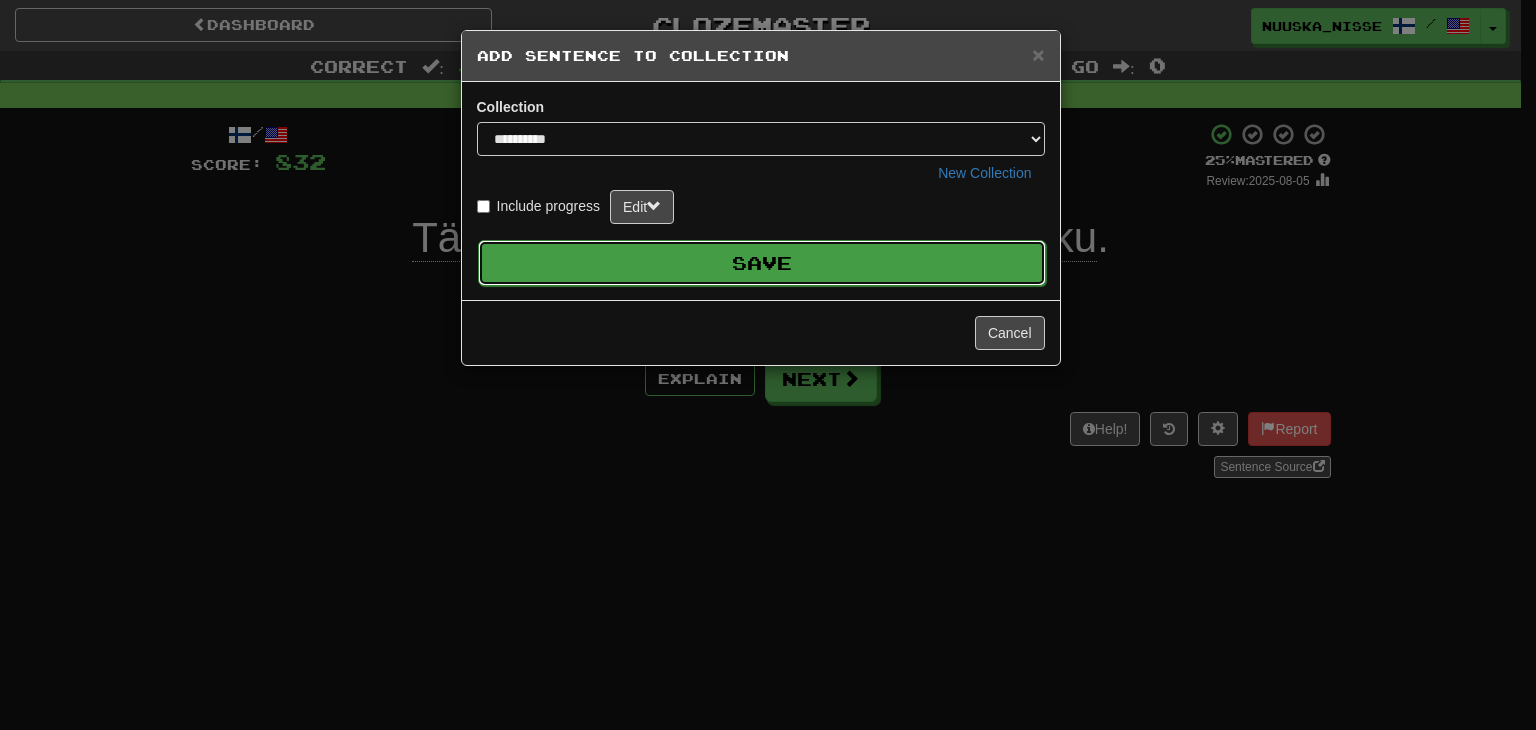 click on "Save" at bounding box center [762, 263] 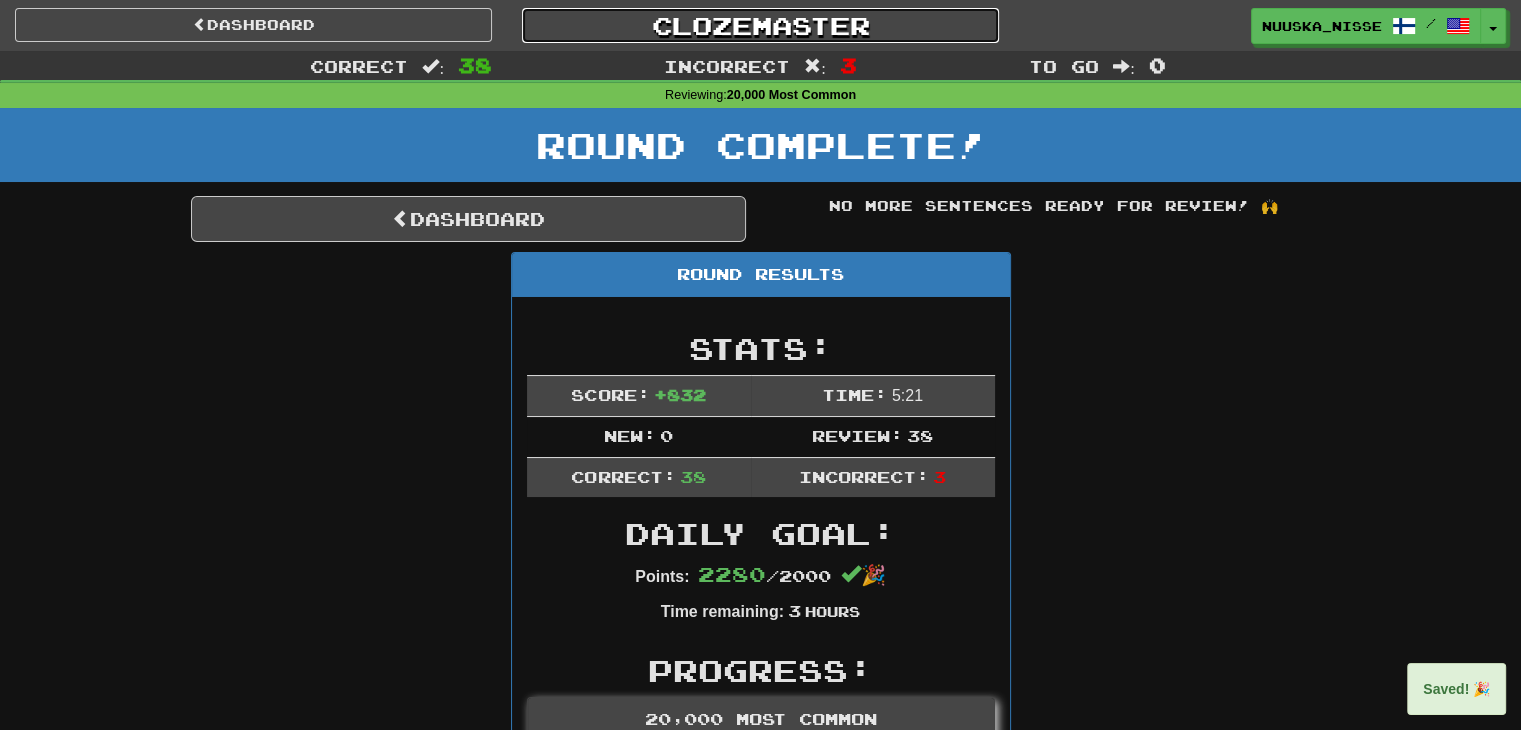 click on "Clozemaster" at bounding box center [760, 25] 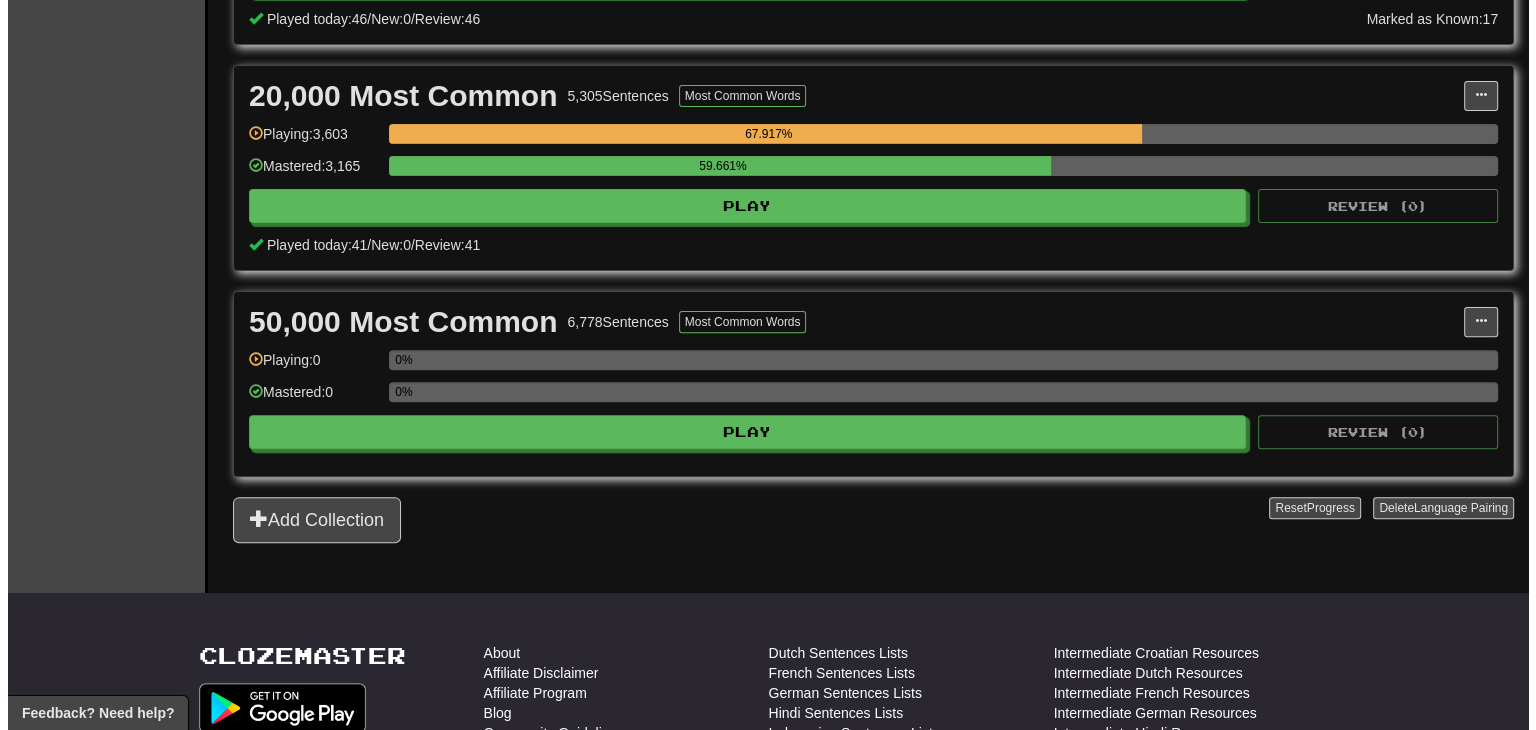 scroll, scrollTop: 652, scrollLeft: 0, axis: vertical 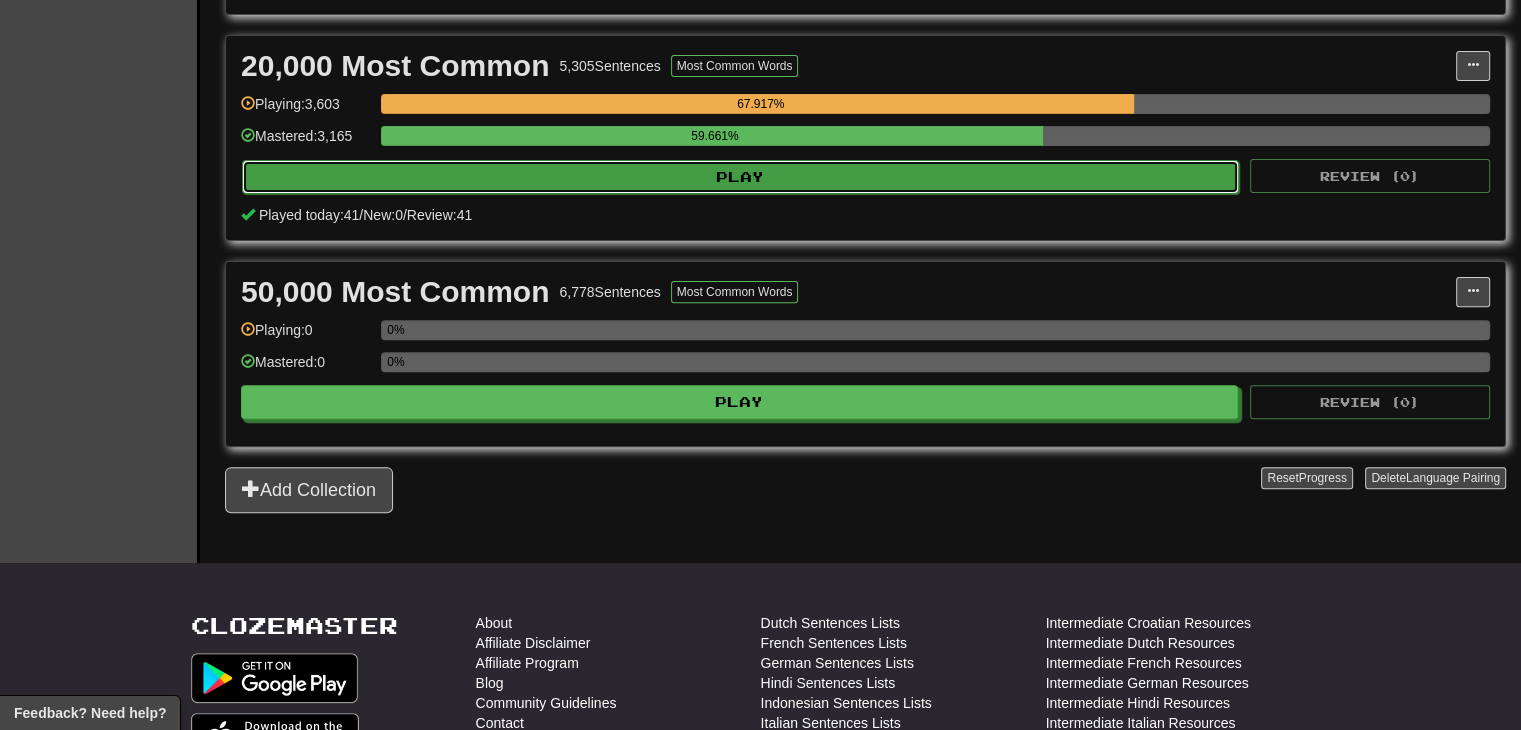 click on "Play" at bounding box center (740, 177) 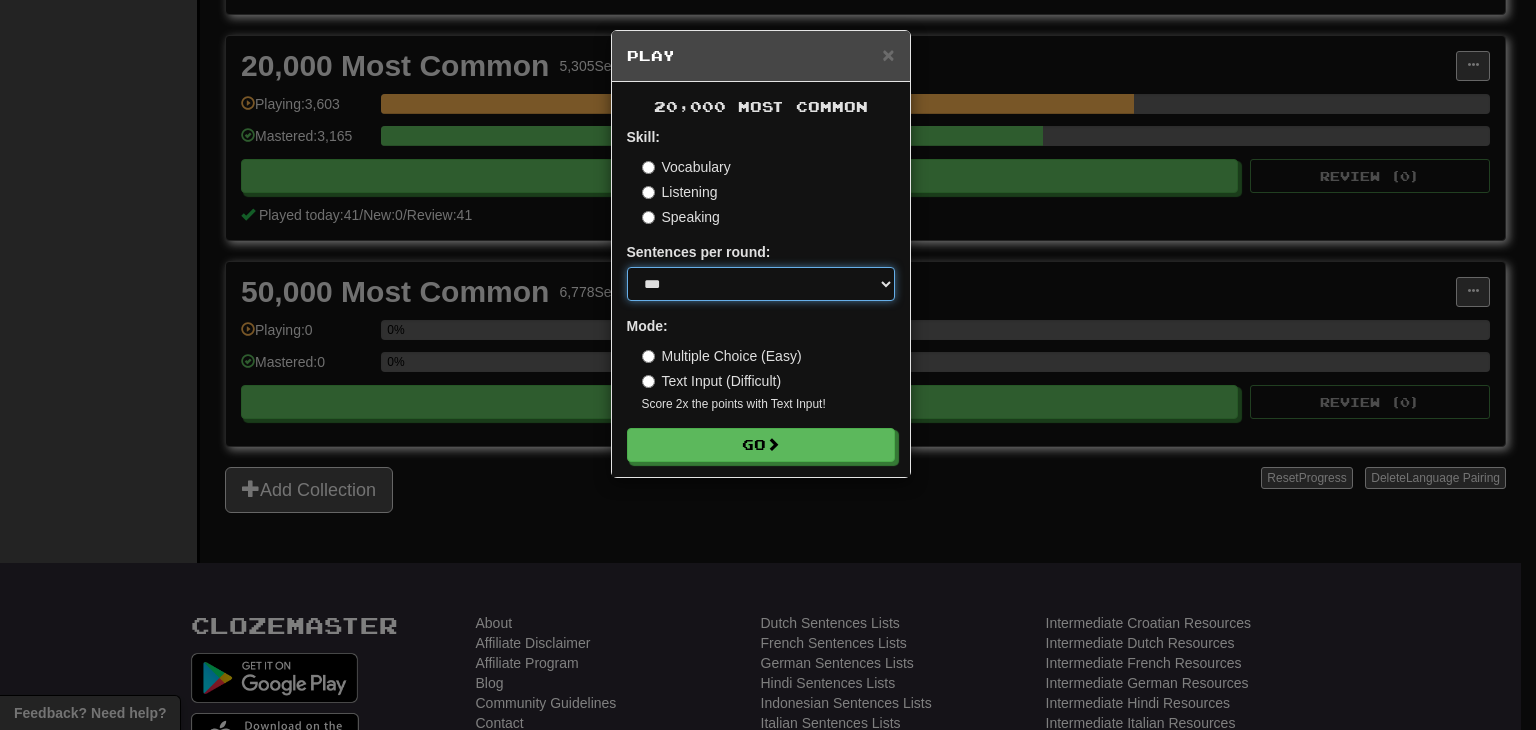 click on "* ** ** ** ** ** *** ********" at bounding box center [761, 284] 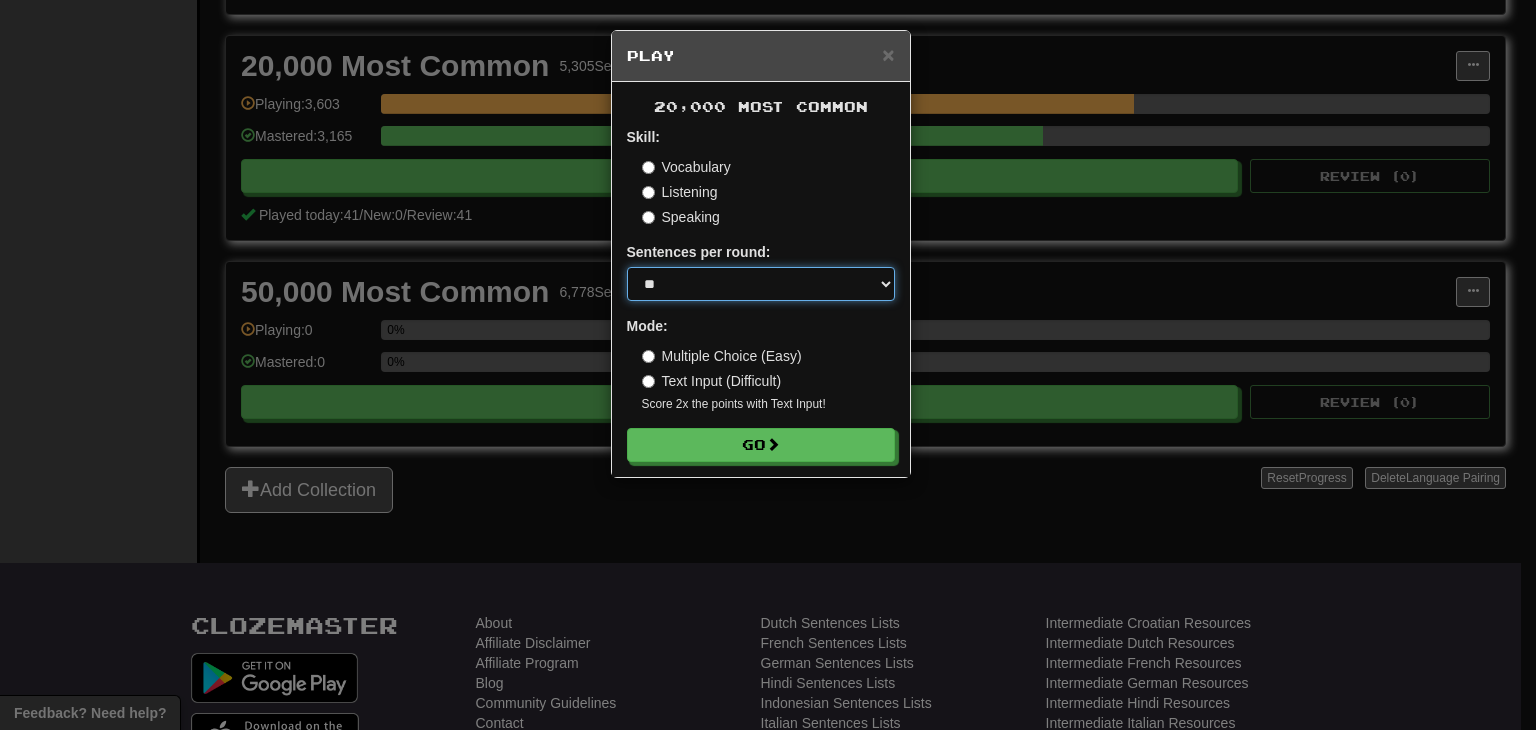 click on "* ** ** ** ** ** *** ********" at bounding box center (761, 284) 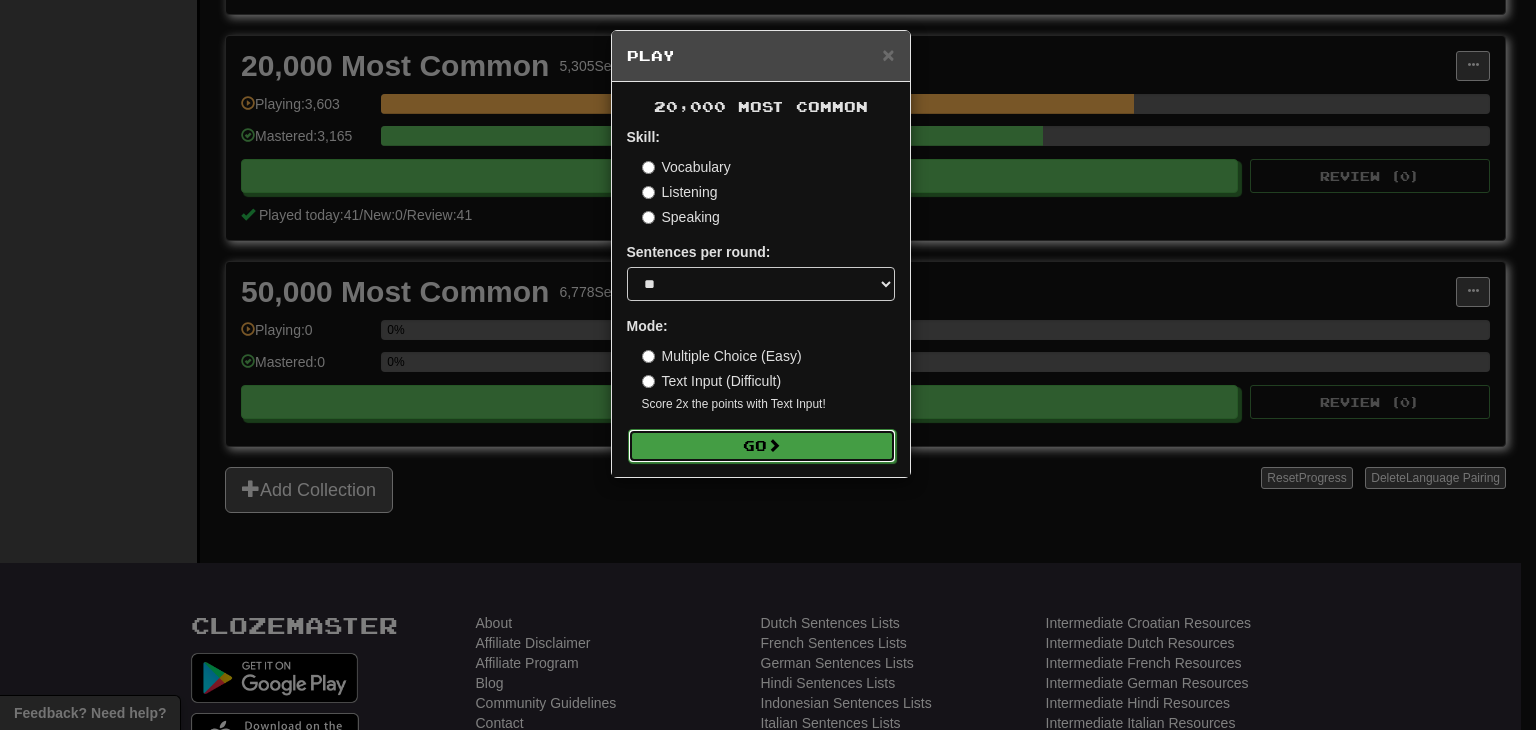 click on "Go" at bounding box center [762, 446] 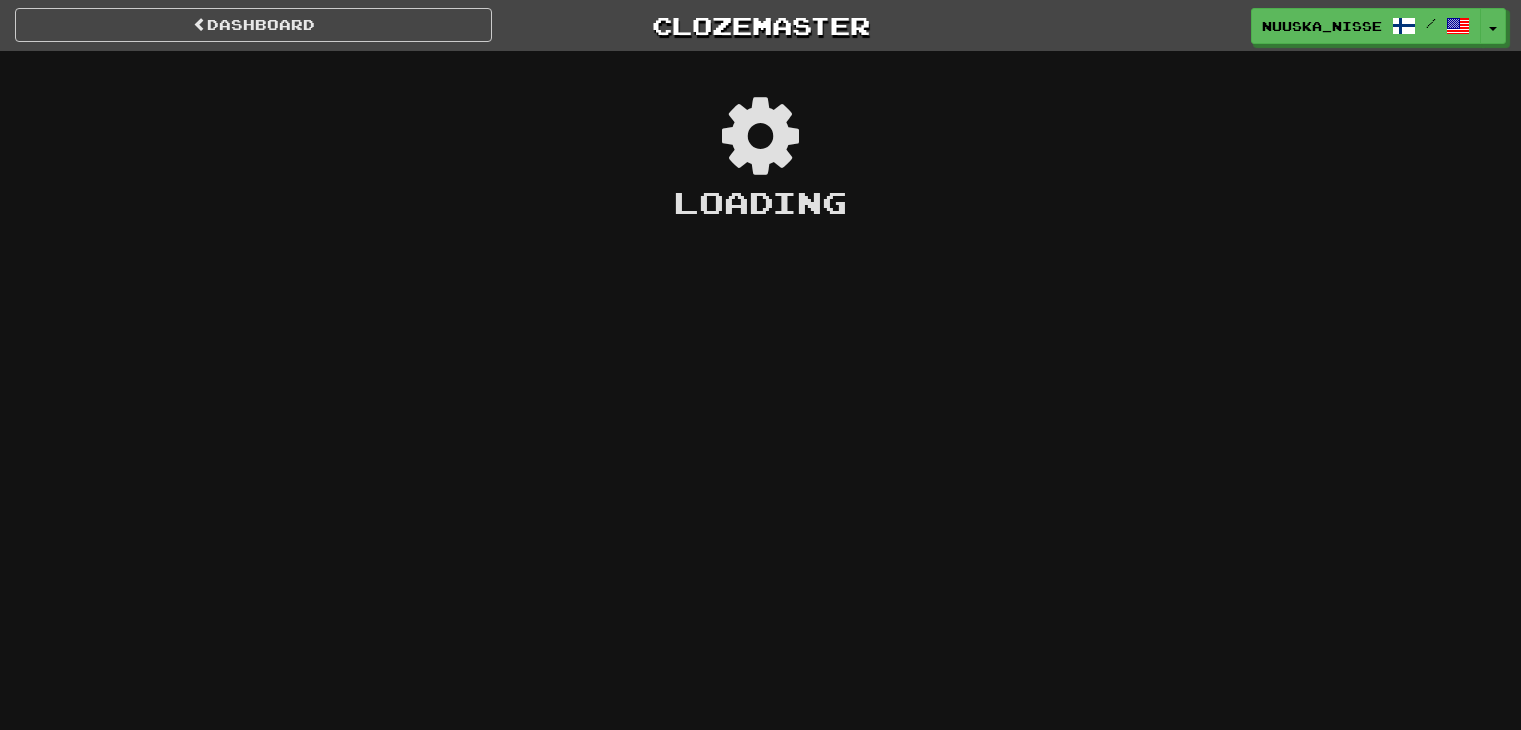 scroll, scrollTop: 0, scrollLeft: 0, axis: both 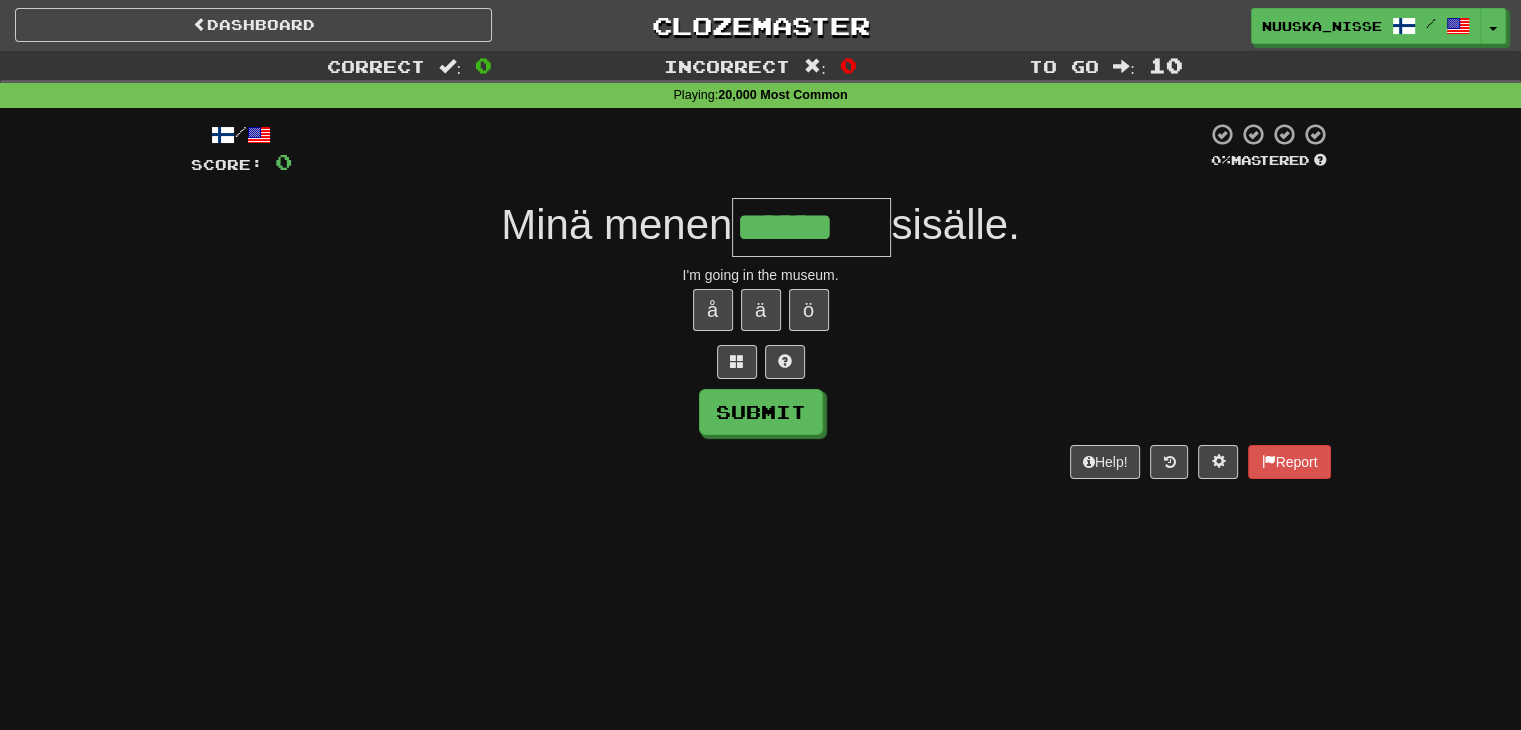 type on "******" 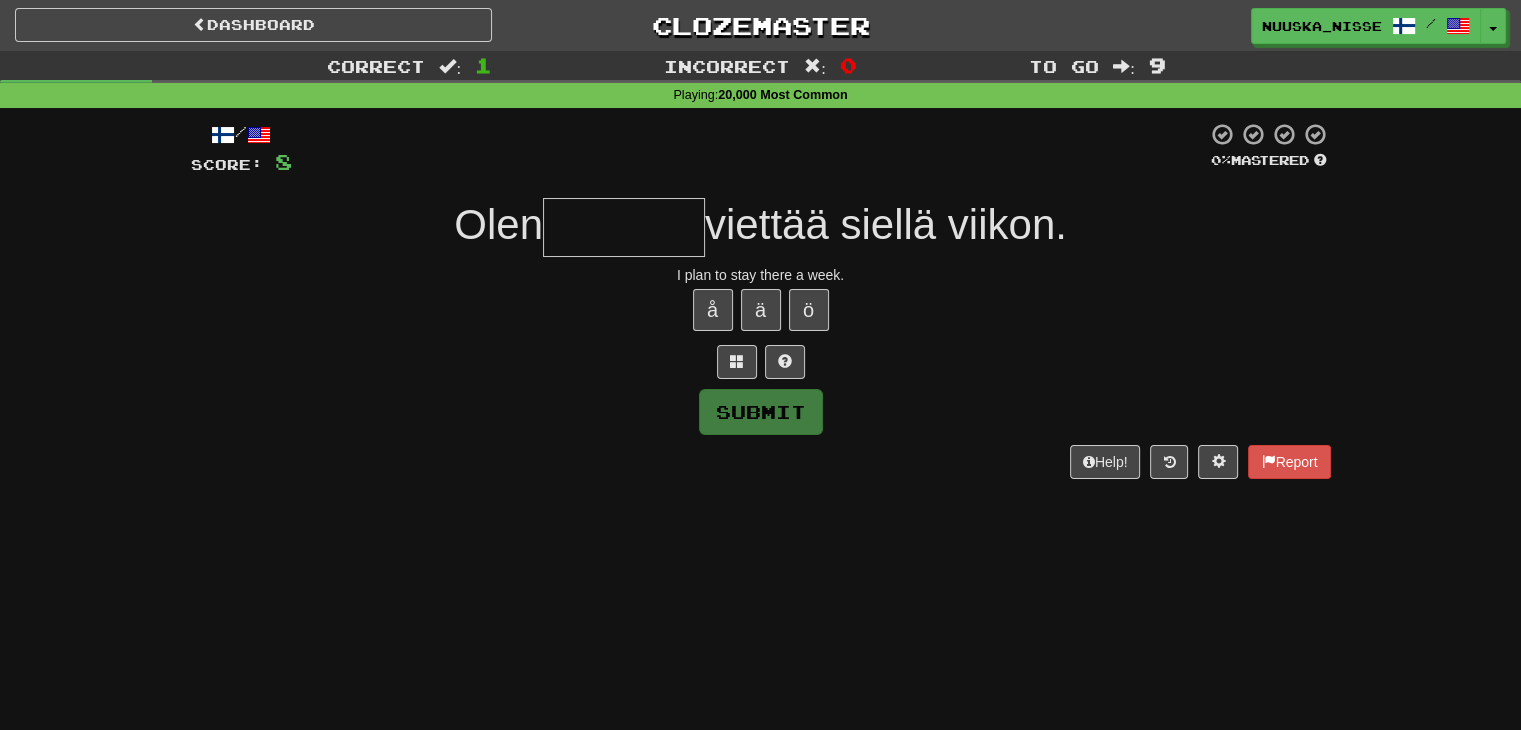 type on "*" 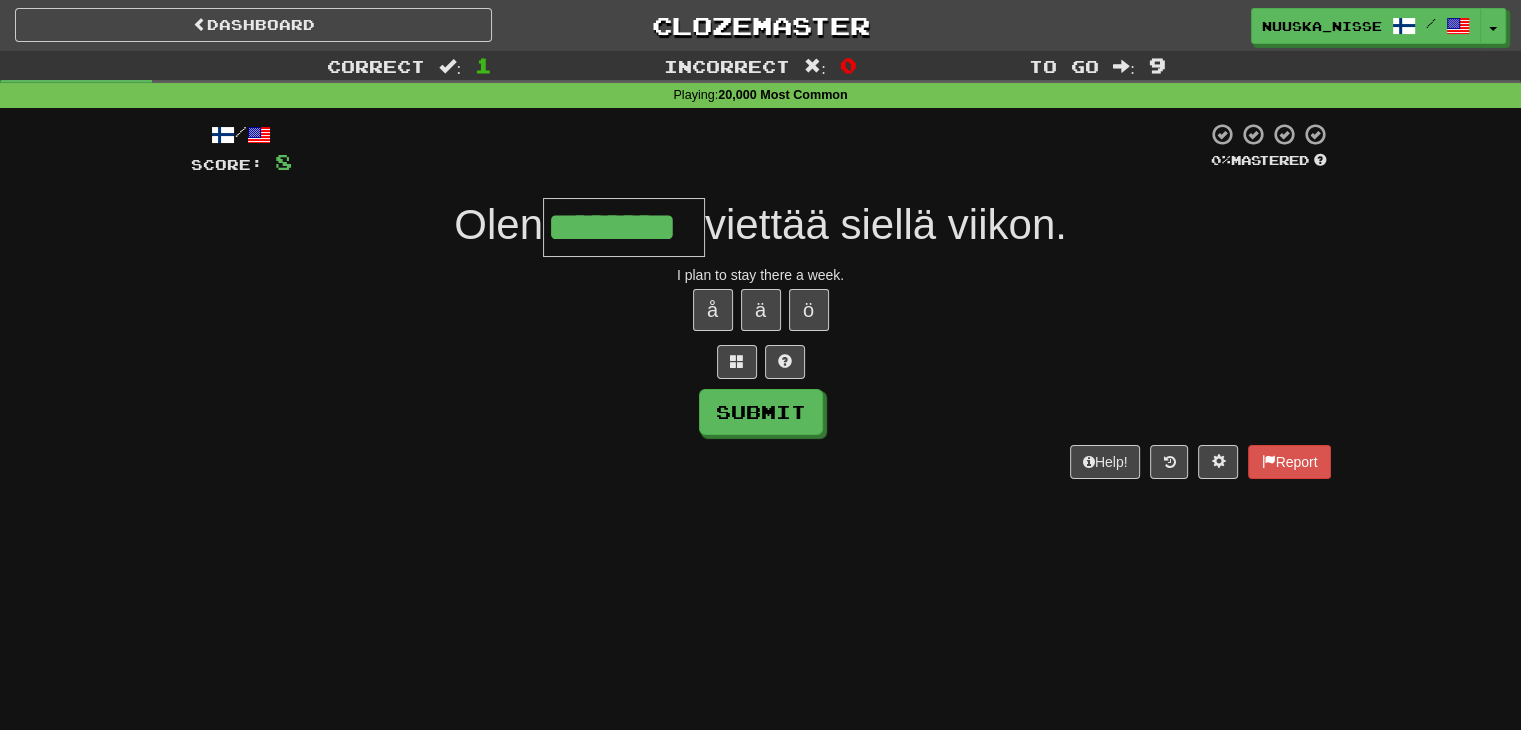 type on "********" 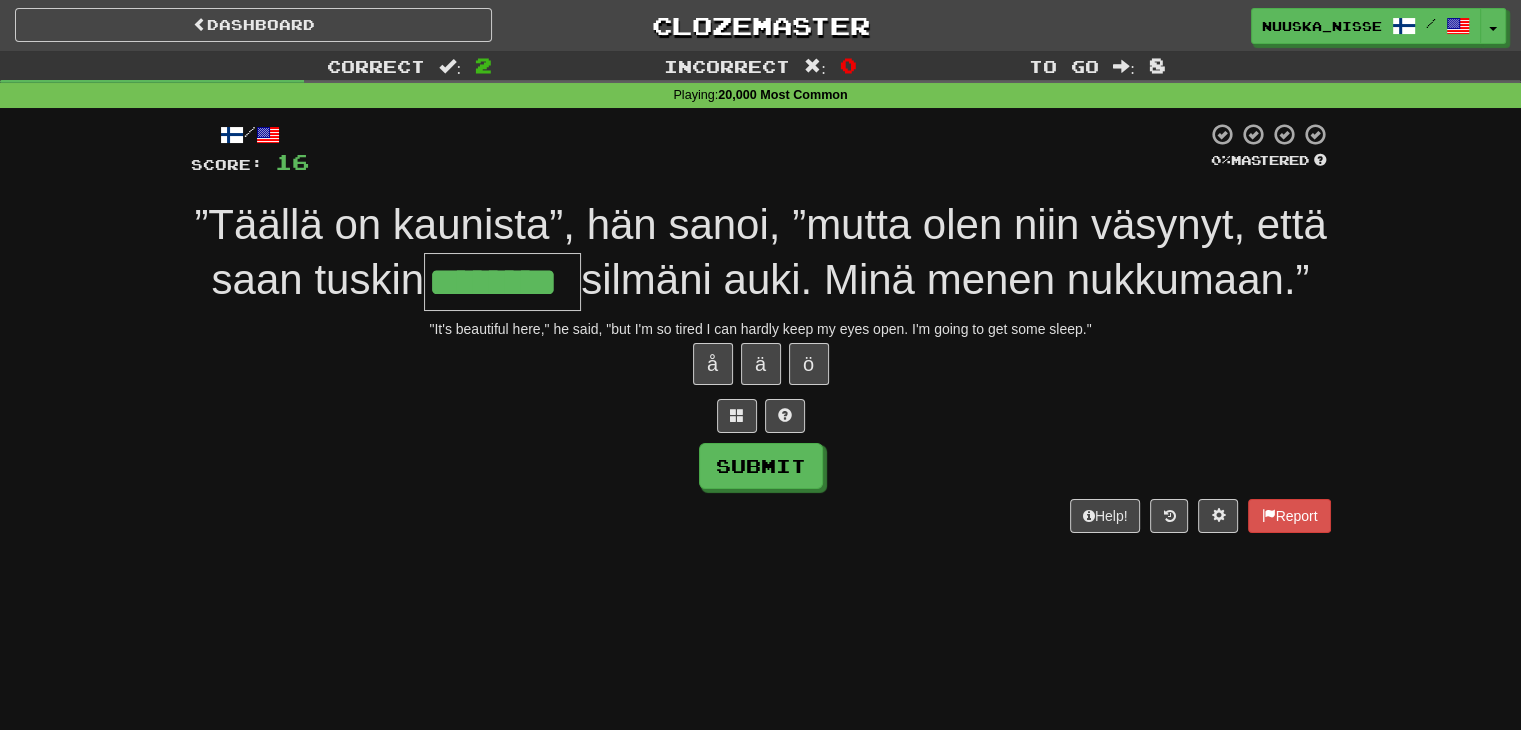 type on "********" 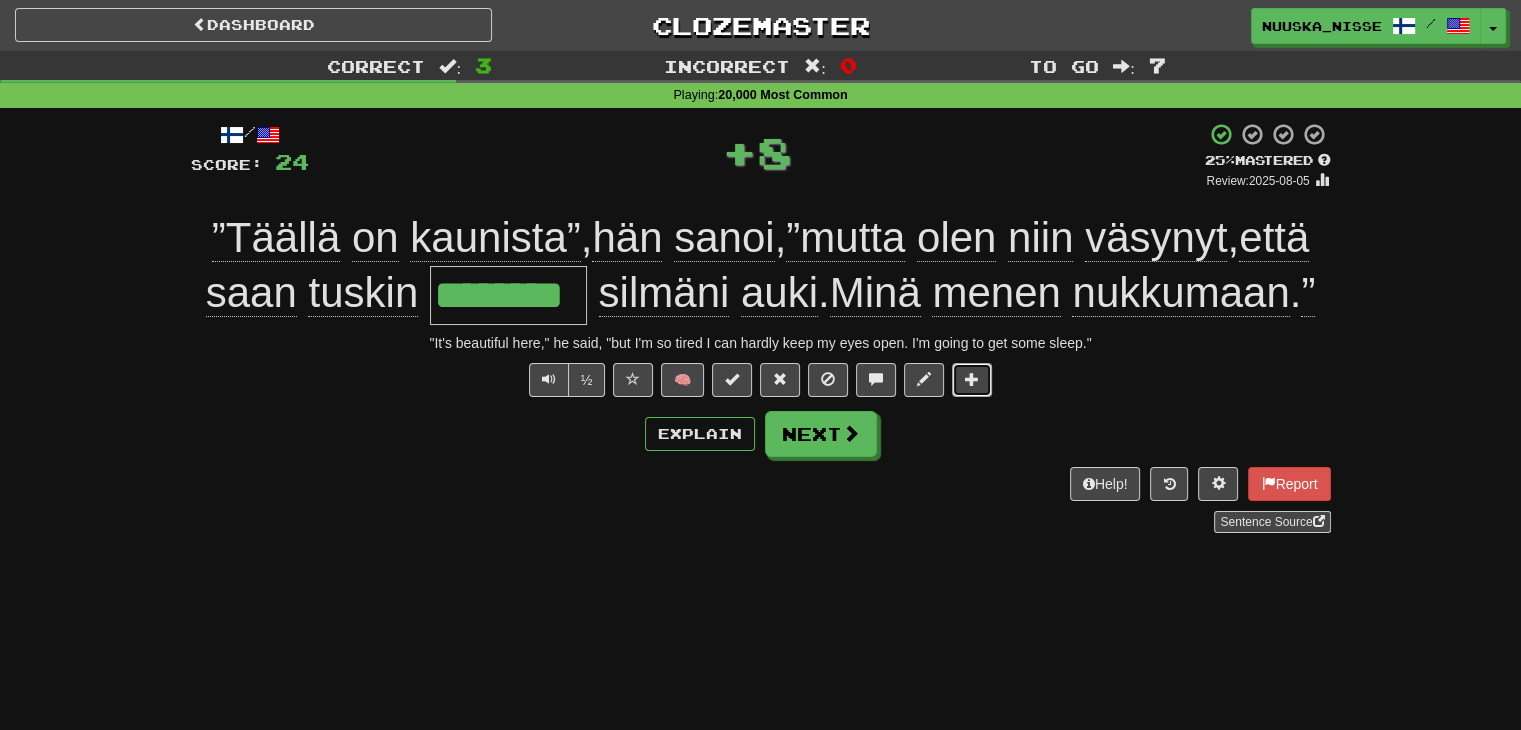 click at bounding box center [972, 379] 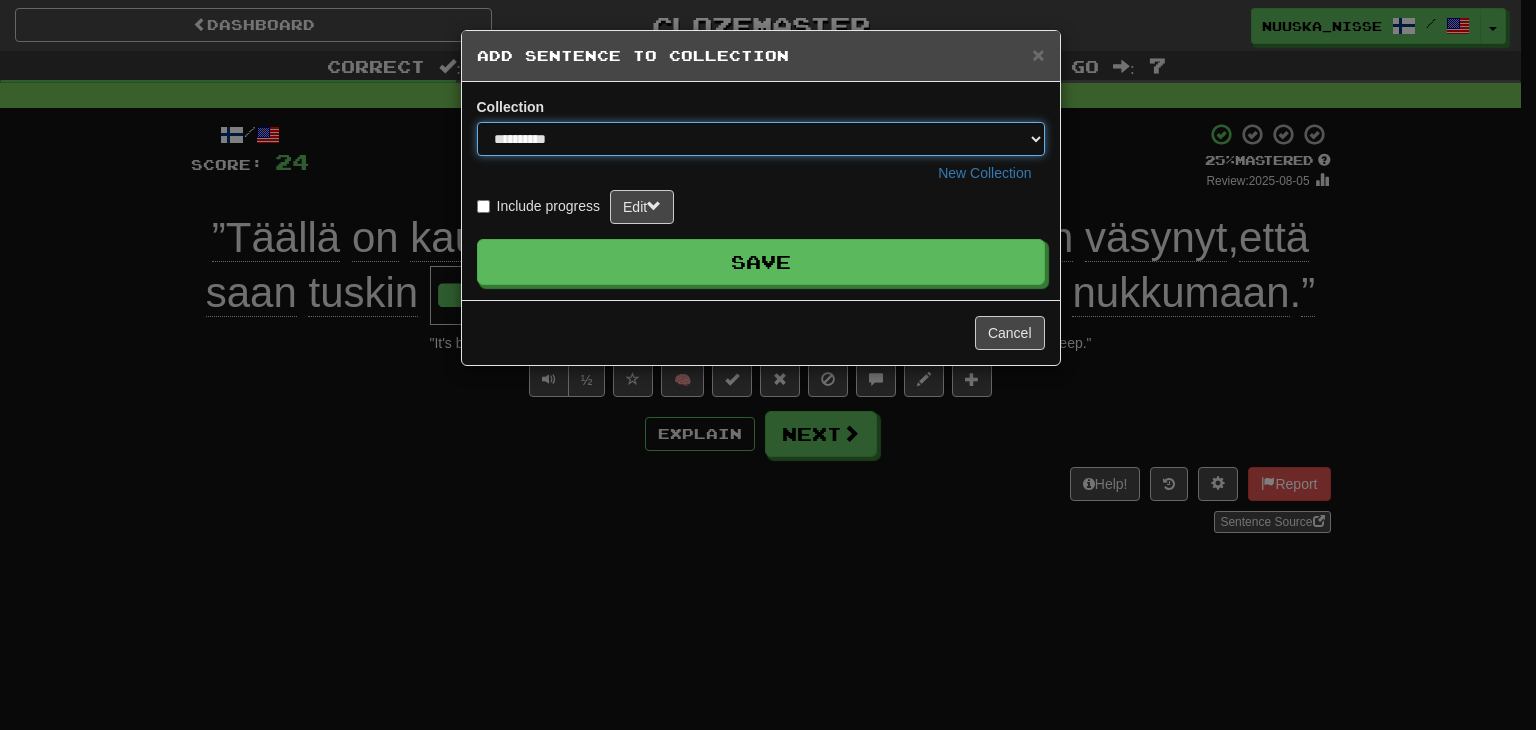 drag, startPoint x: 868, startPoint y: 132, endPoint x: 778, endPoint y: 196, distance: 110.4355 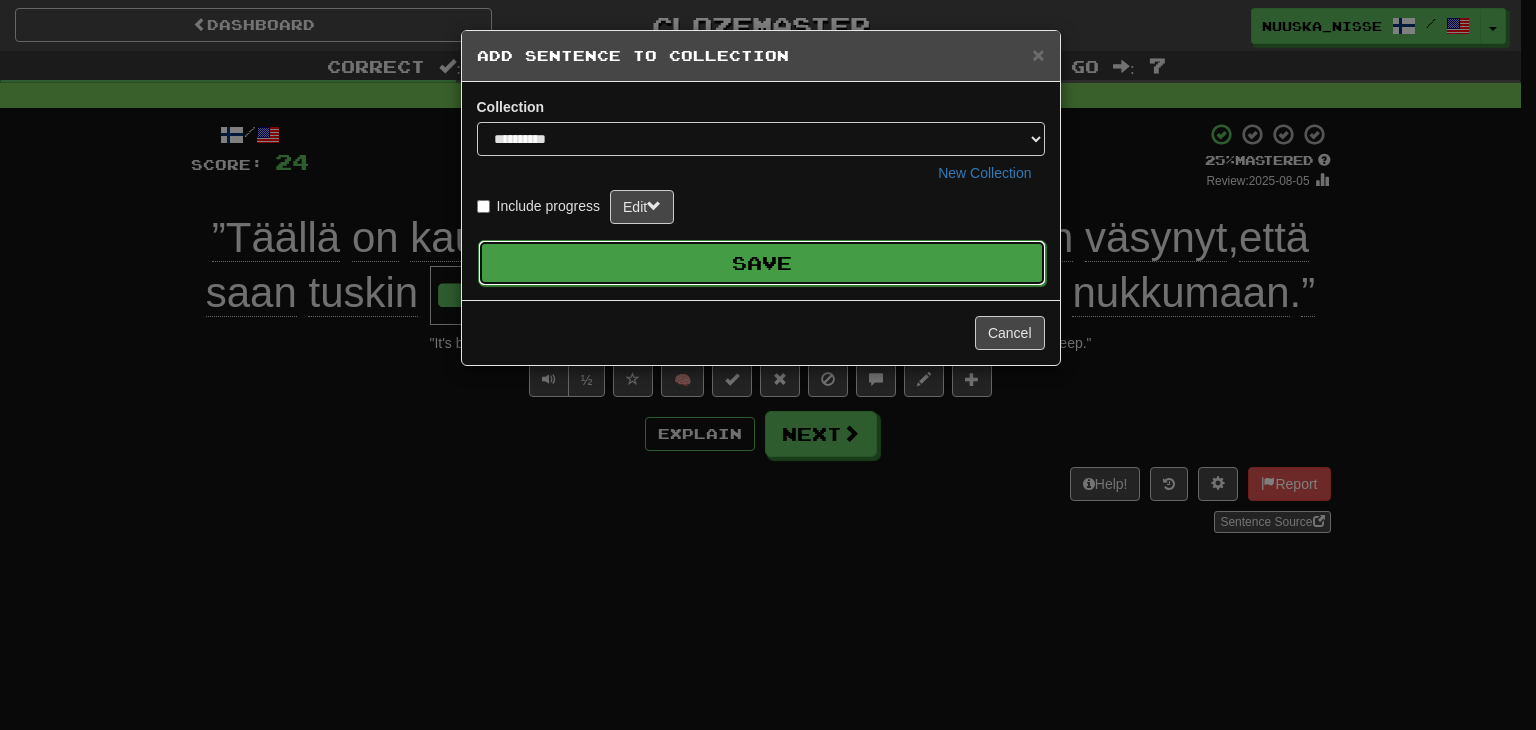 click on "Save" at bounding box center (762, 263) 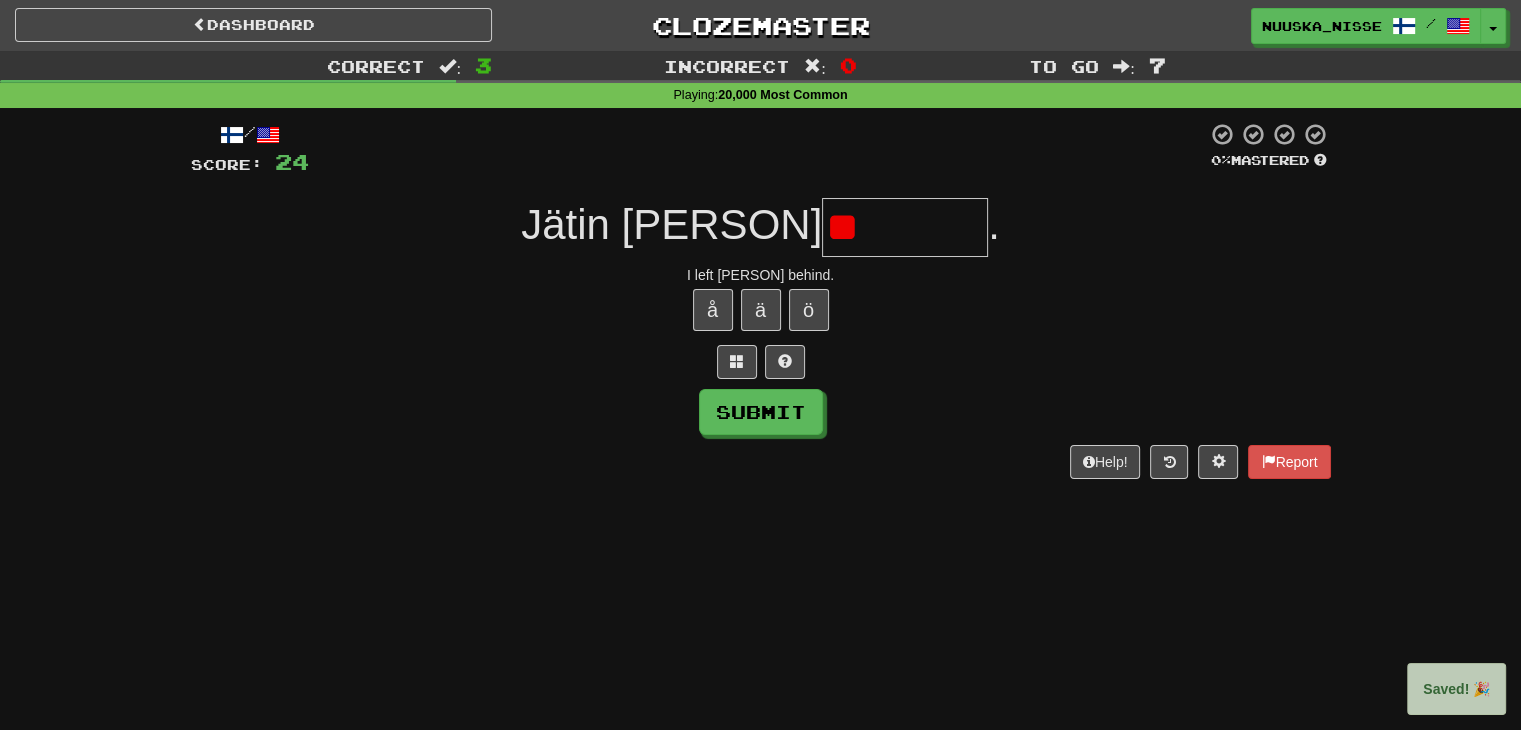 type on "*" 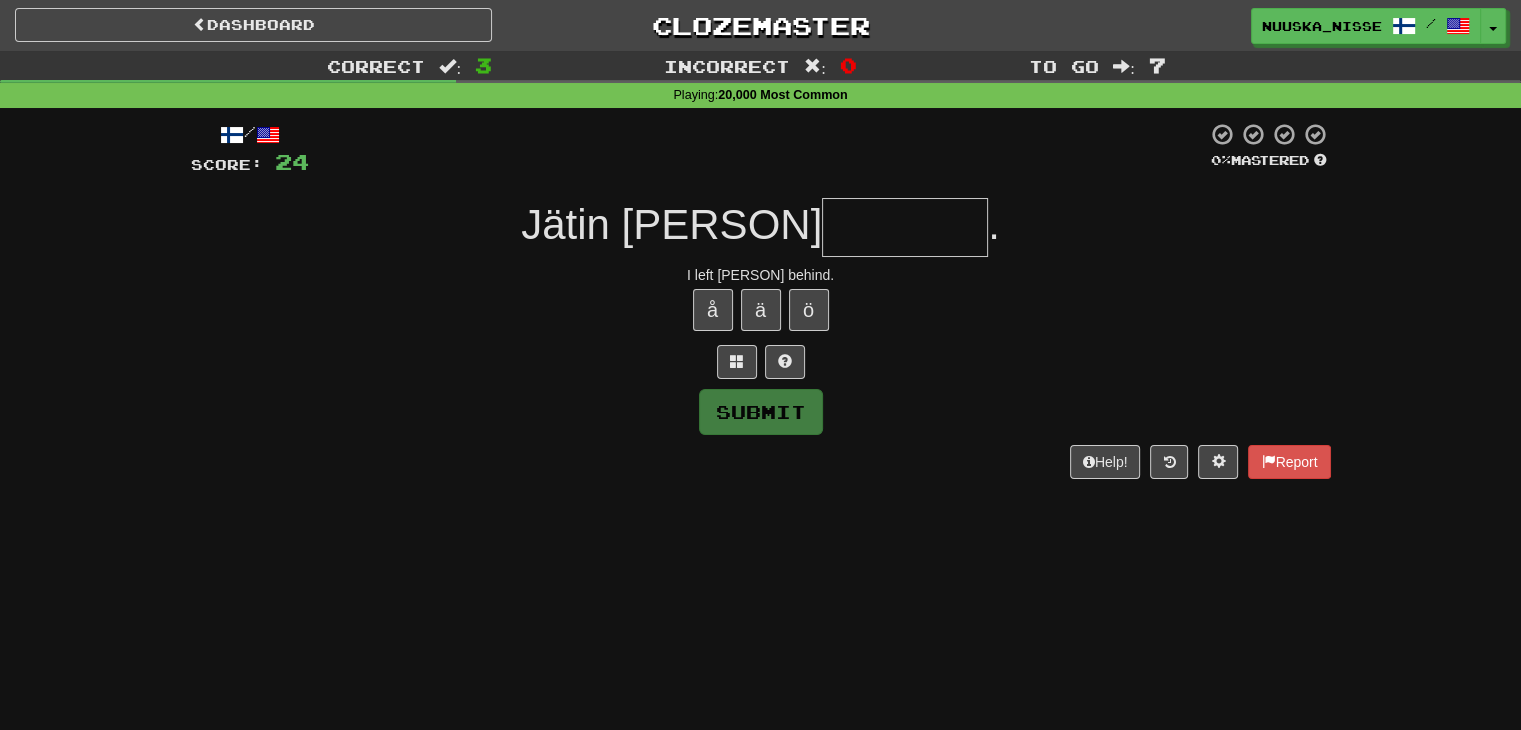 type on "********" 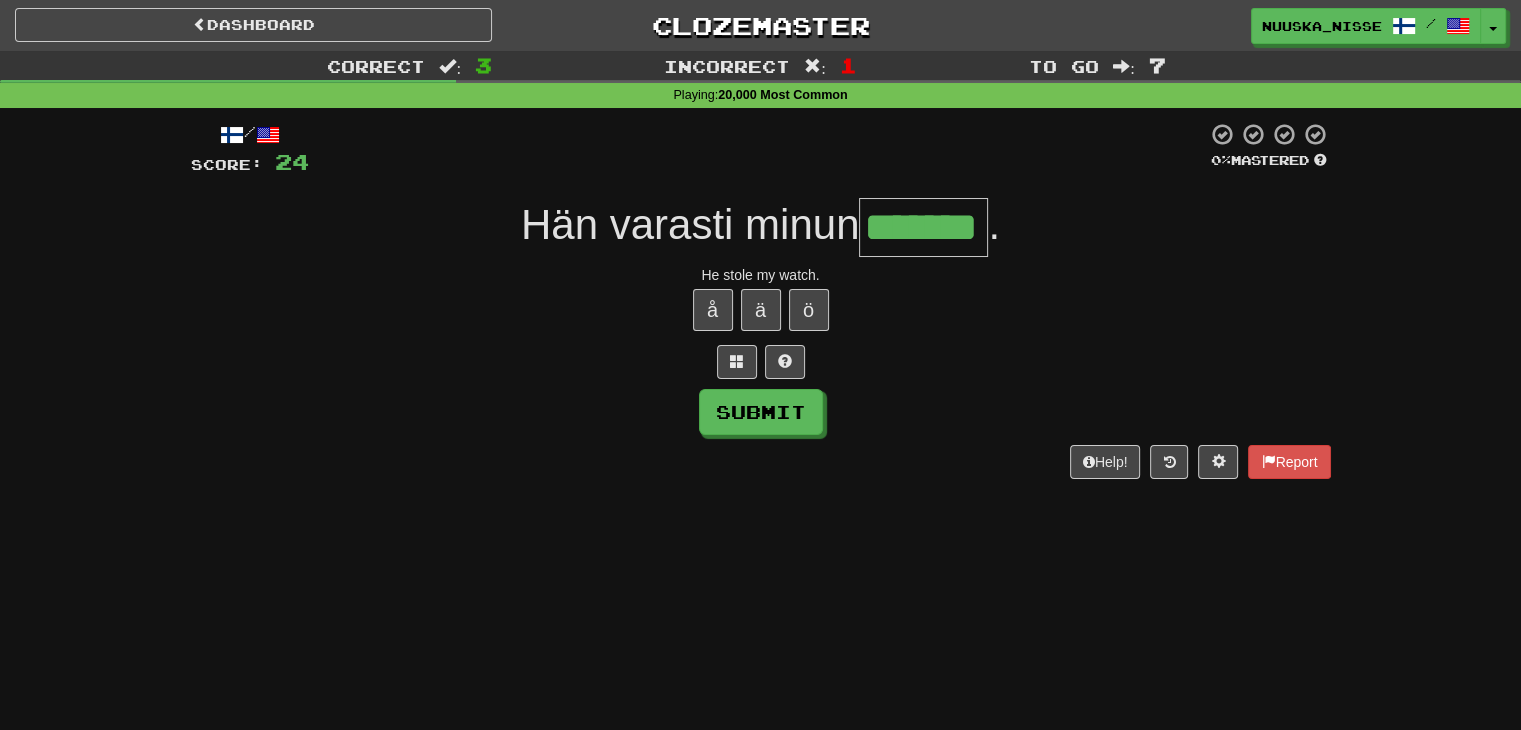 type on "*******" 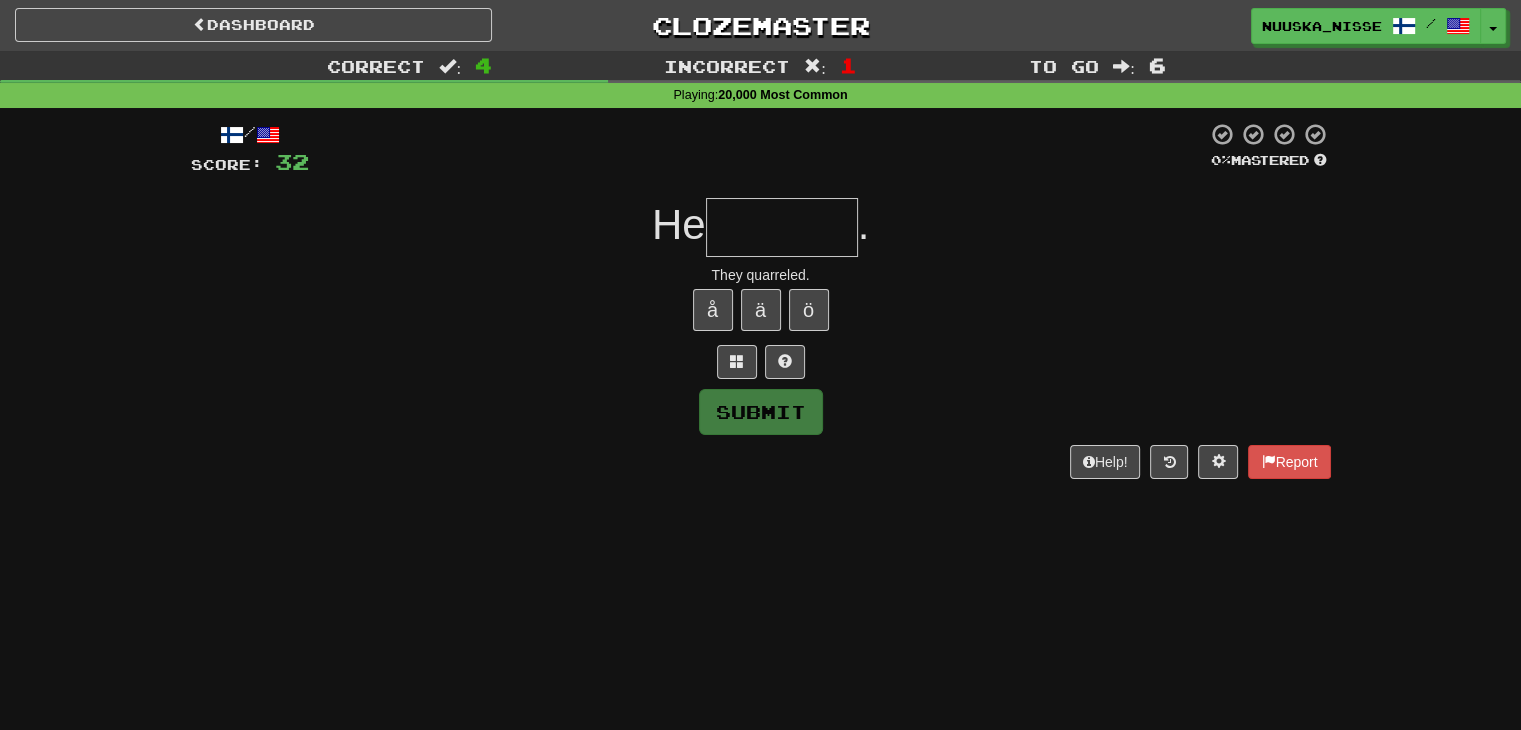 type on "**********" 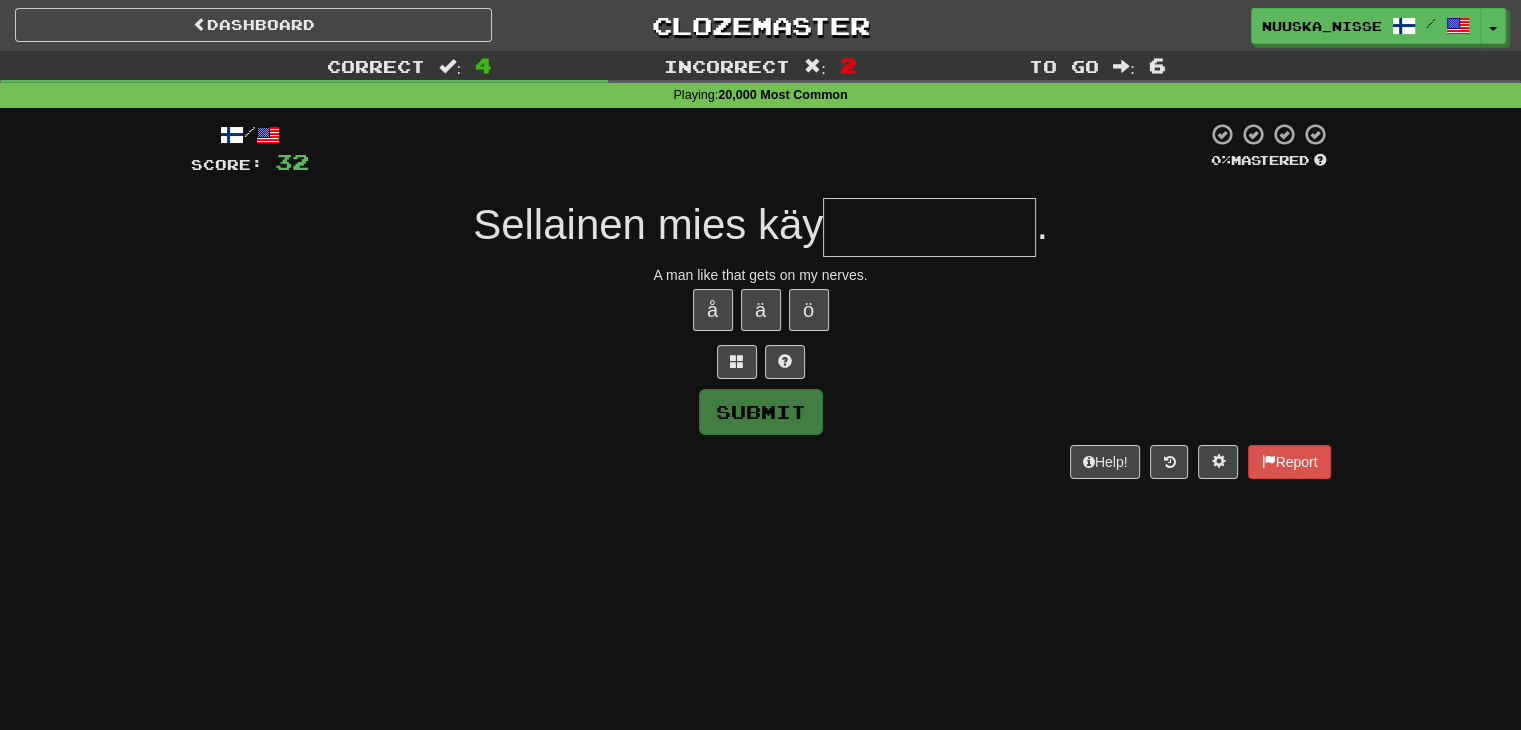 type on "**********" 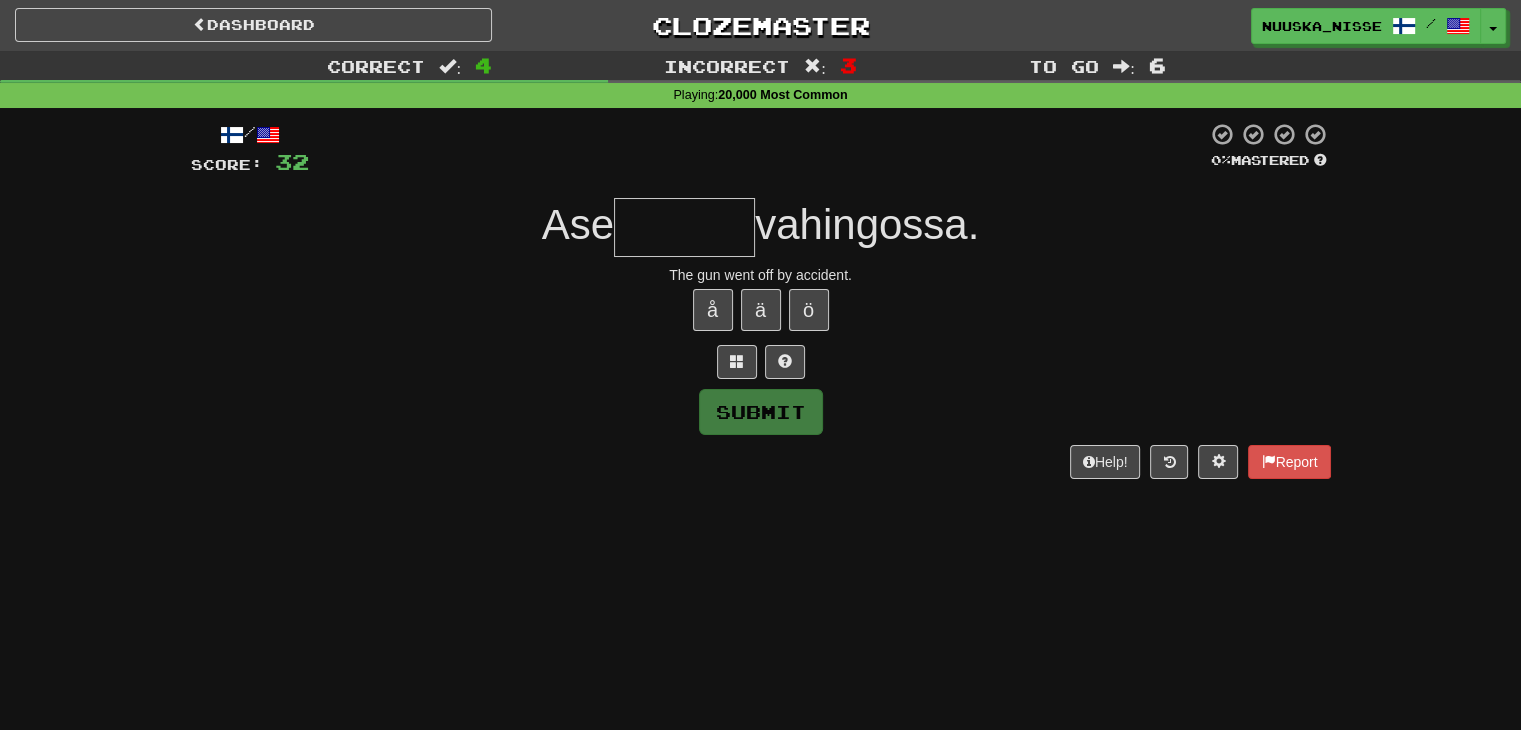 type on "*" 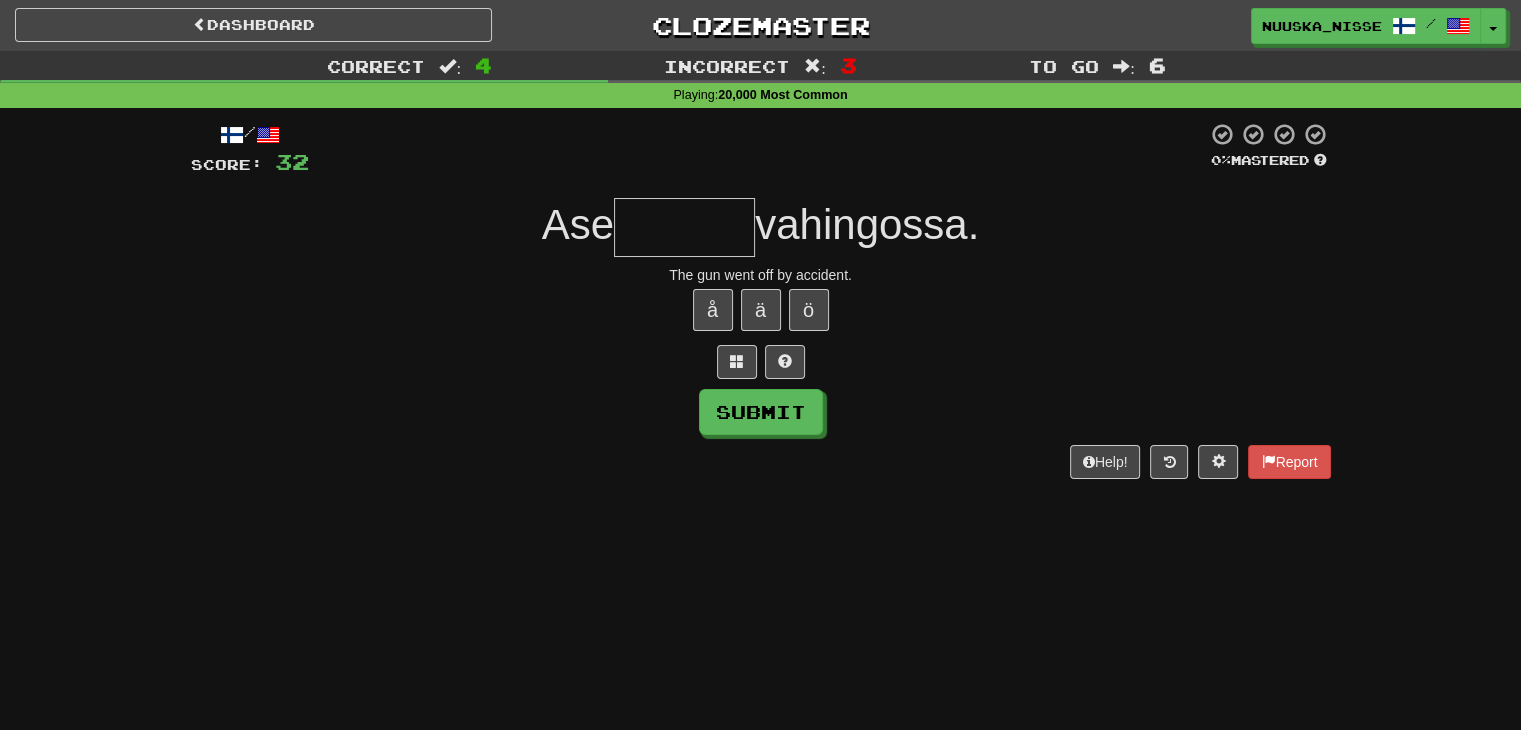 type on "*******" 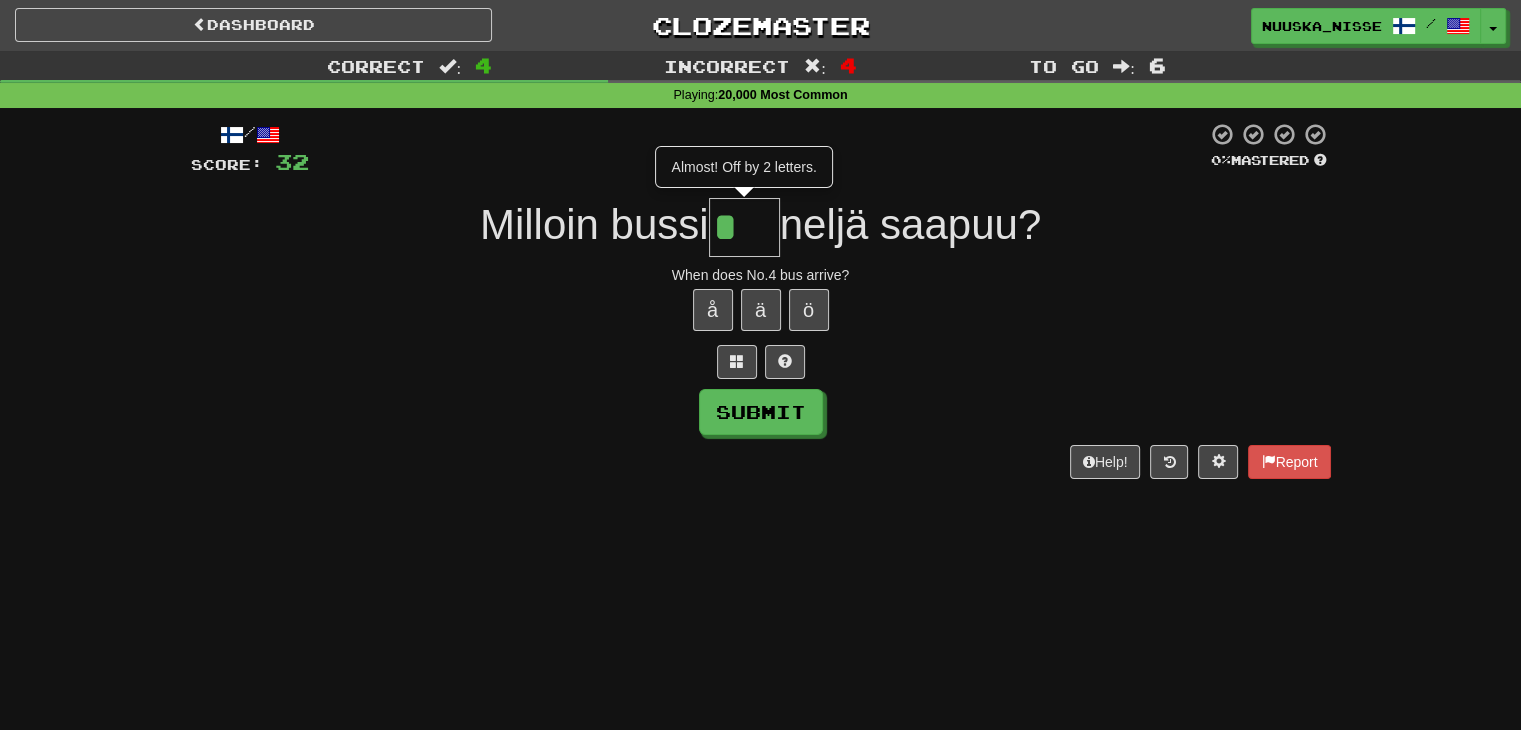 type on "***" 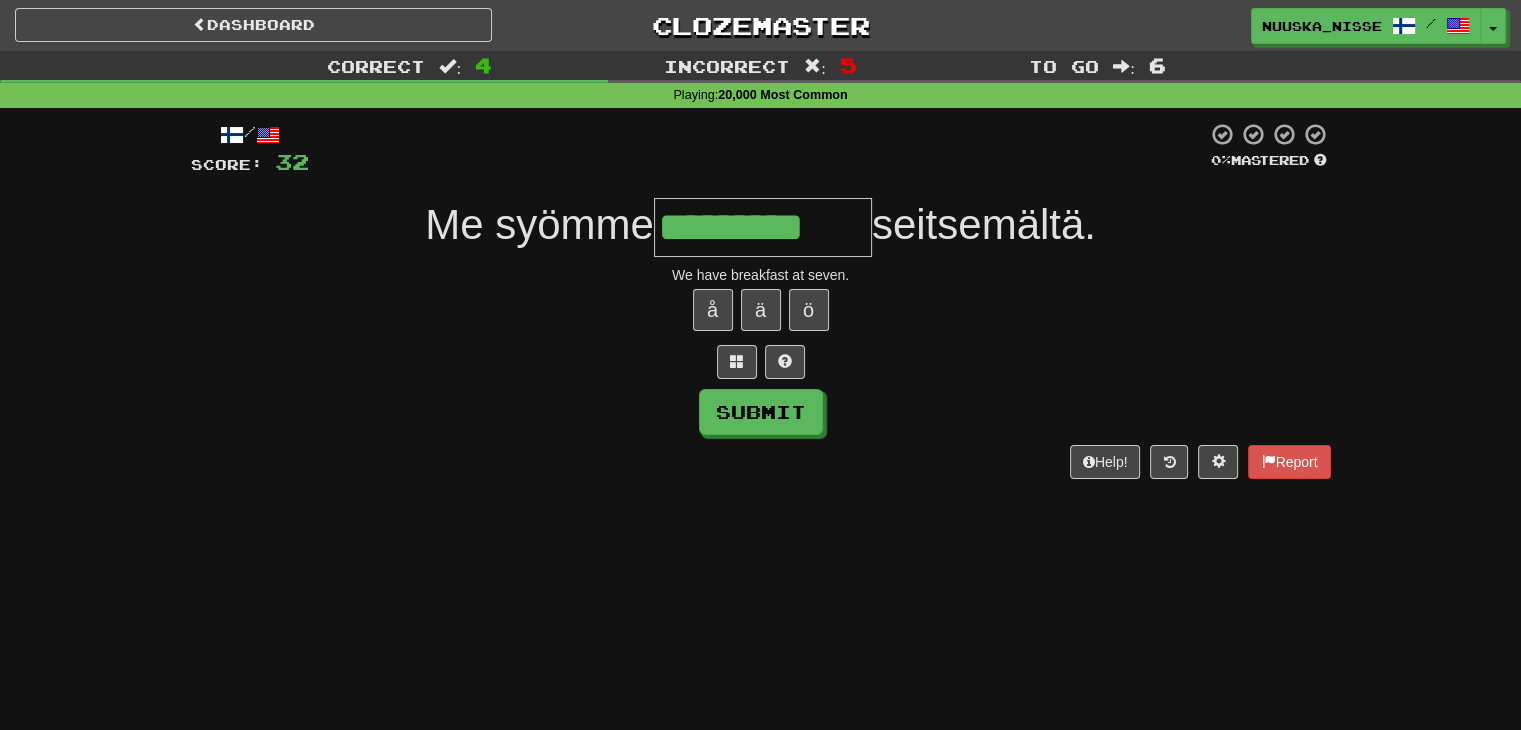 type on "*********" 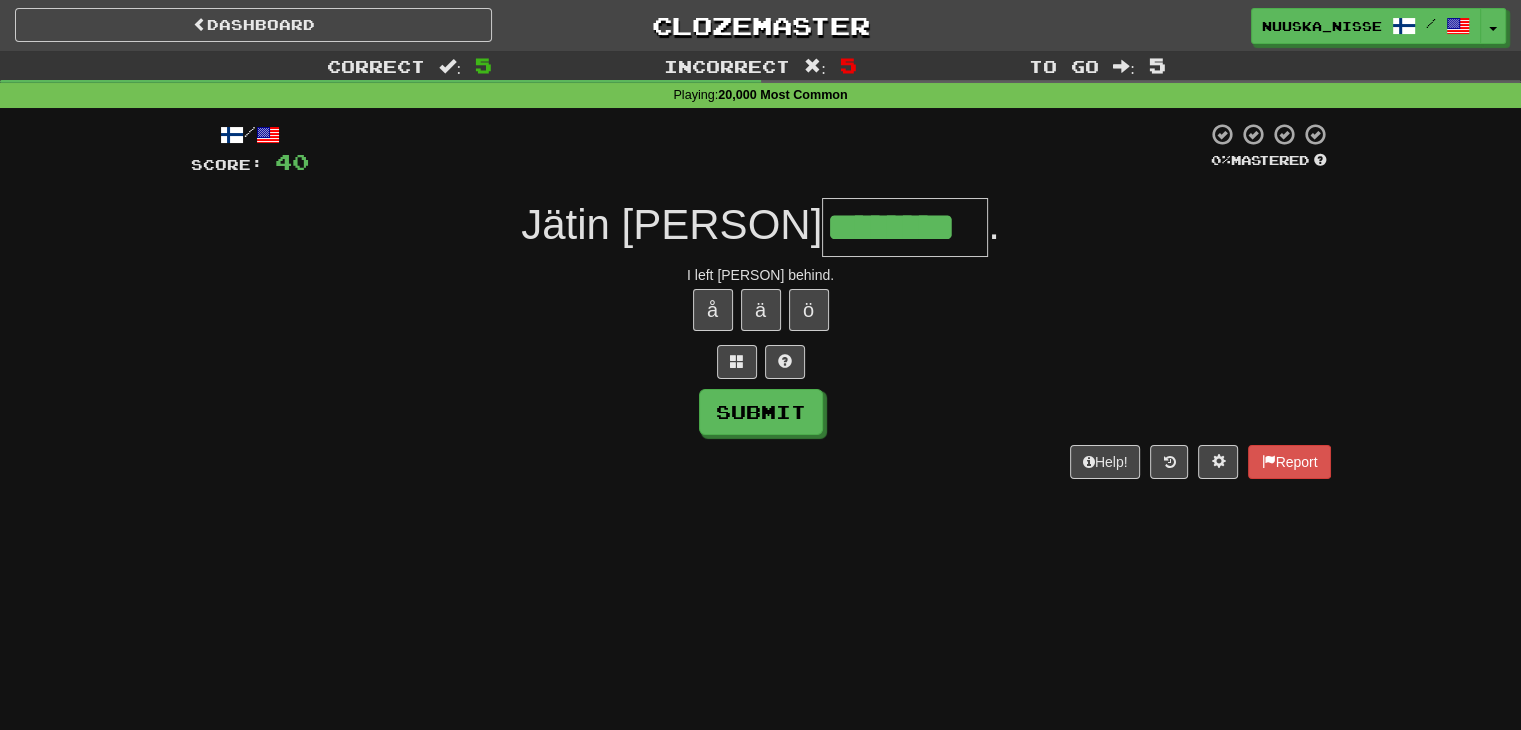 type on "********" 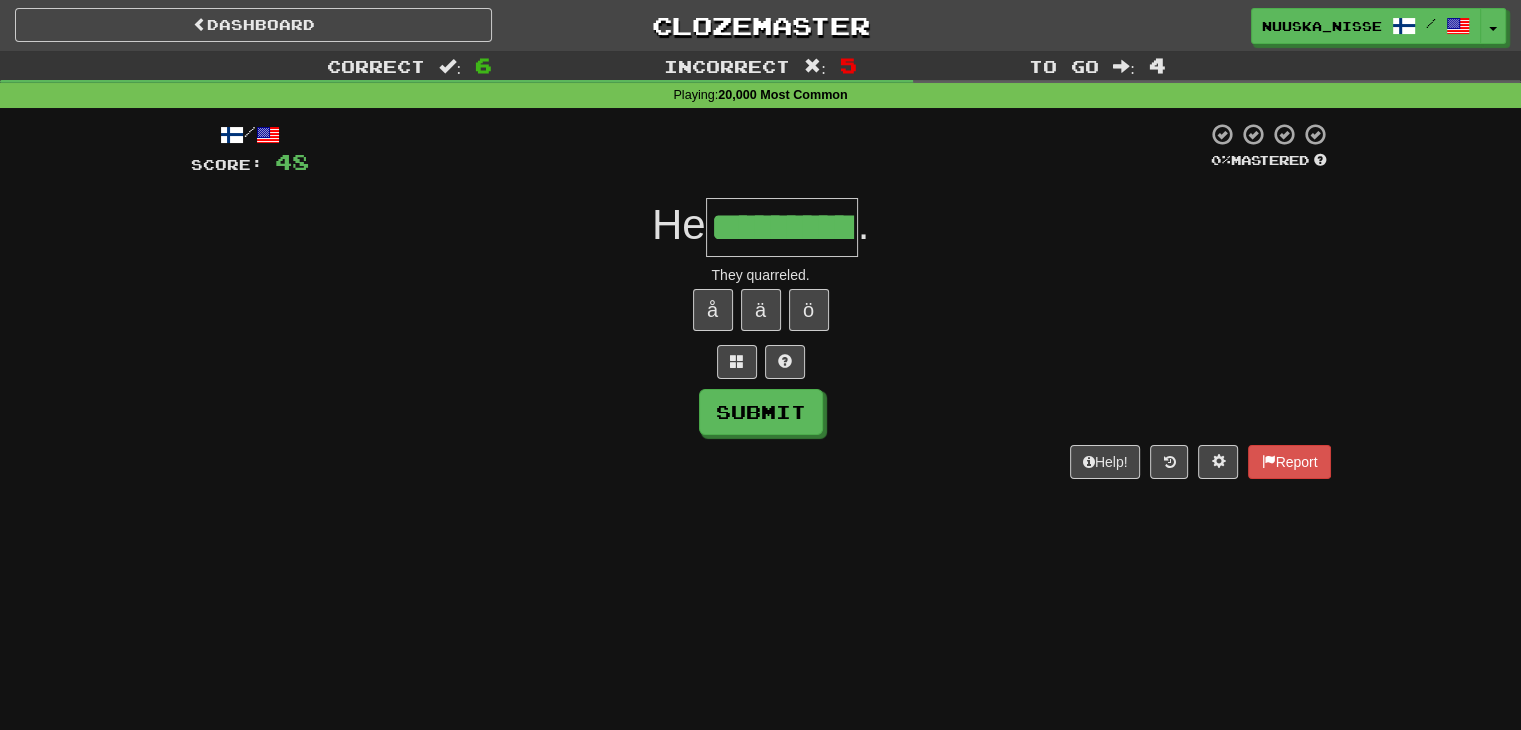 type on "**********" 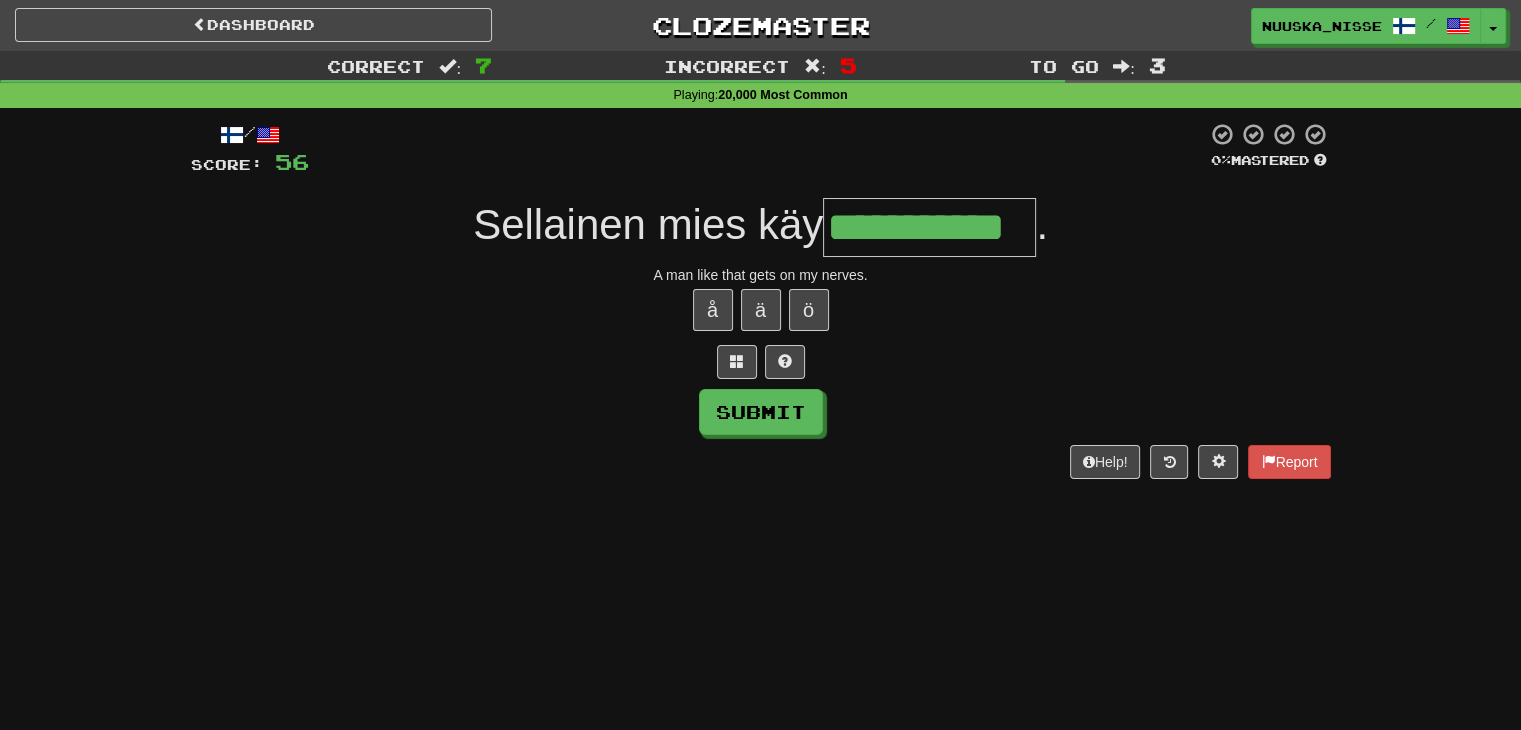 type on "**********" 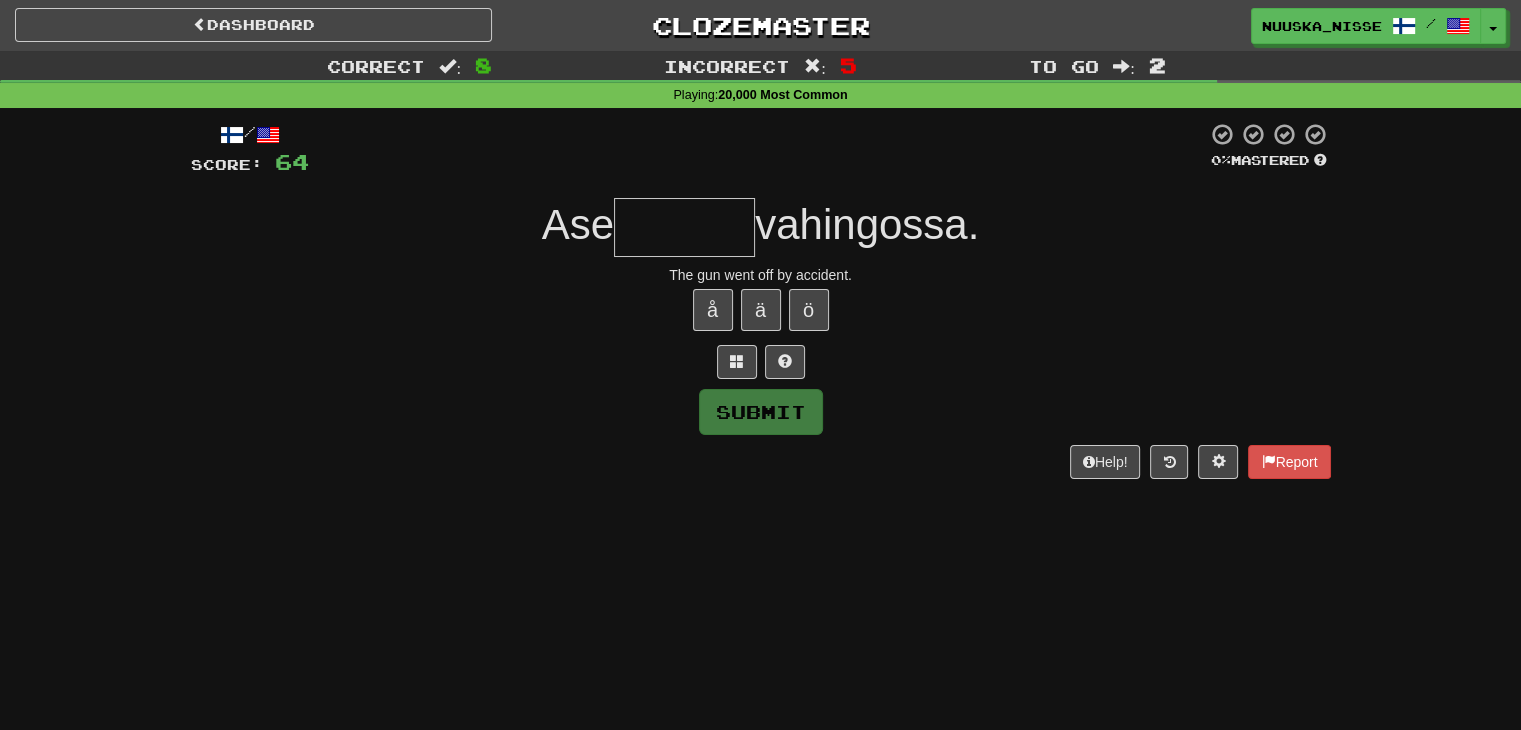 type on "*******" 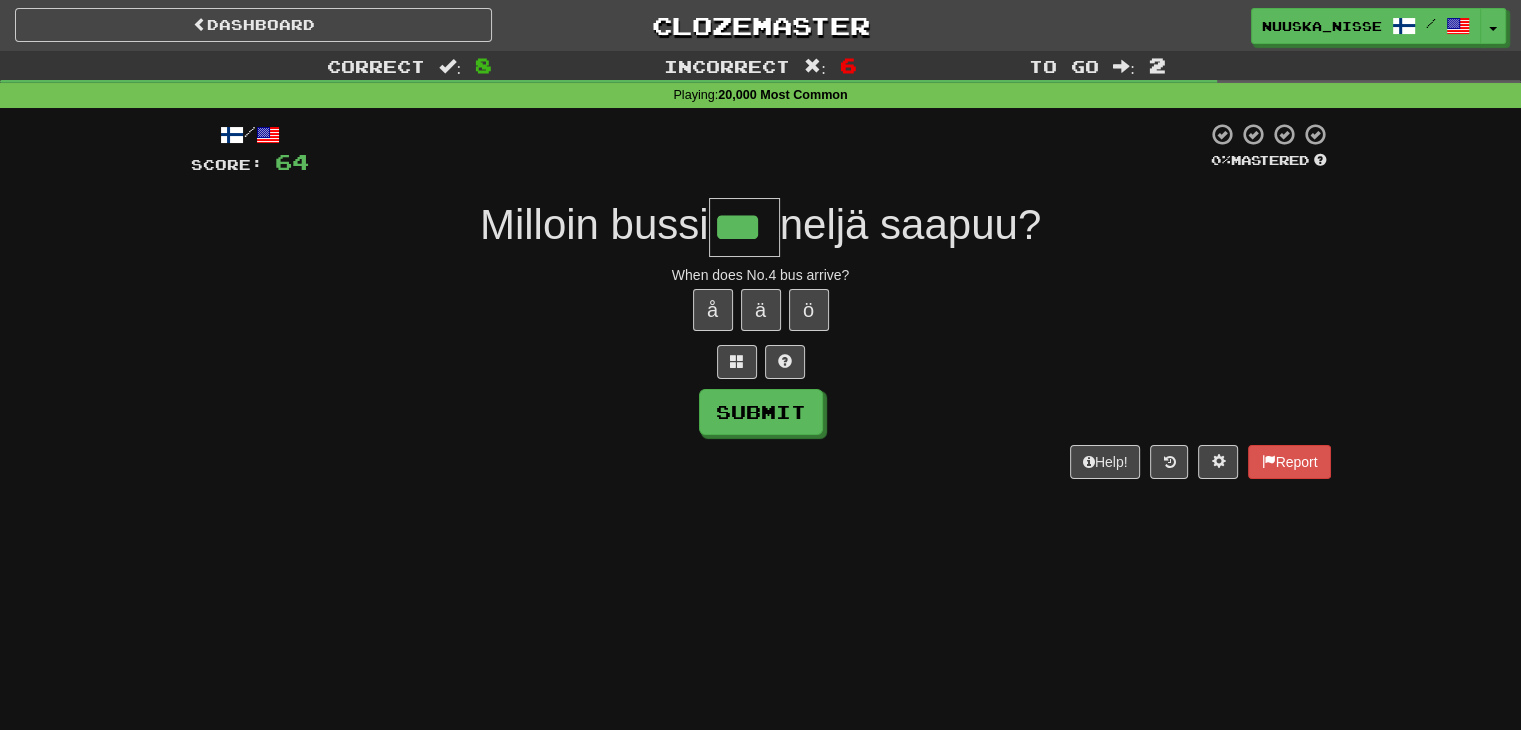 type on "***" 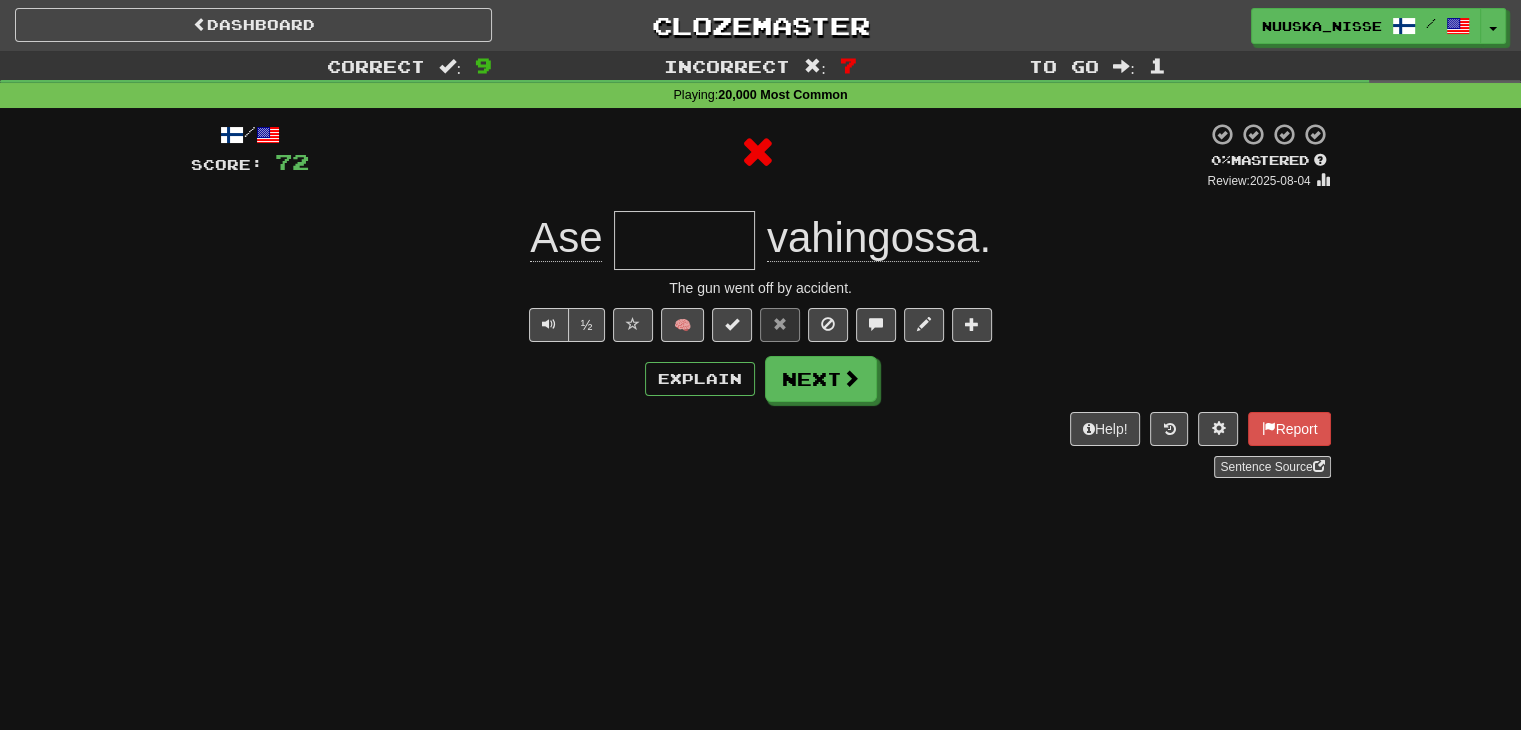 type on "*******" 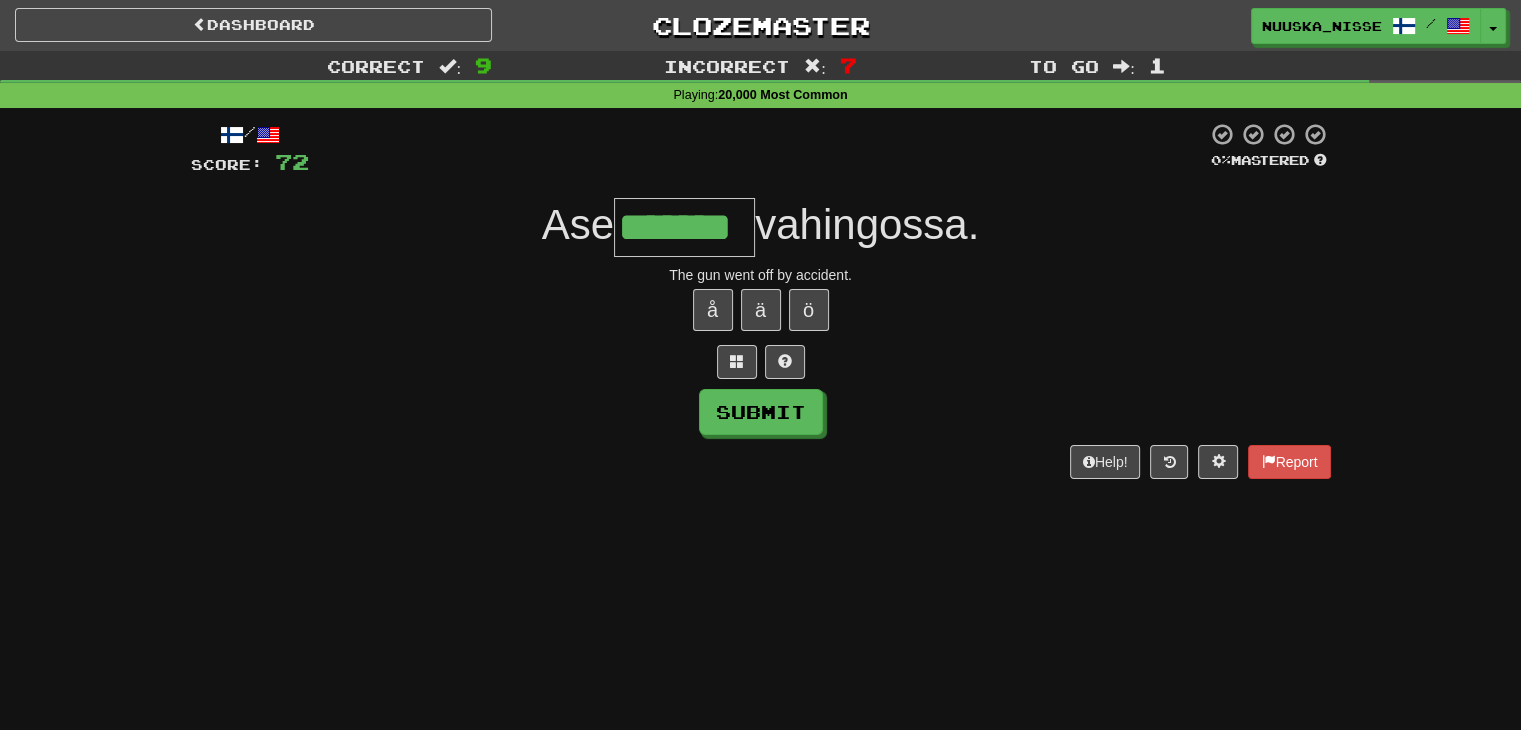 type on "*******" 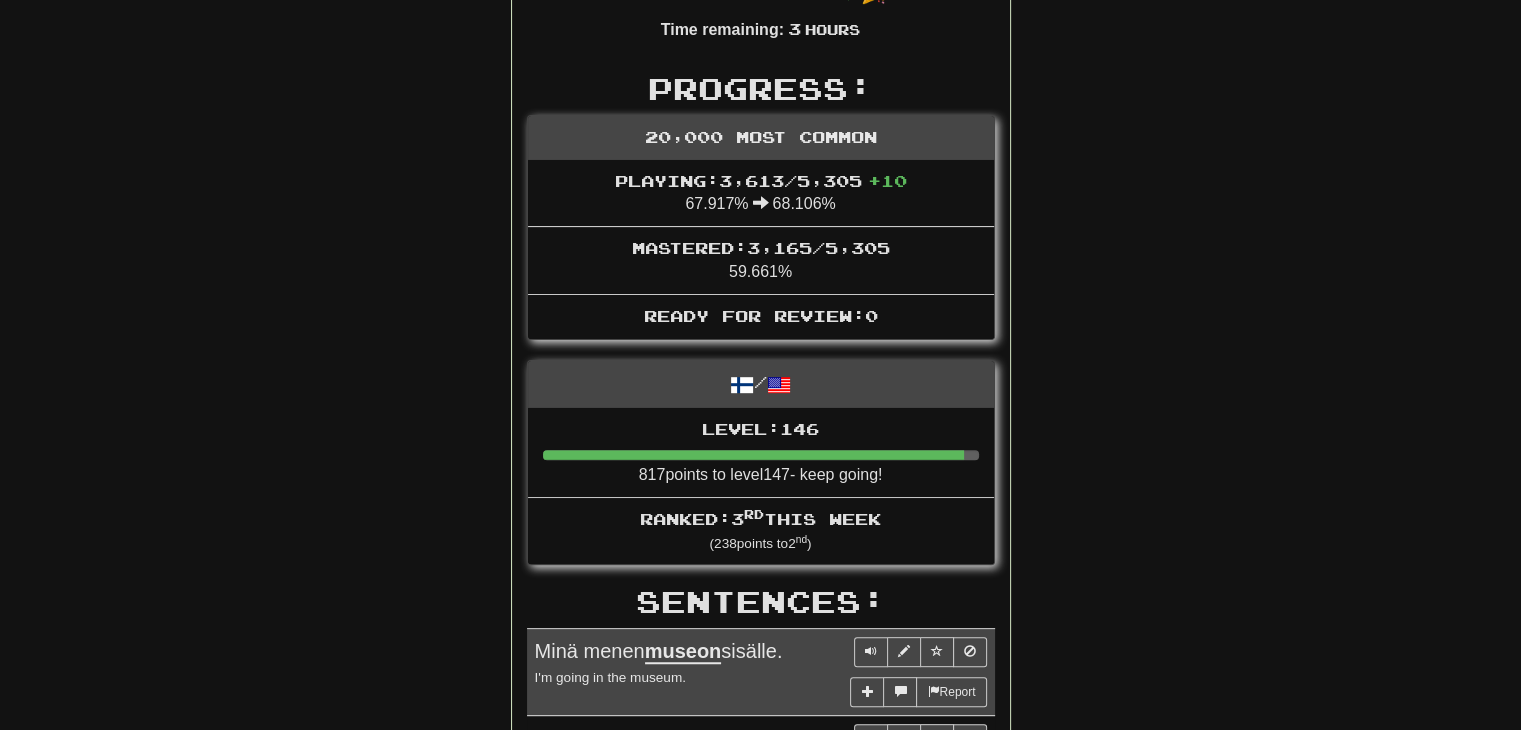 scroll, scrollTop: 0, scrollLeft: 0, axis: both 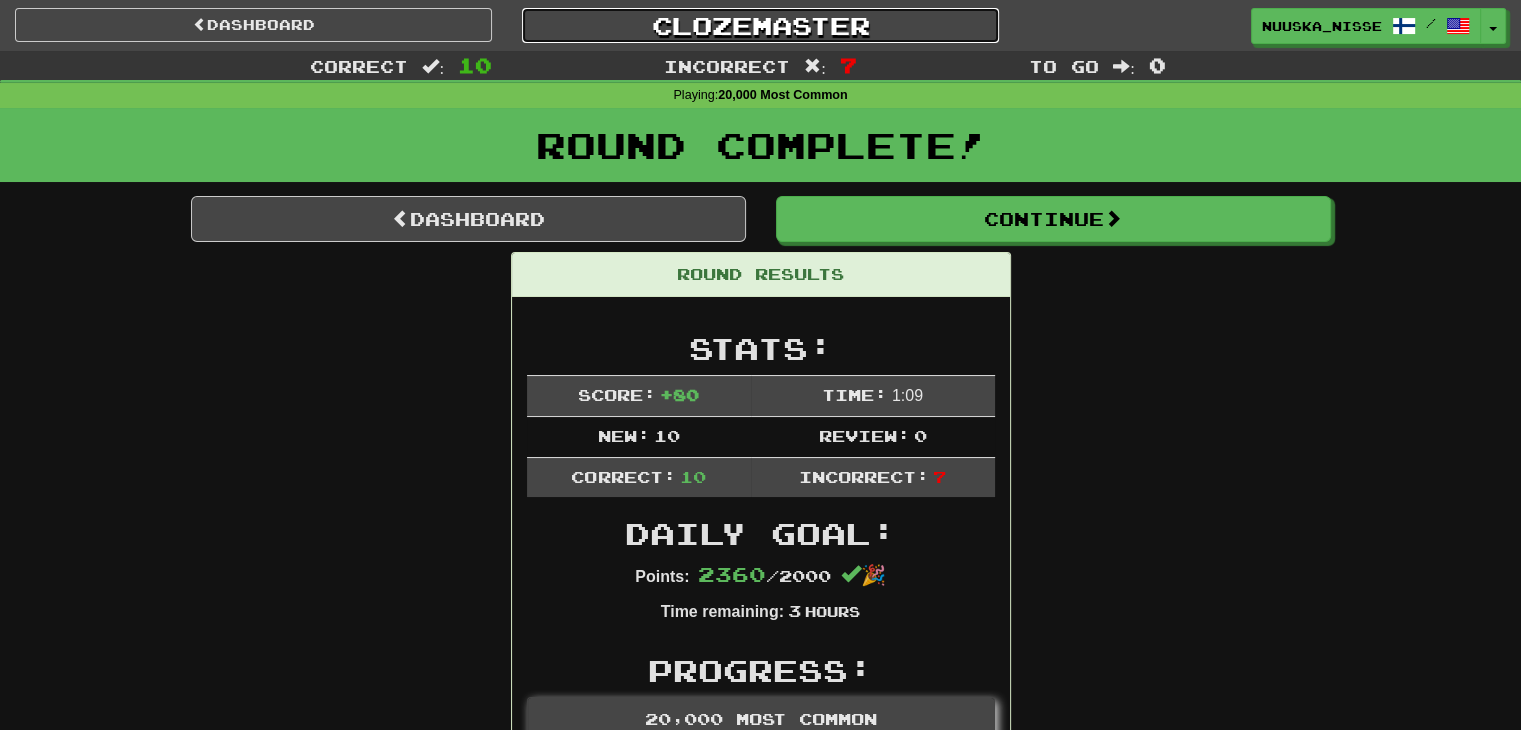 click on "Clozemaster" at bounding box center (760, 25) 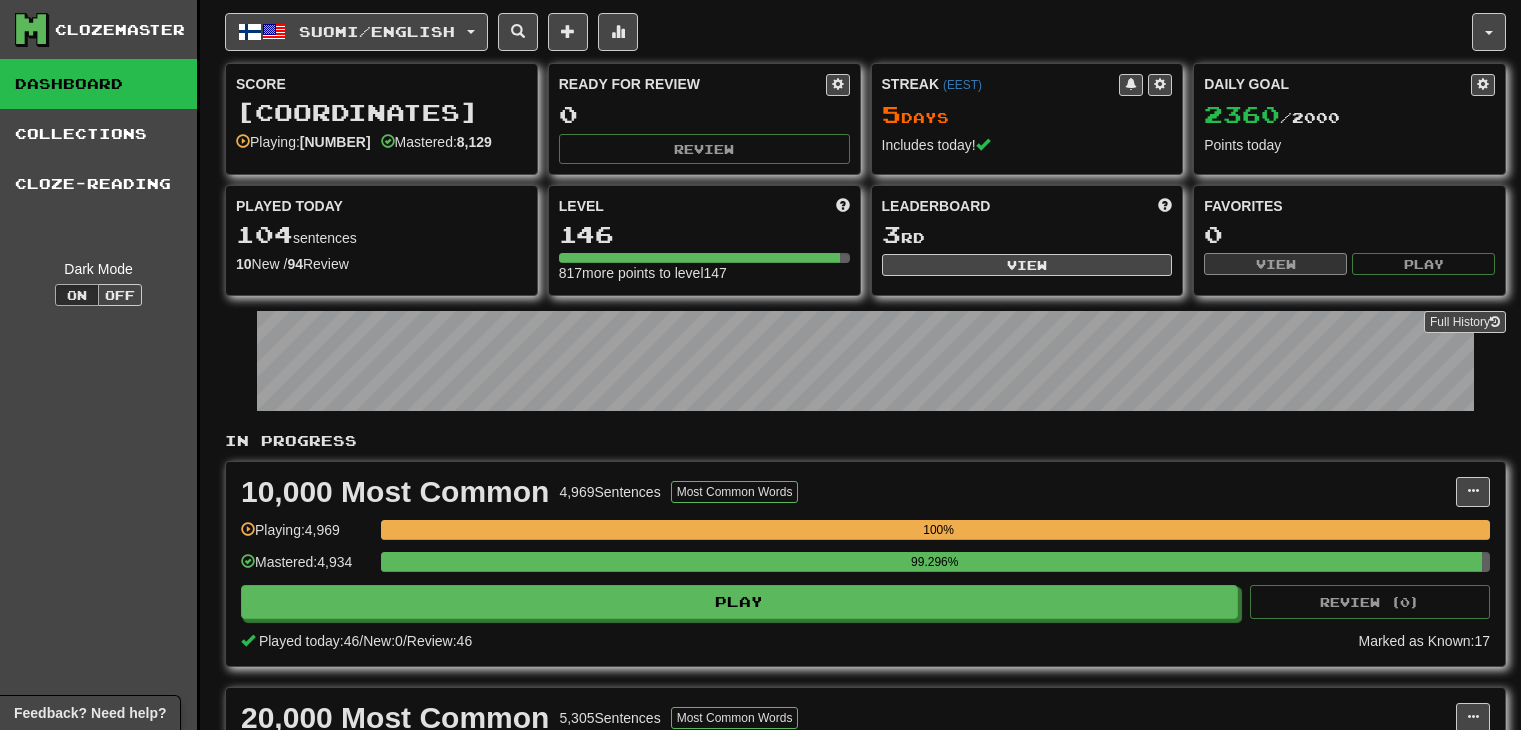 scroll, scrollTop: 0, scrollLeft: 0, axis: both 